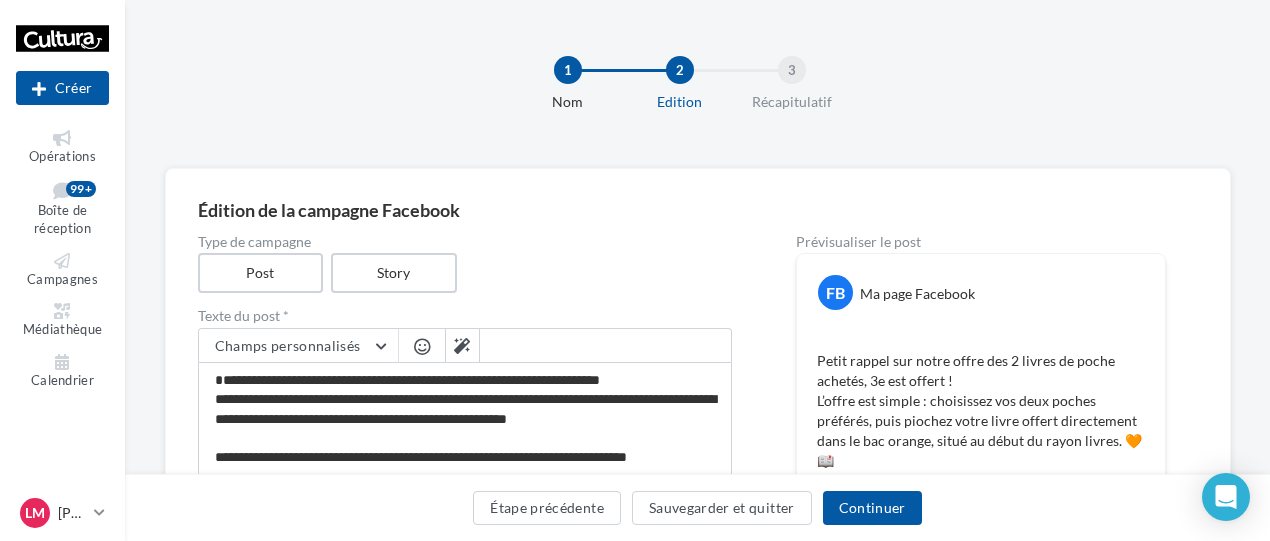 scroll, scrollTop: 436, scrollLeft: 0, axis: vertical 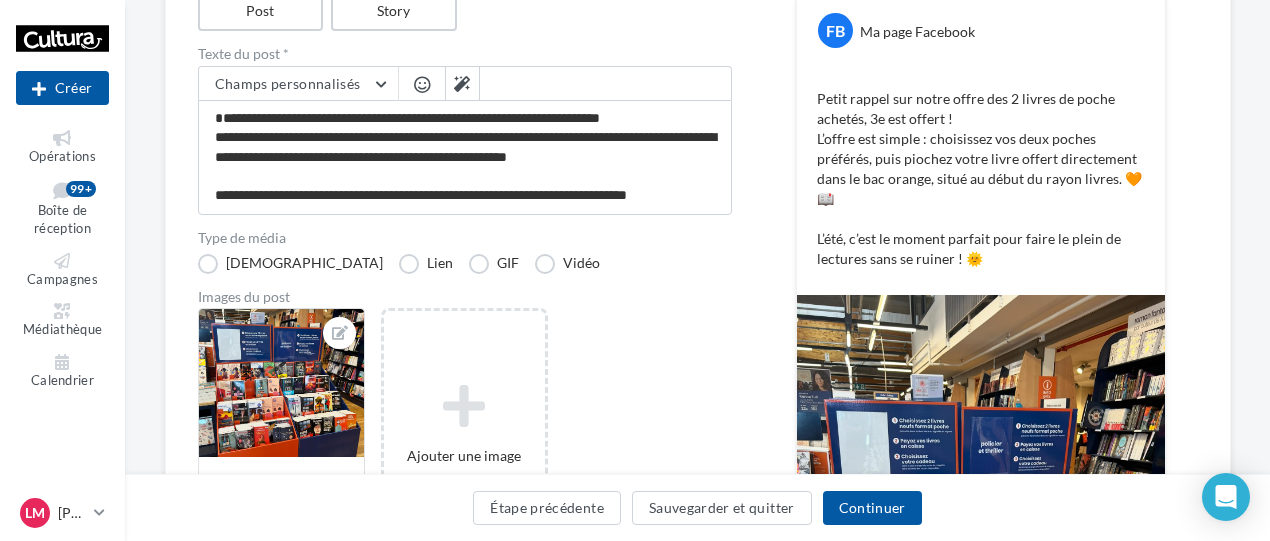 drag, startPoint x: 690, startPoint y: 197, endPoint x: 317, endPoint y: 225, distance: 374.04947 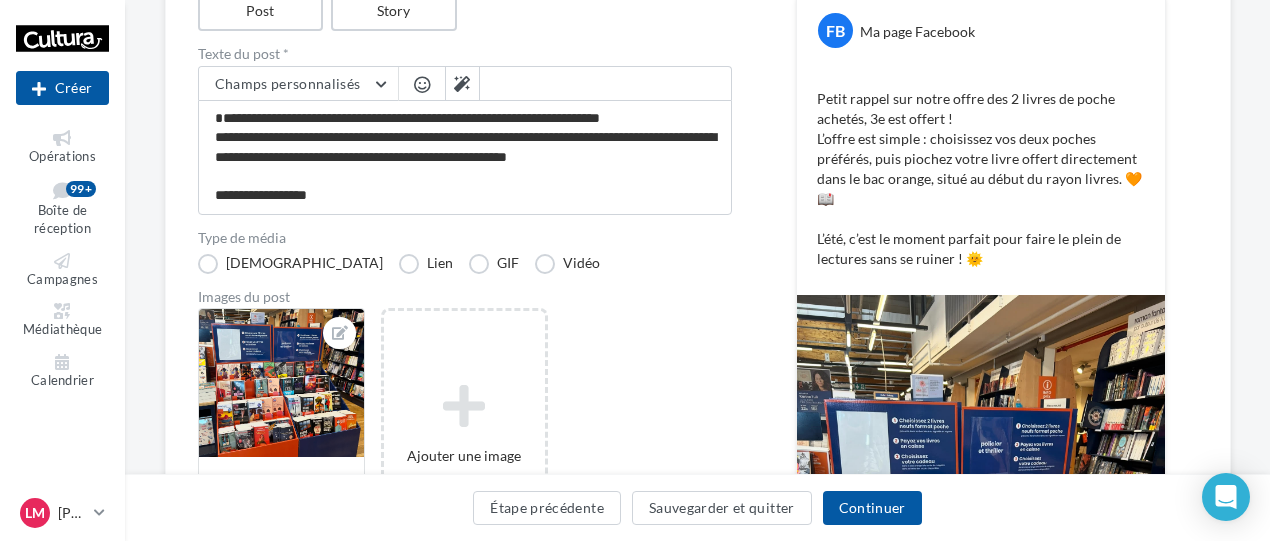 type on "**********" 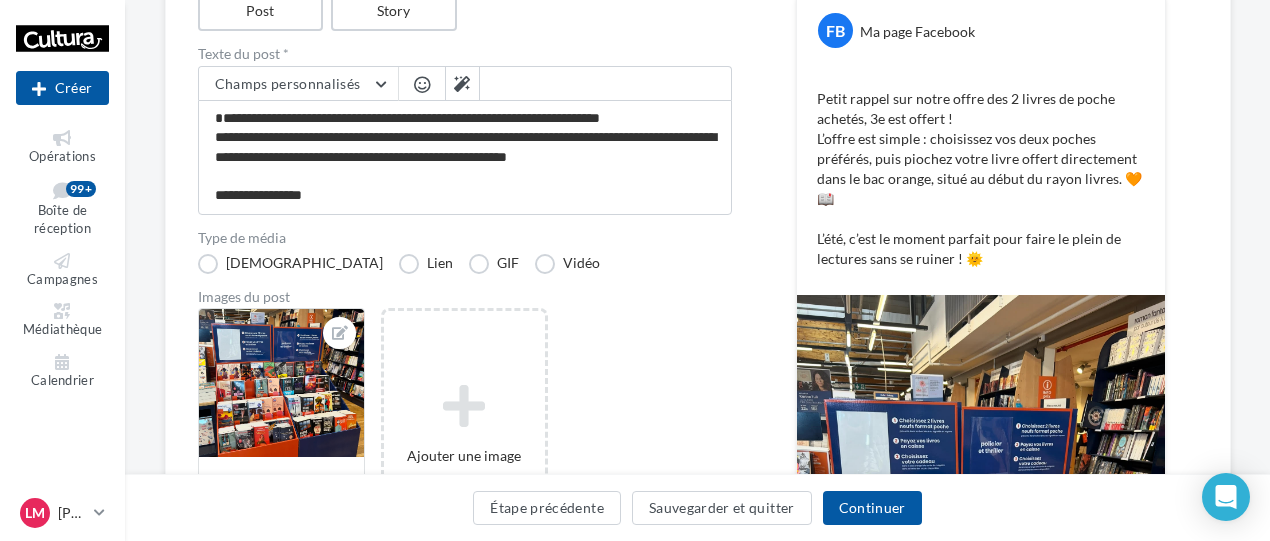 type on "**********" 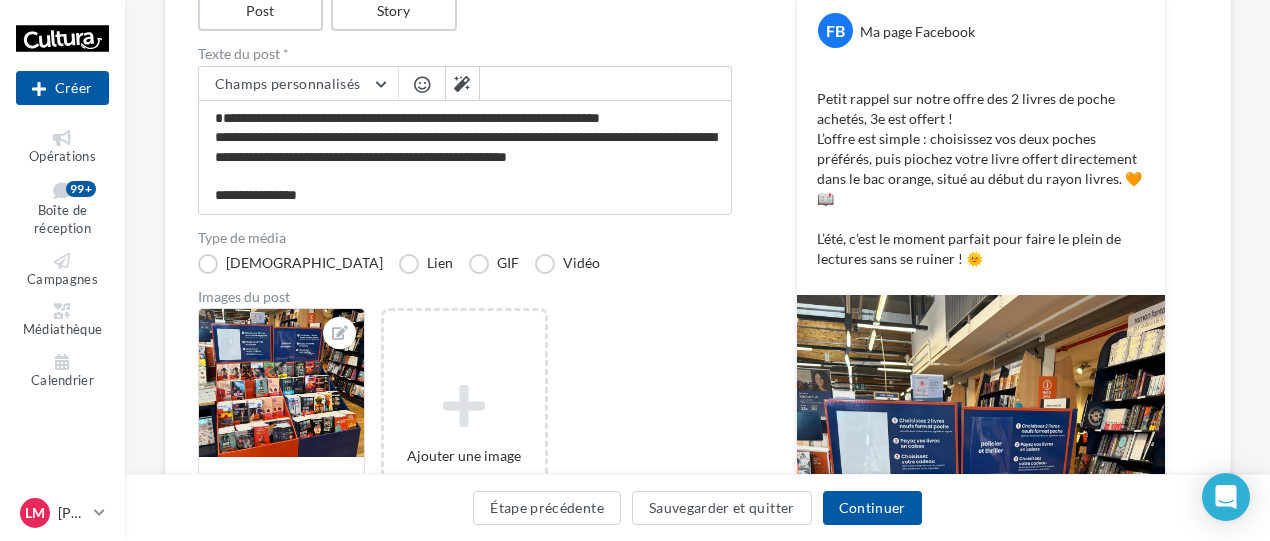 type on "**********" 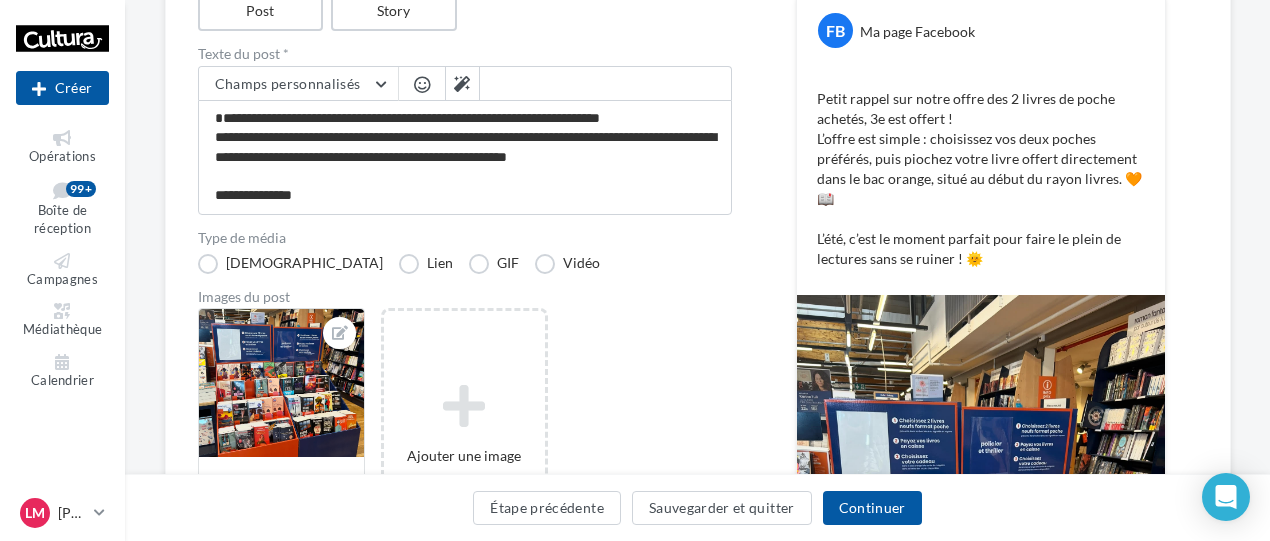 type on "**********" 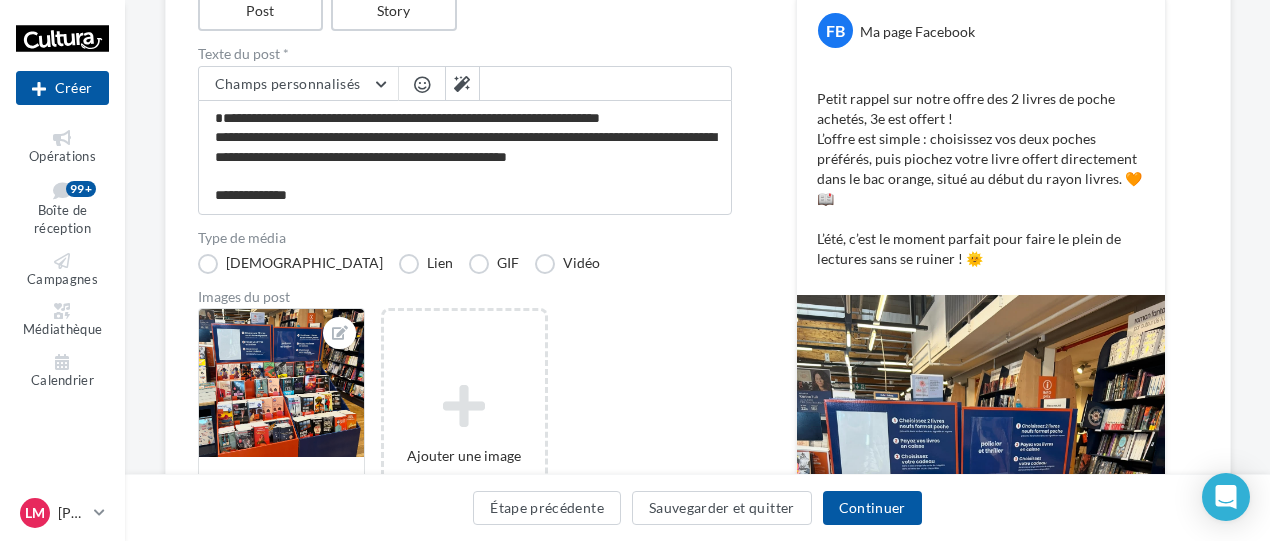 type on "**********" 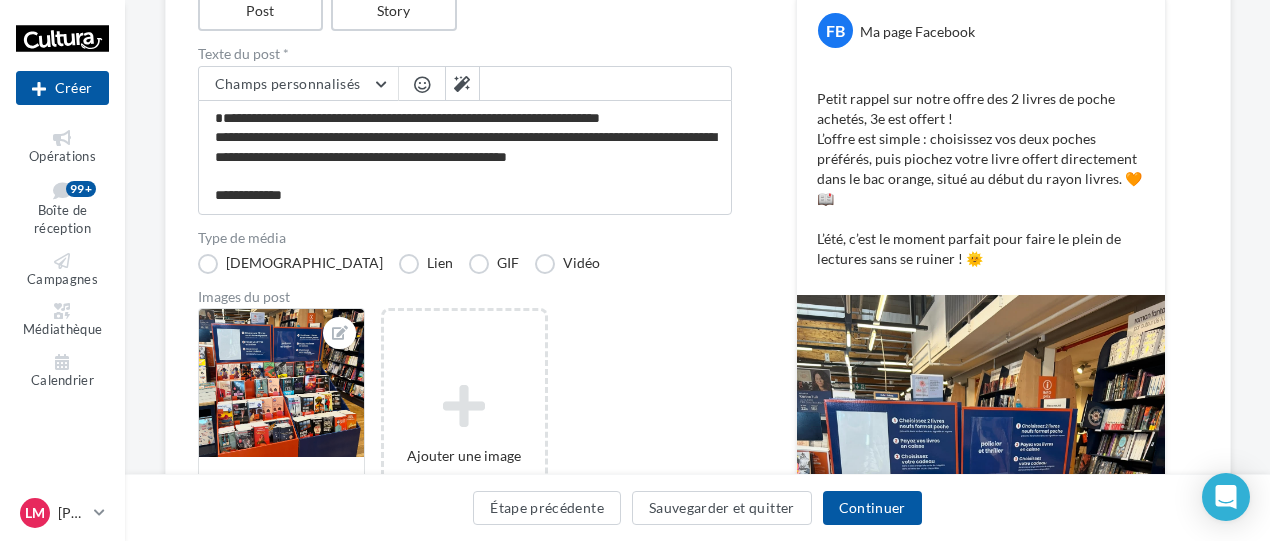 type on "**********" 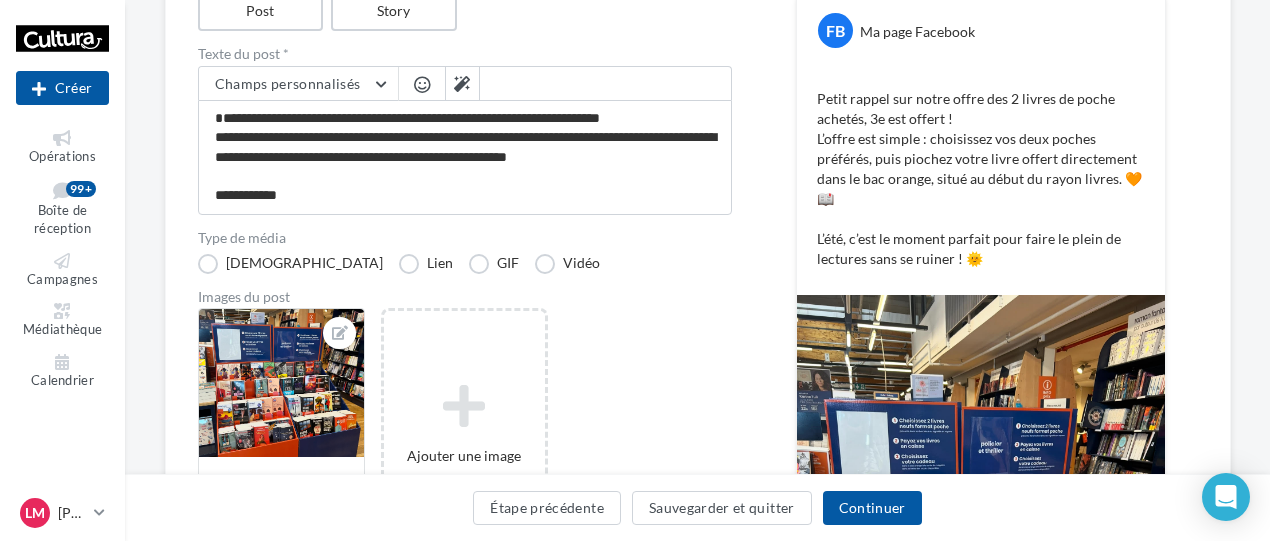 type on "**********" 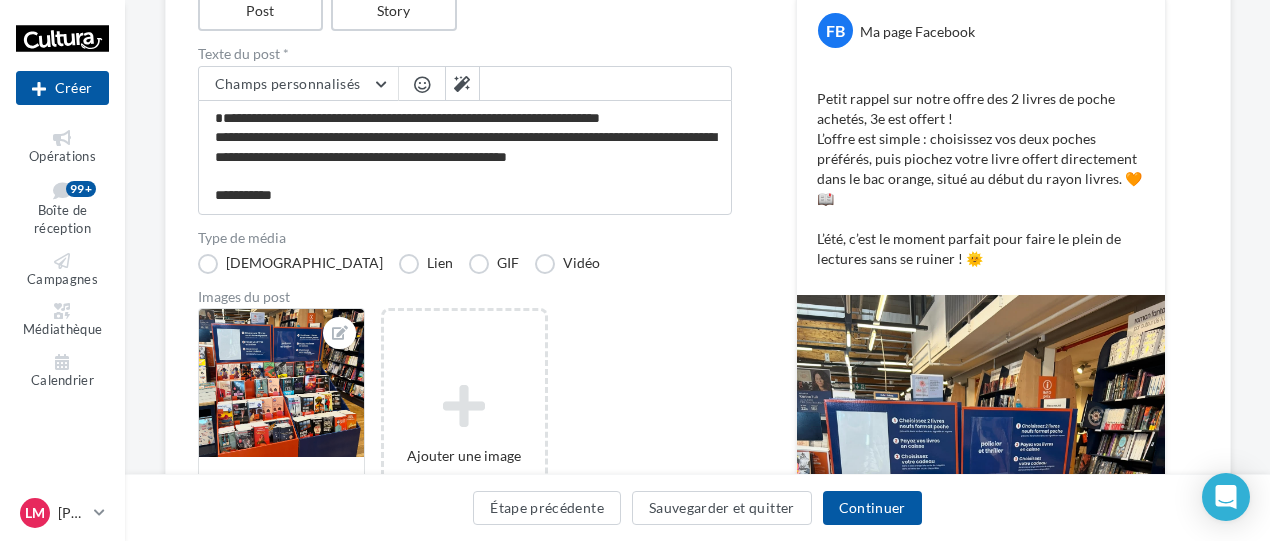 type on "**********" 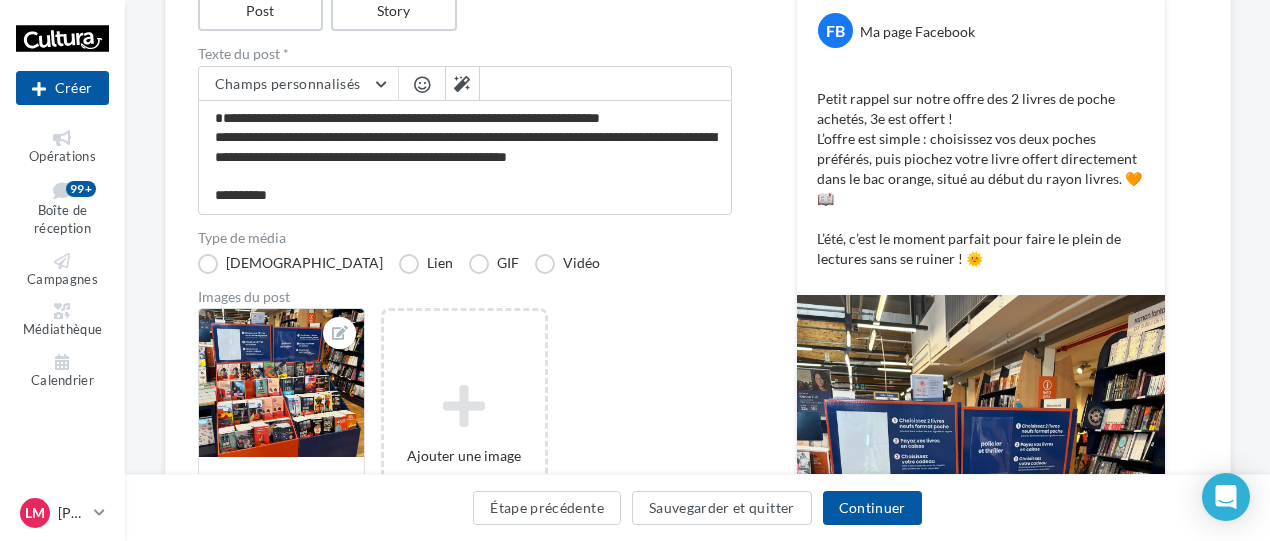 type on "**********" 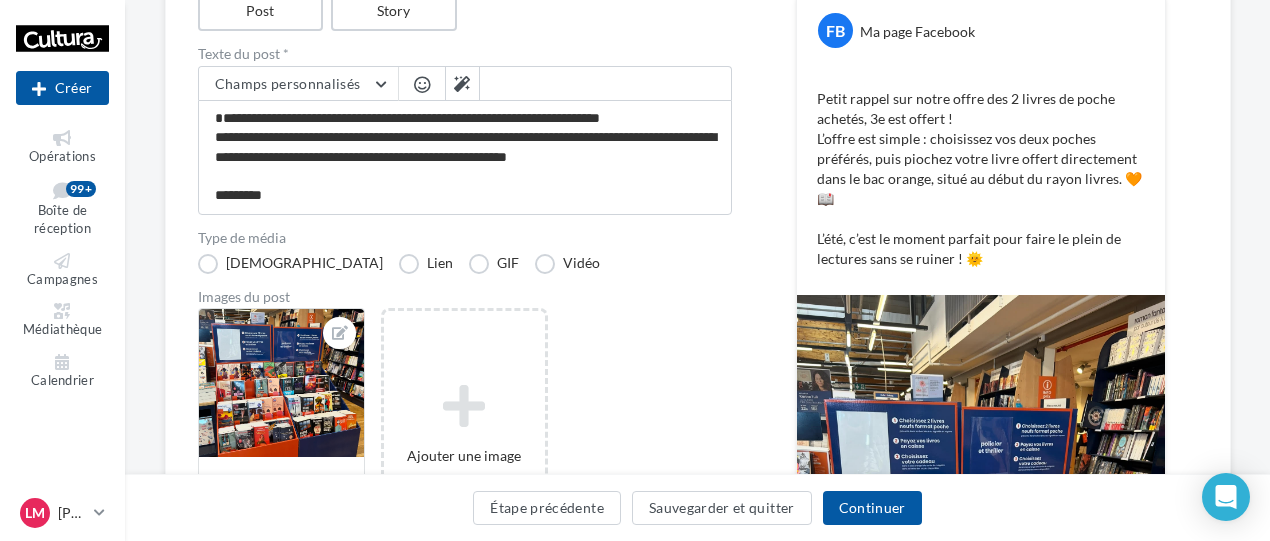 type on "**********" 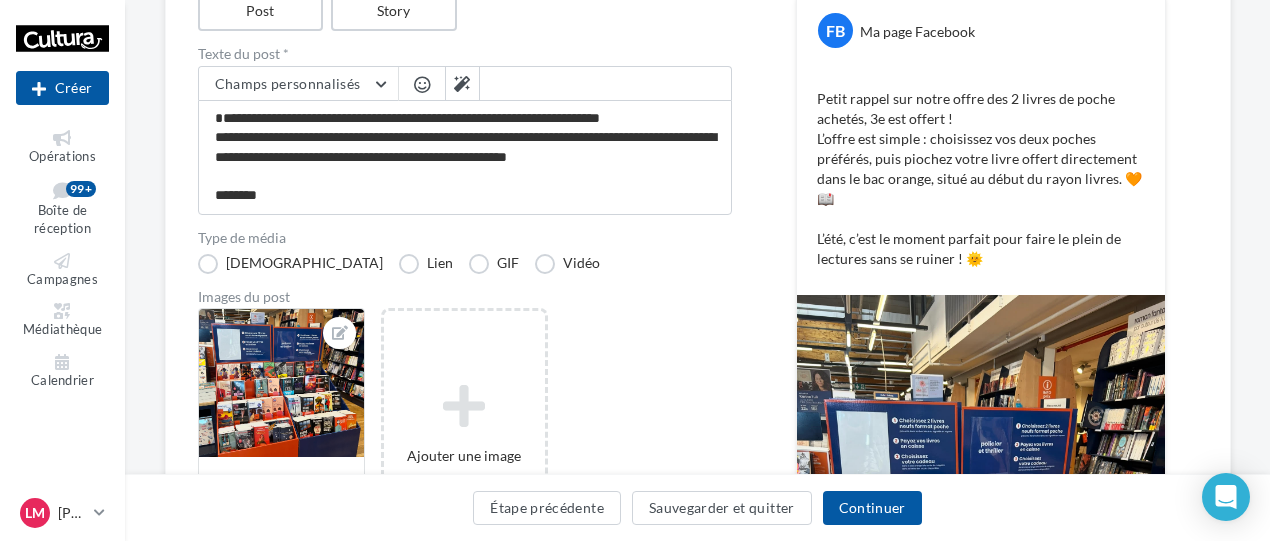 type on "**********" 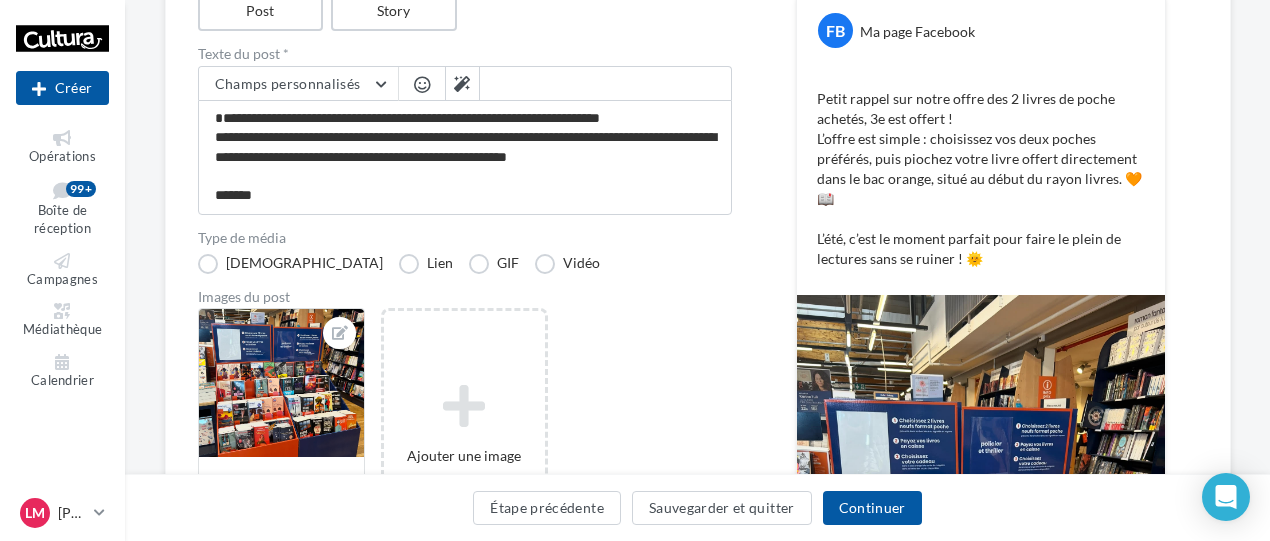 type on "**********" 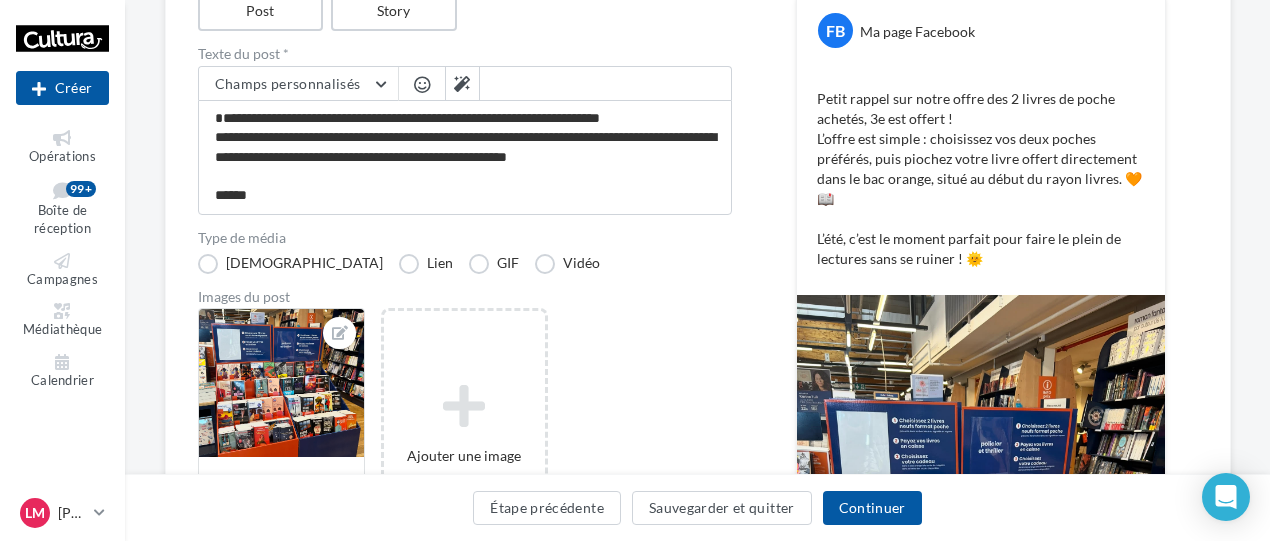 type on "**********" 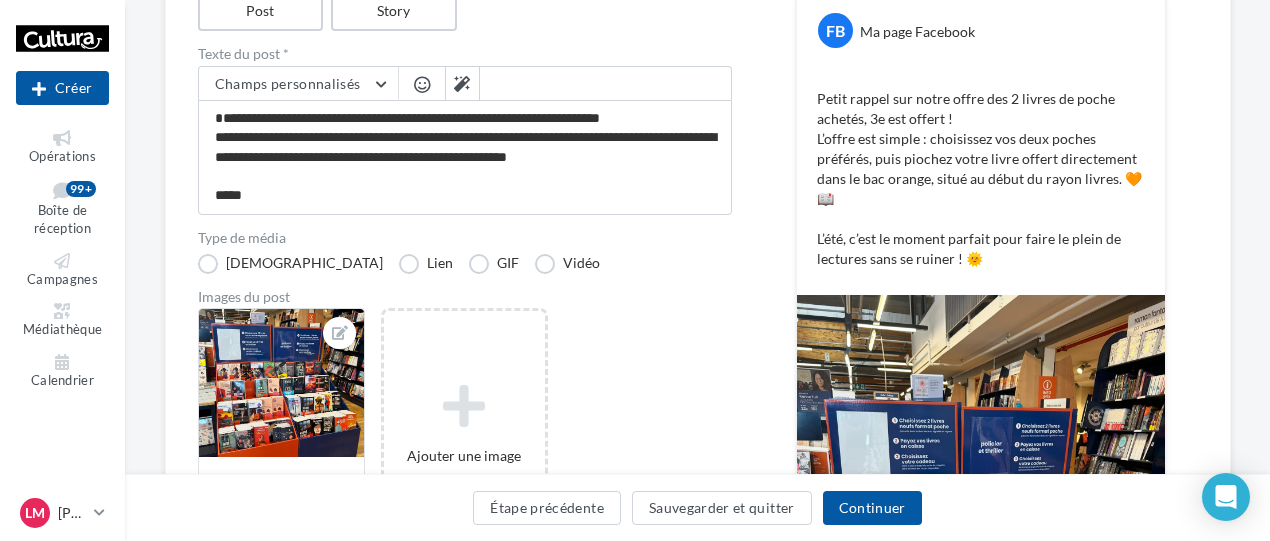 type on "**********" 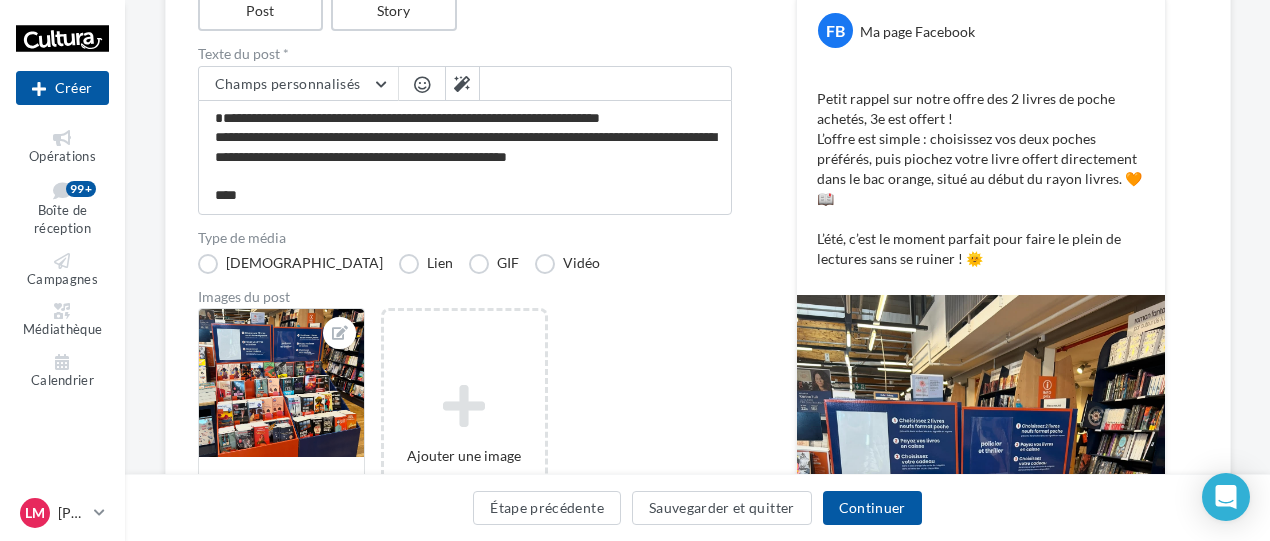 type on "**********" 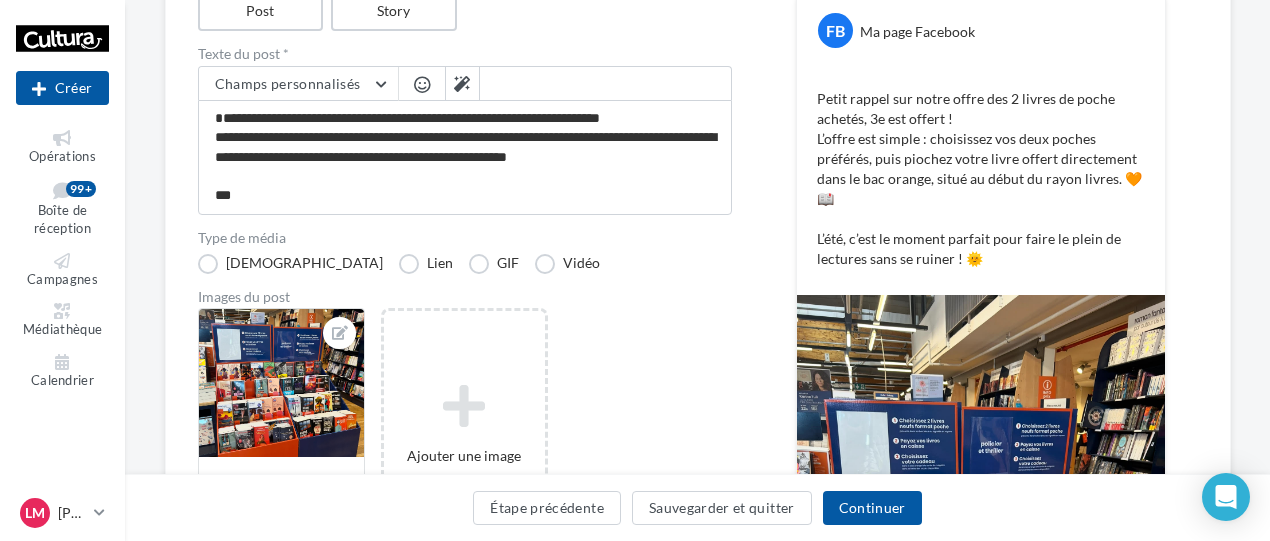 type on "**********" 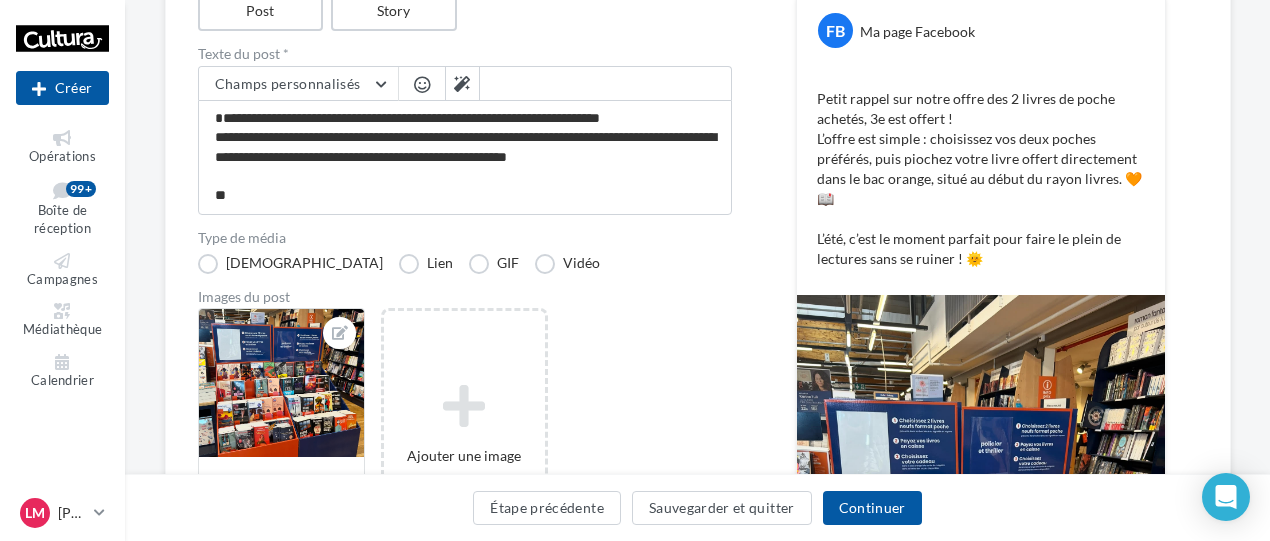 type on "**********" 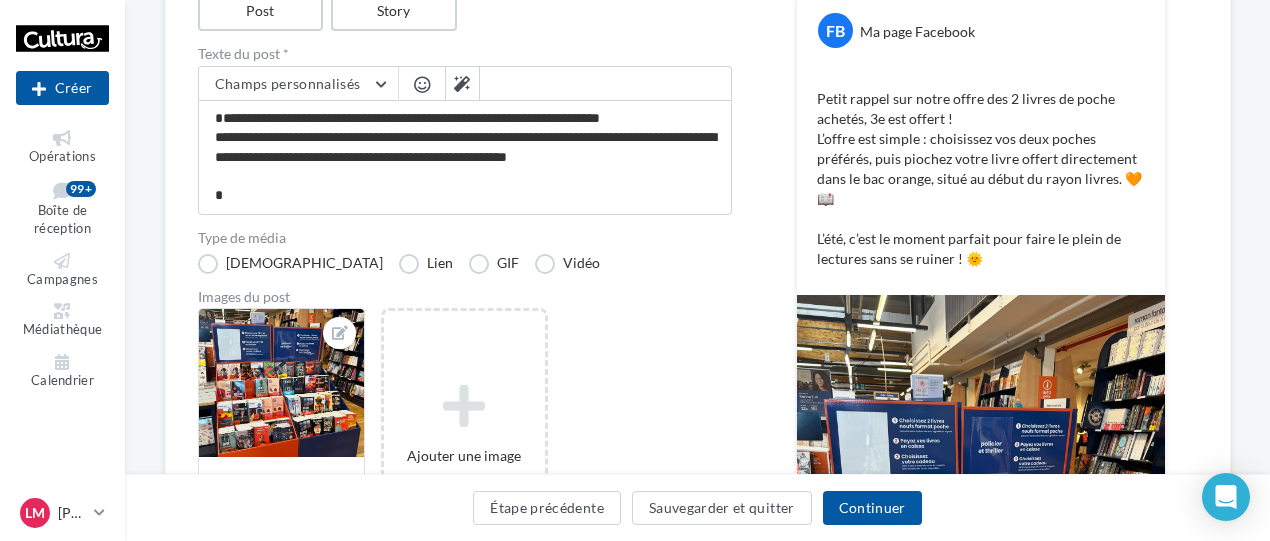 type on "**********" 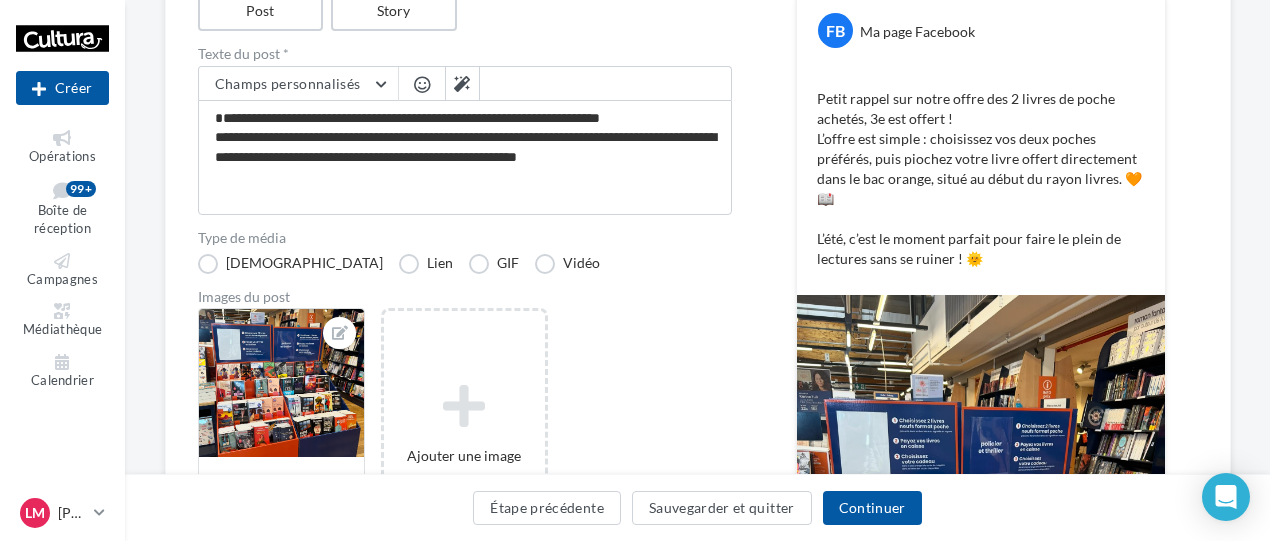 type on "**********" 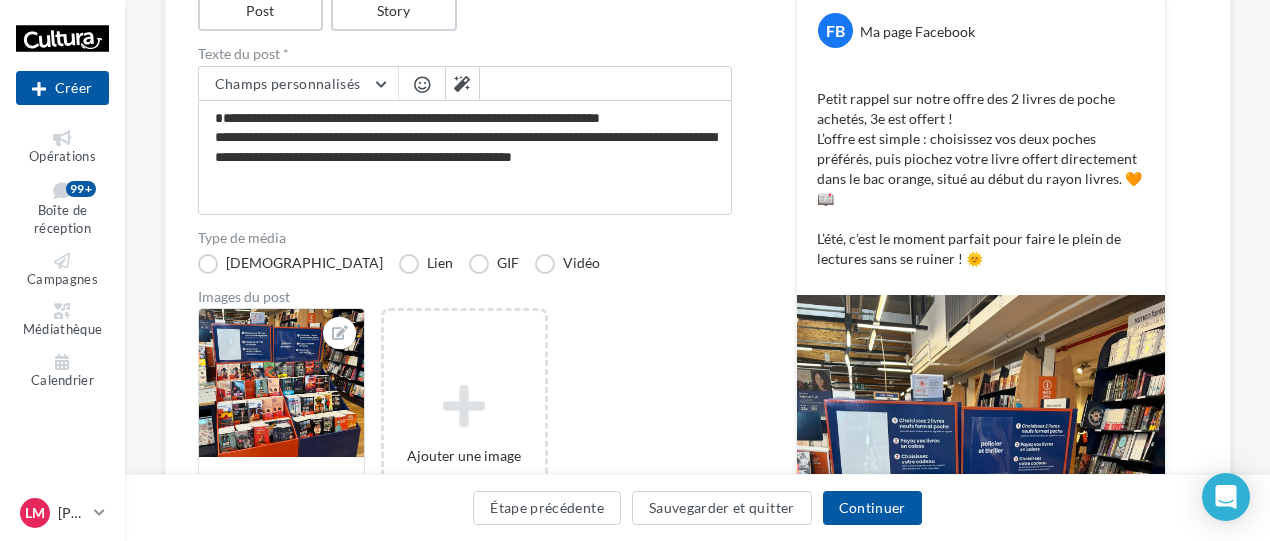 scroll, scrollTop: 0, scrollLeft: 0, axis: both 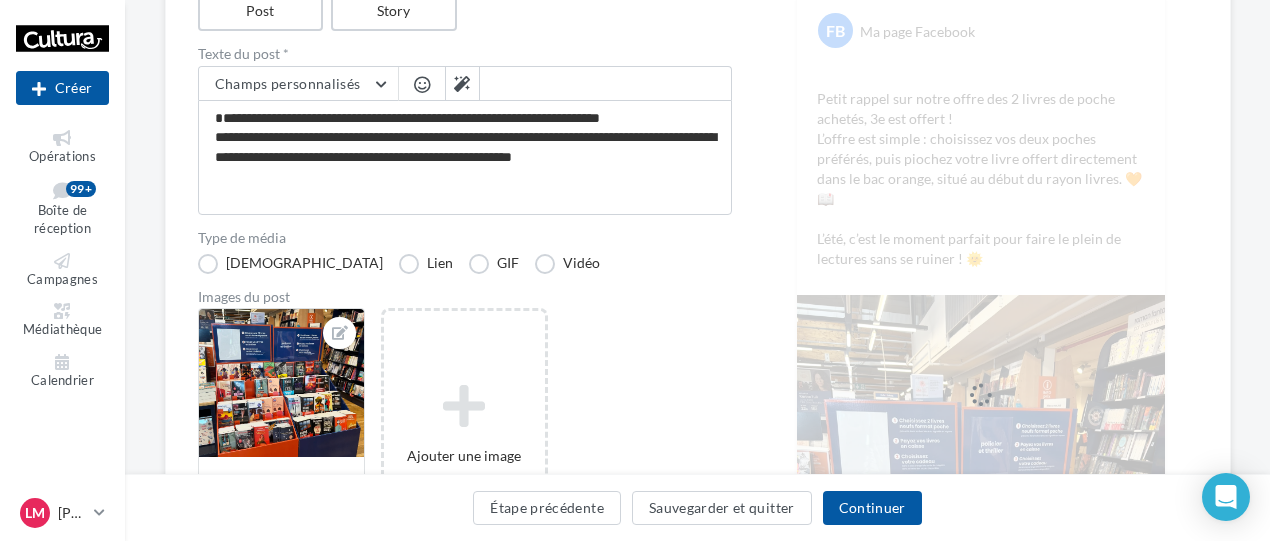 click on "**********" at bounding box center [465, 157] 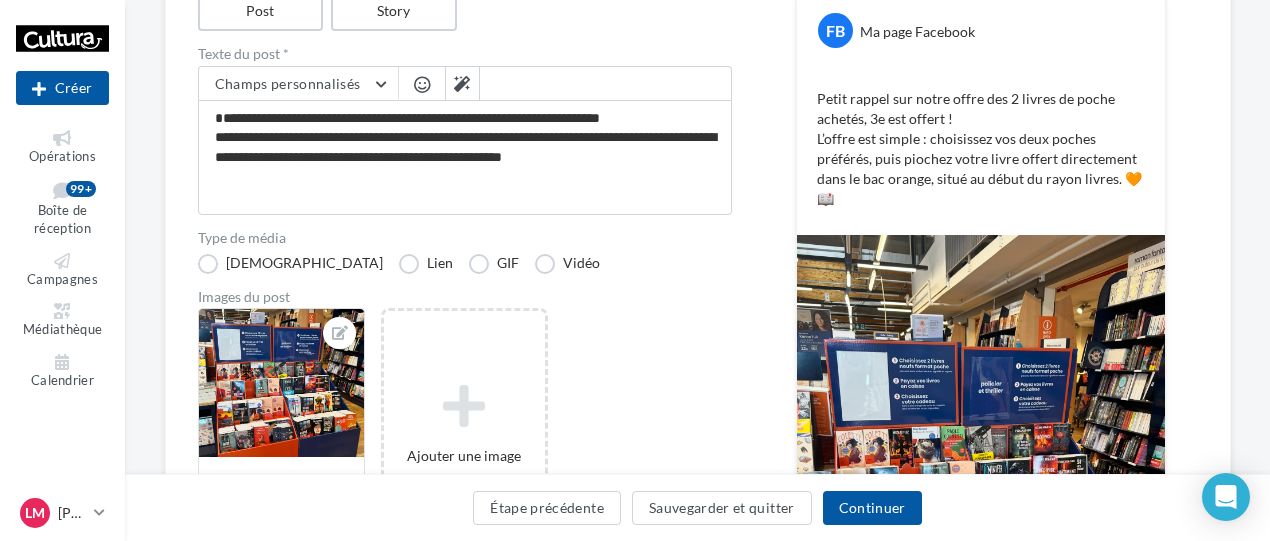 type on "**********" 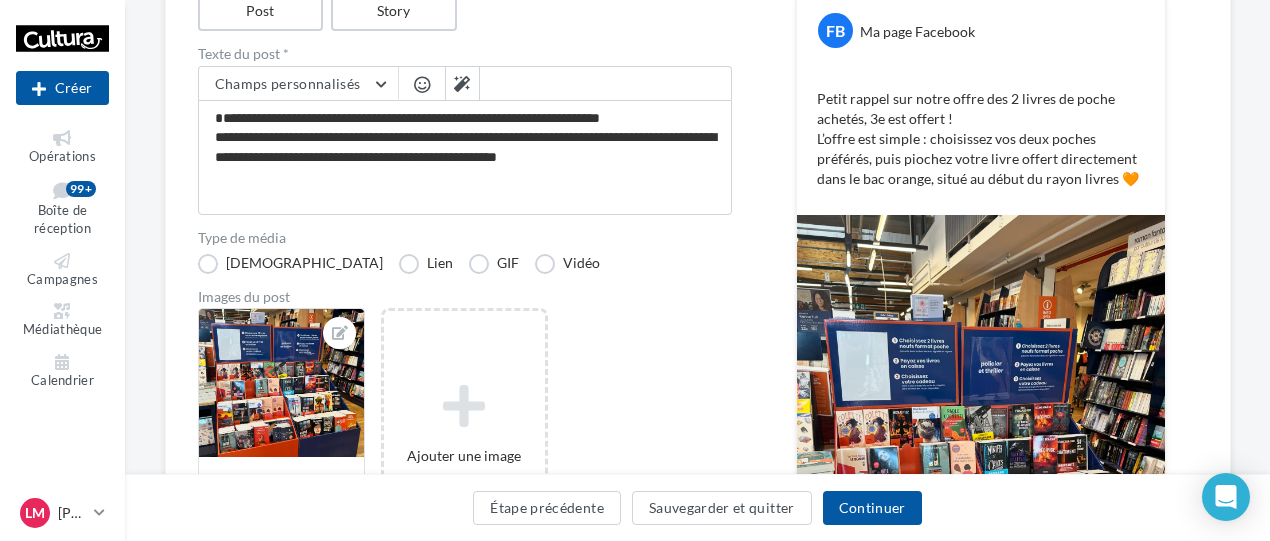 type on "**********" 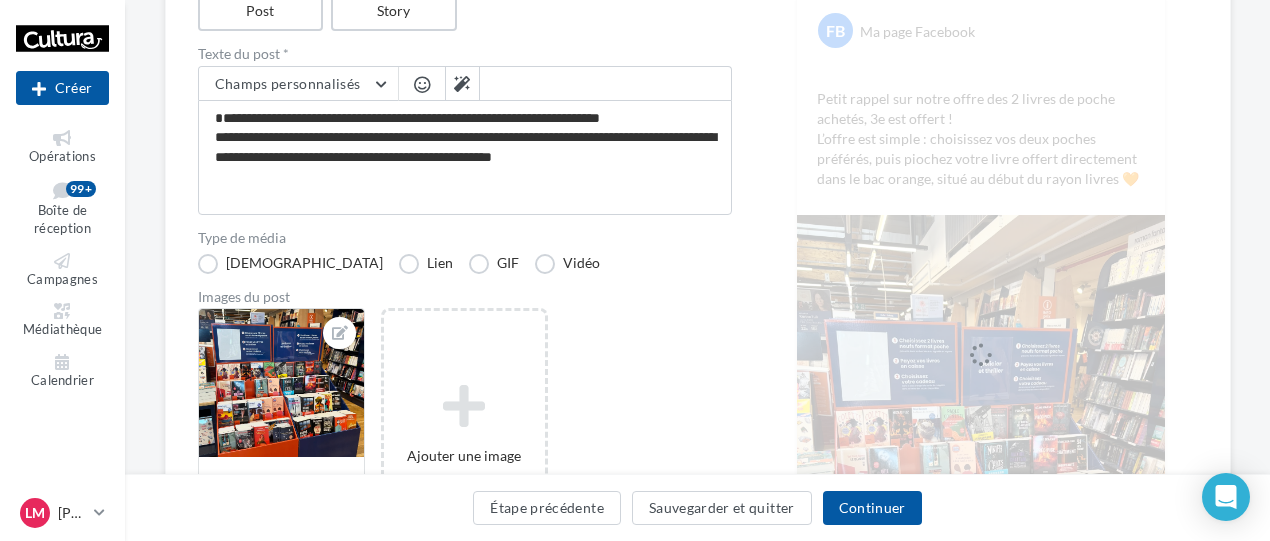 type on "**********" 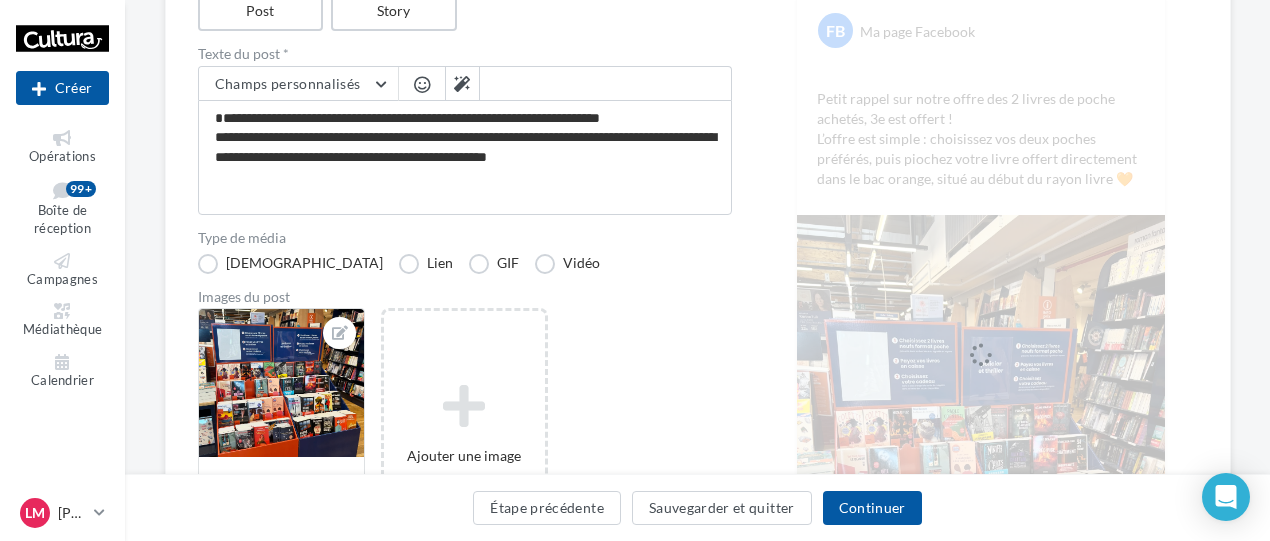 click on "**********" at bounding box center (465, 157) 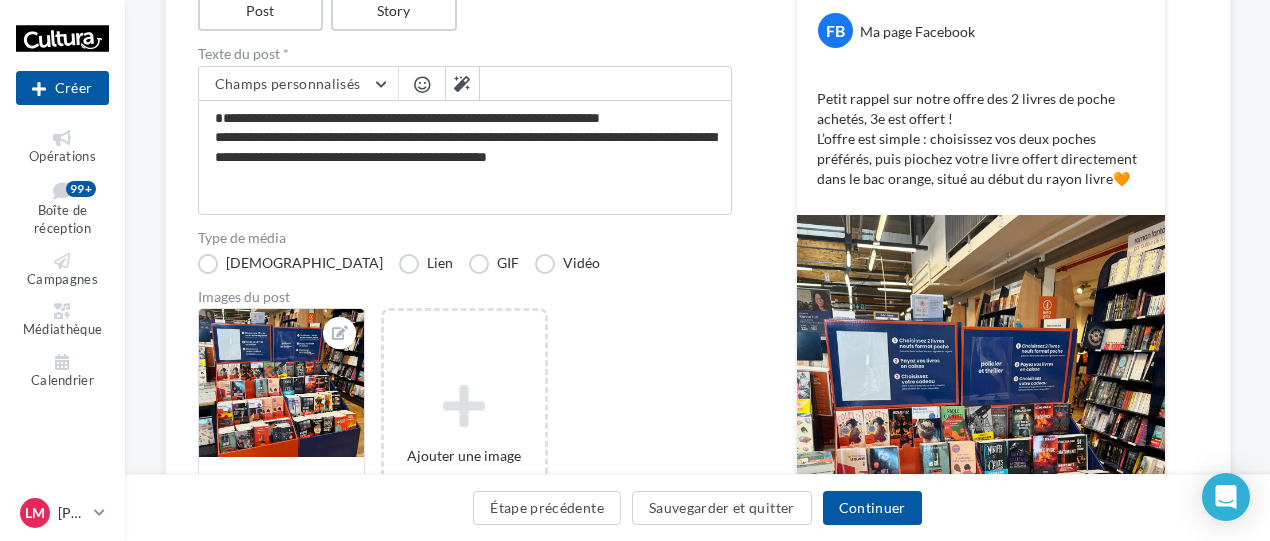 type on "**********" 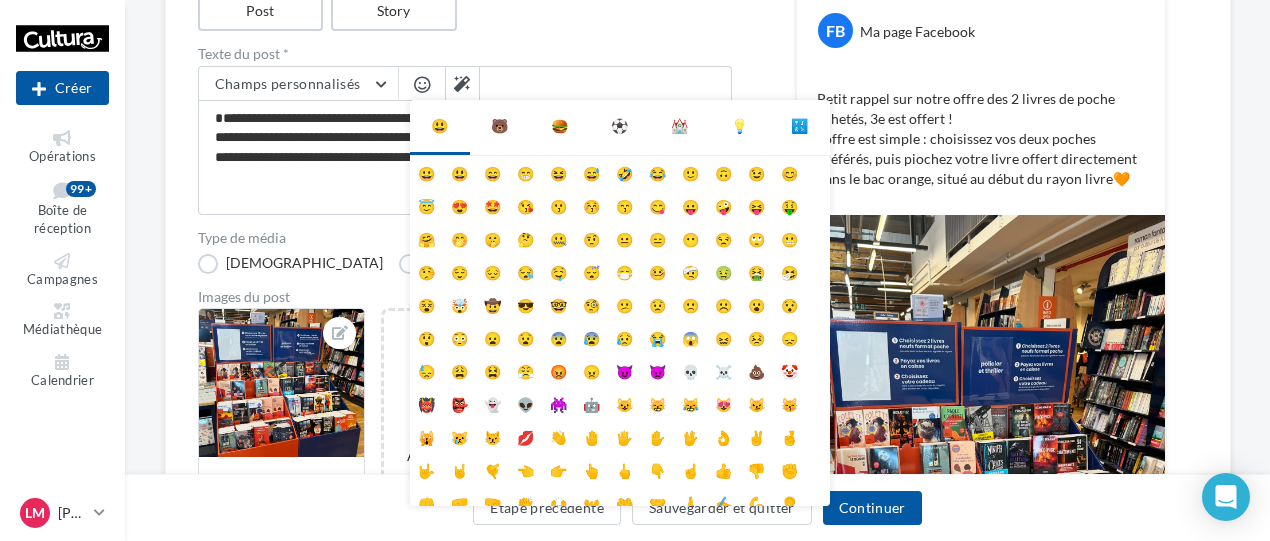 click on "😃     🐻     🍔     ⚽     ⛪     💡     🔣
😀
😃
😄
😁
😆
😅
🤣
😂
🙂
🙃
😉
😊
😇
😍
🤩
😘
😗
😚" at bounding box center (422, 84) 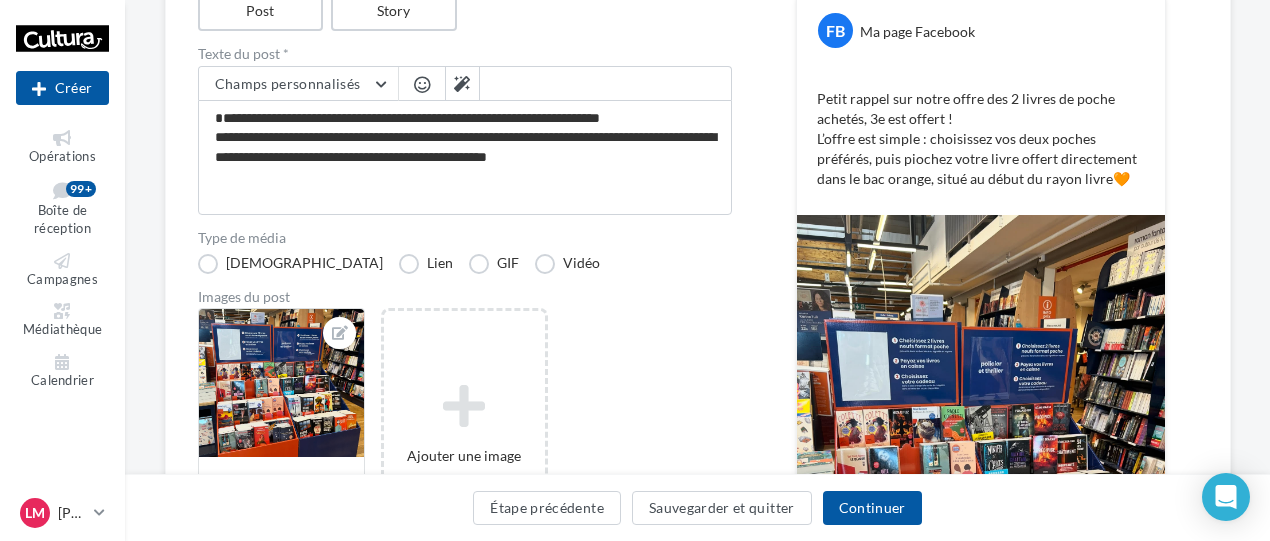 click at bounding box center [422, 84] 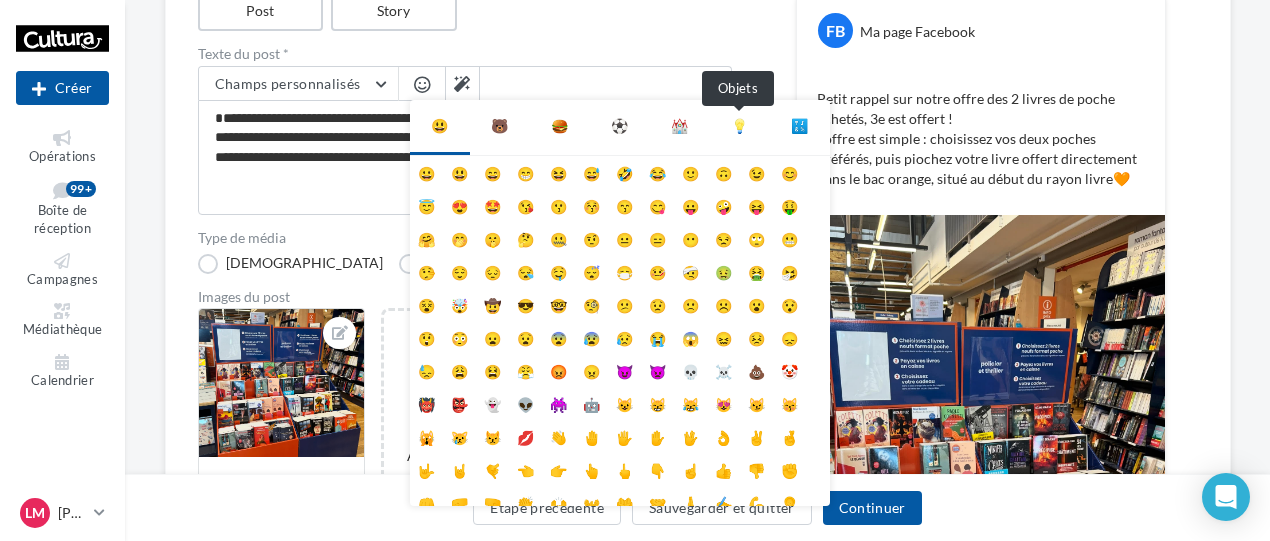 click on "💡" at bounding box center [739, 126] 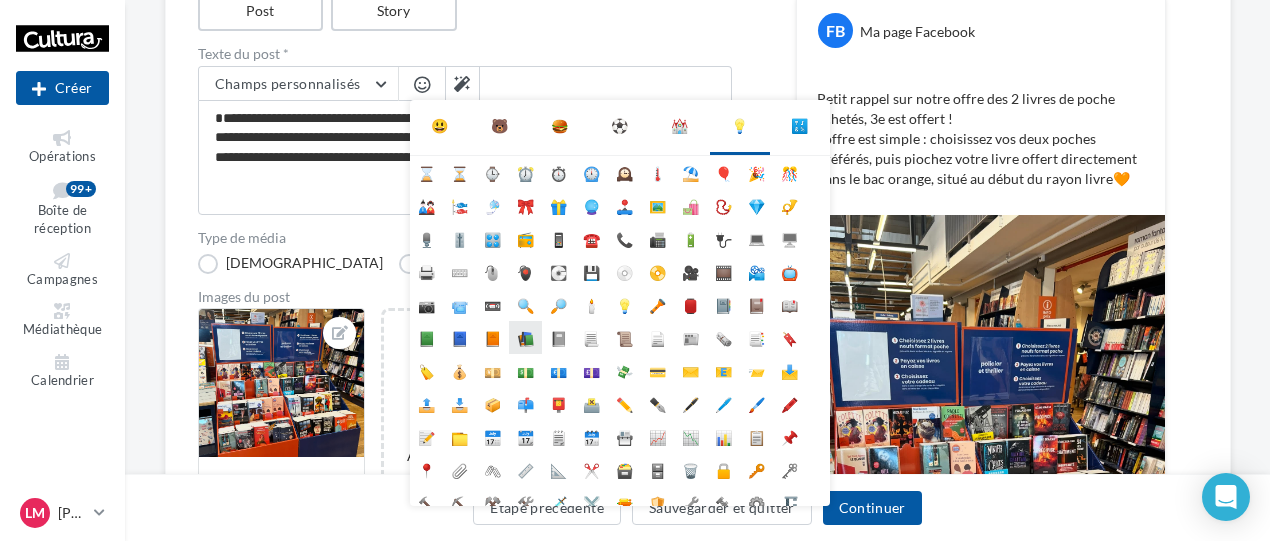 click on "📚" at bounding box center [525, 337] 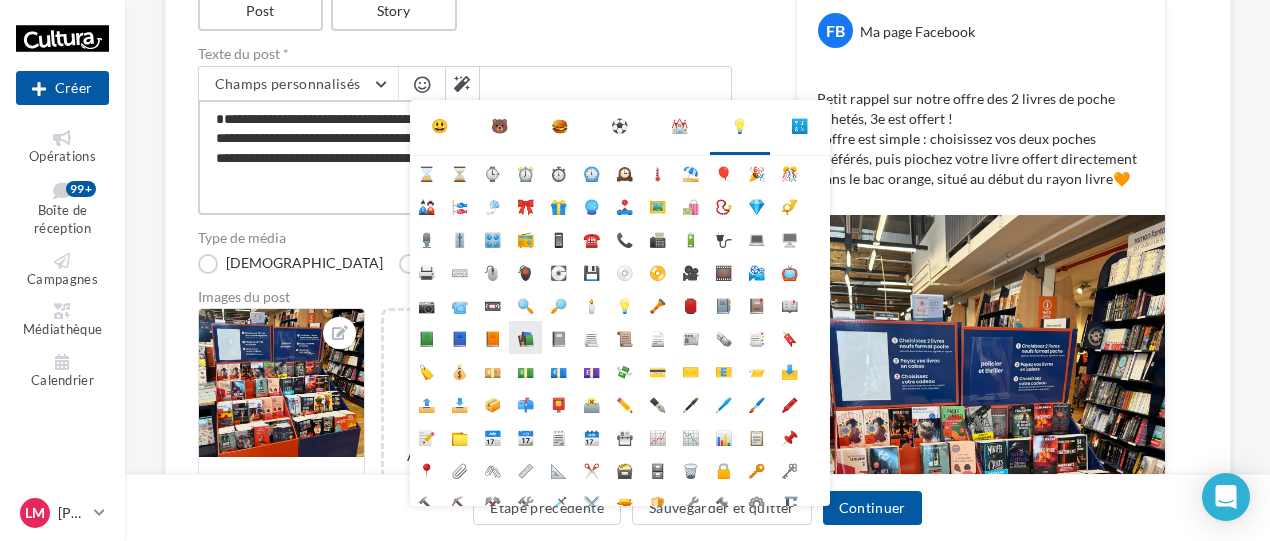 type on "**********" 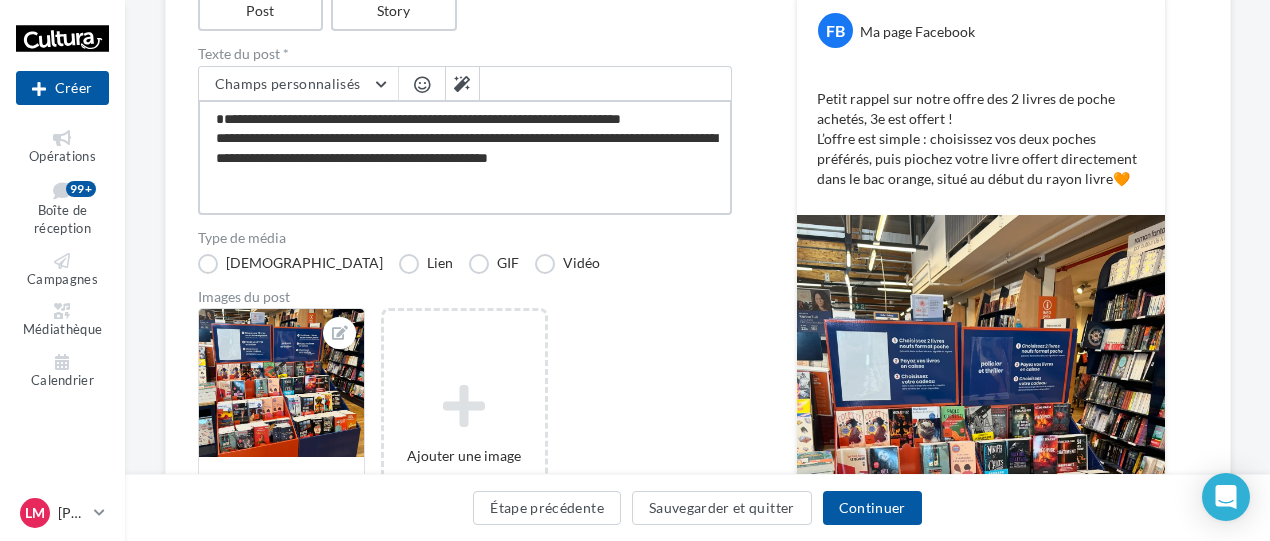 click on "**********" at bounding box center (465, 157) 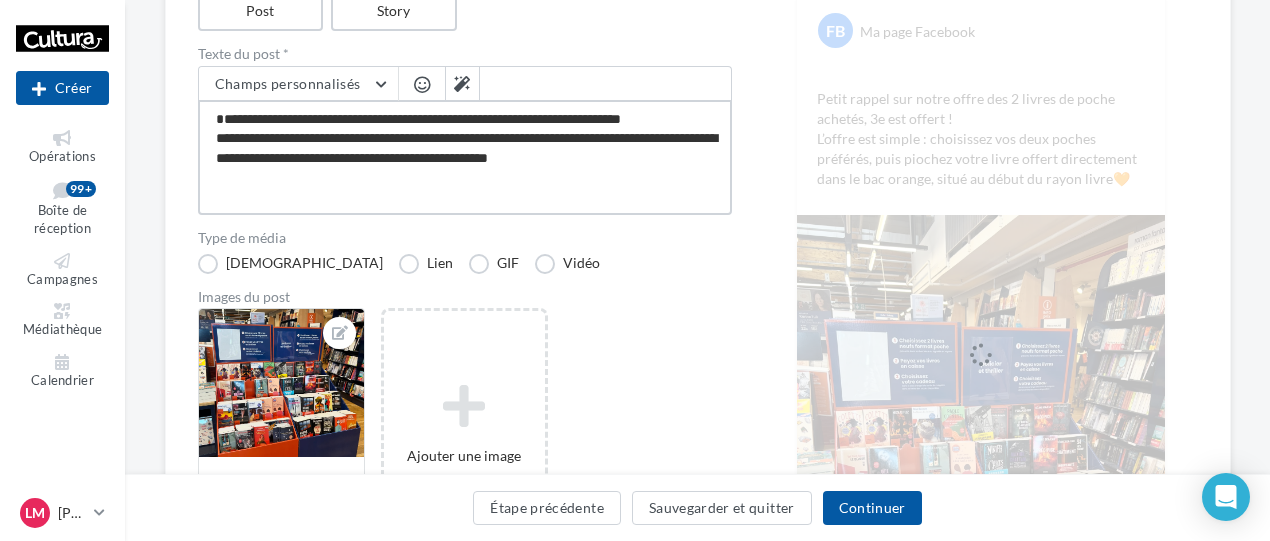 type on "**********" 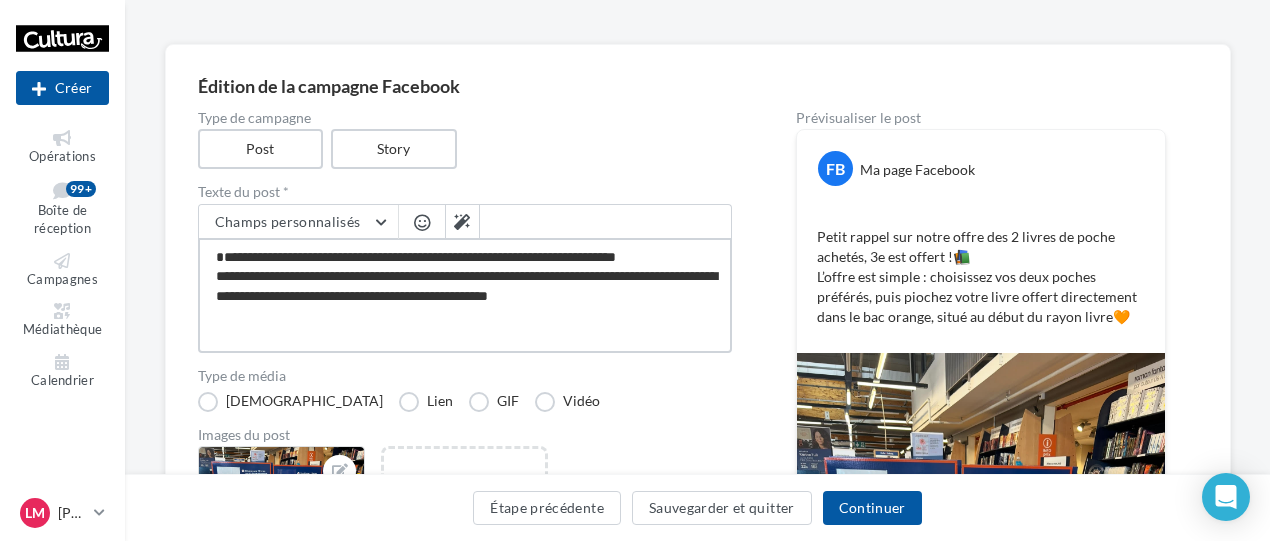 scroll, scrollTop: 148, scrollLeft: 0, axis: vertical 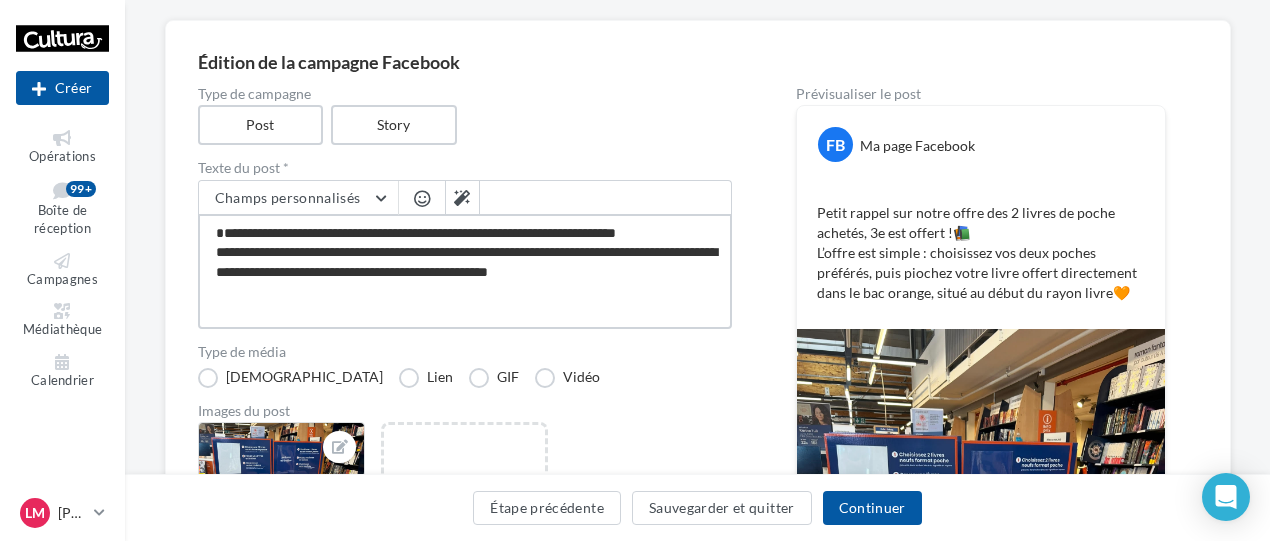 click on "**********" at bounding box center (465, 271) 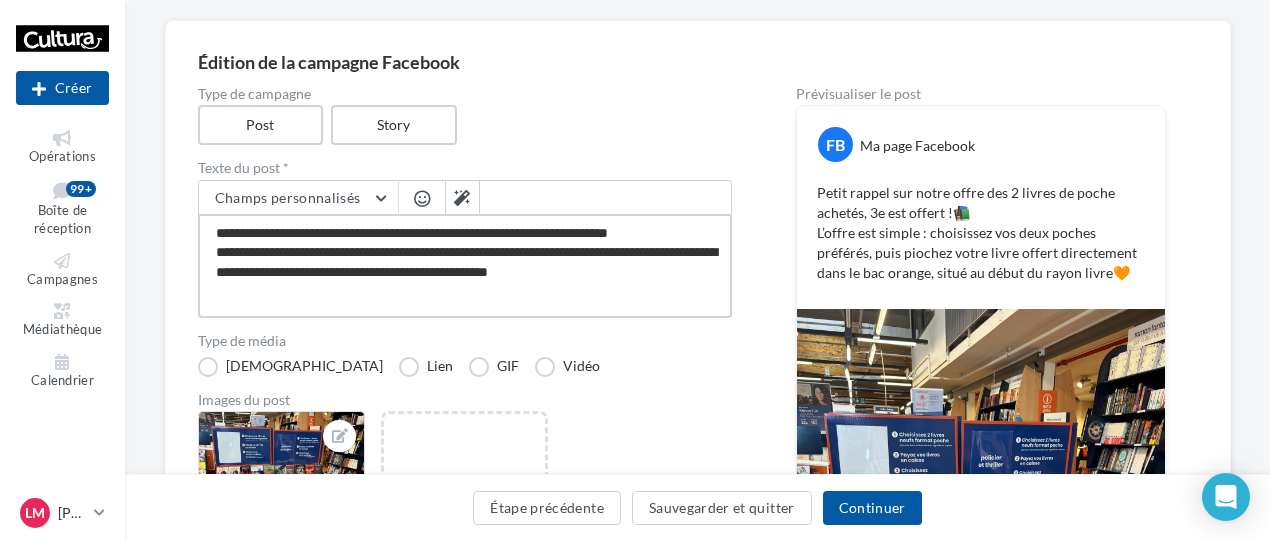 click on "**********" at bounding box center (465, 266) 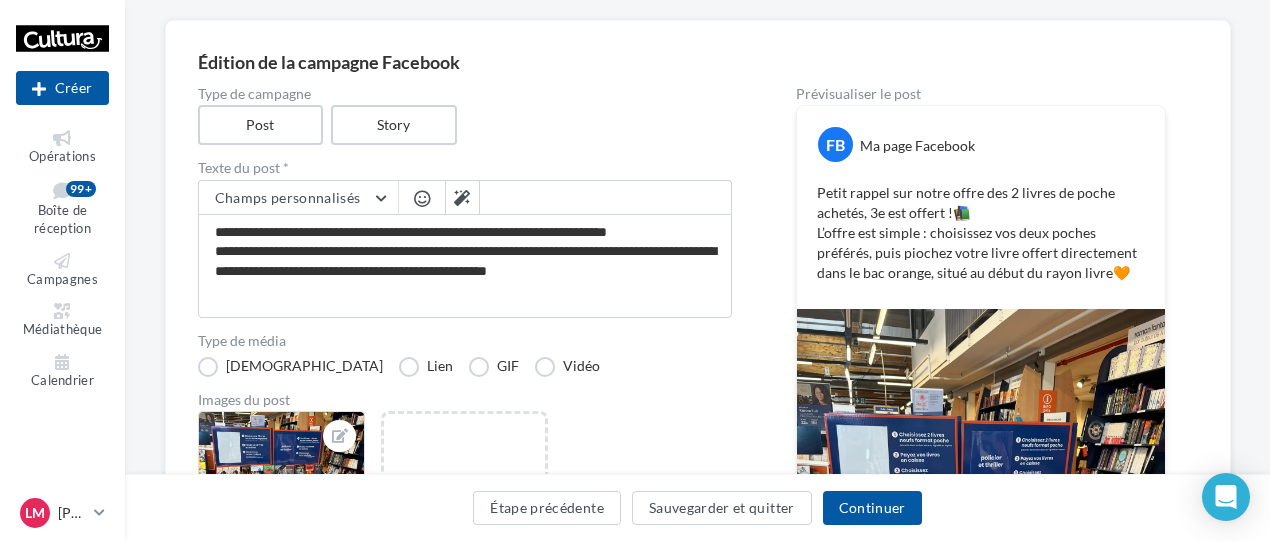 click on "**********" at bounding box center [465, 459] 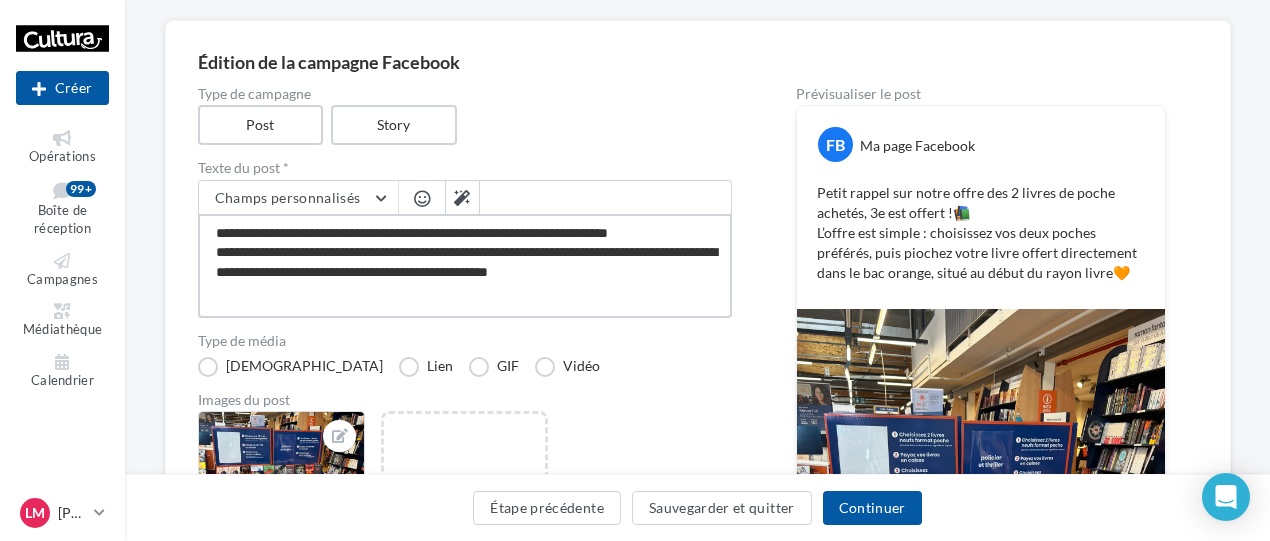 click on "**********" at bounding box center (465, 266) 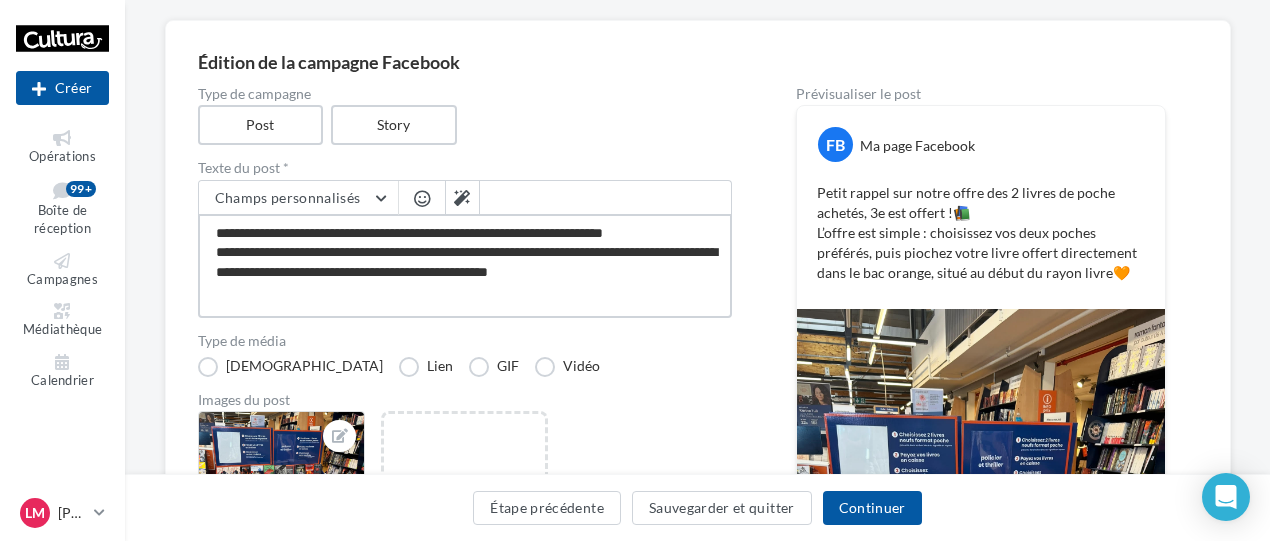 type on "**********" 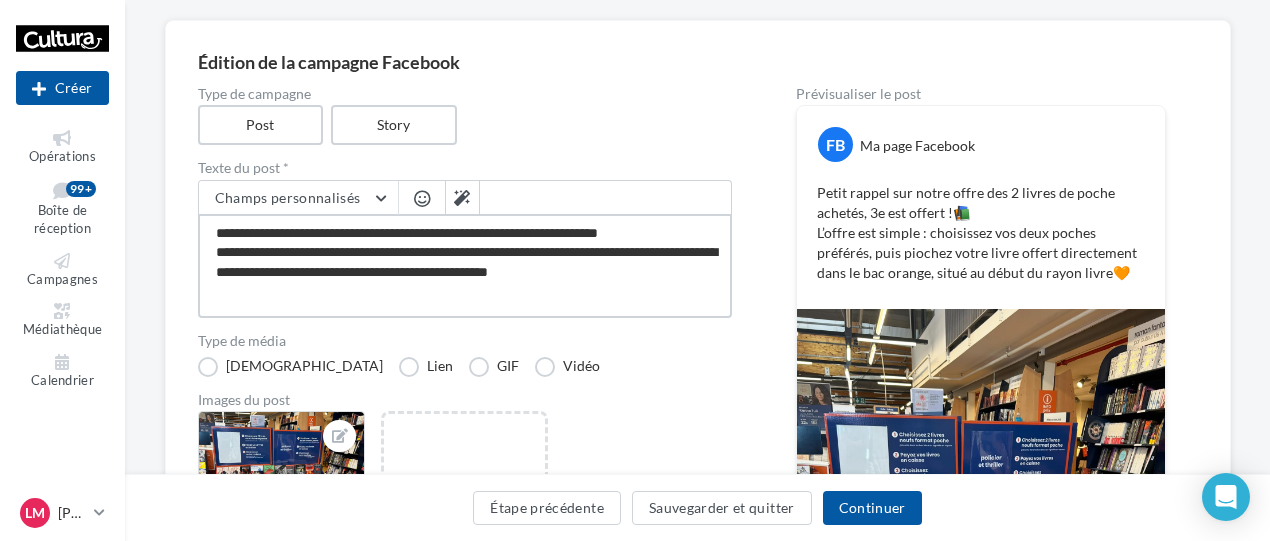type on "**********" 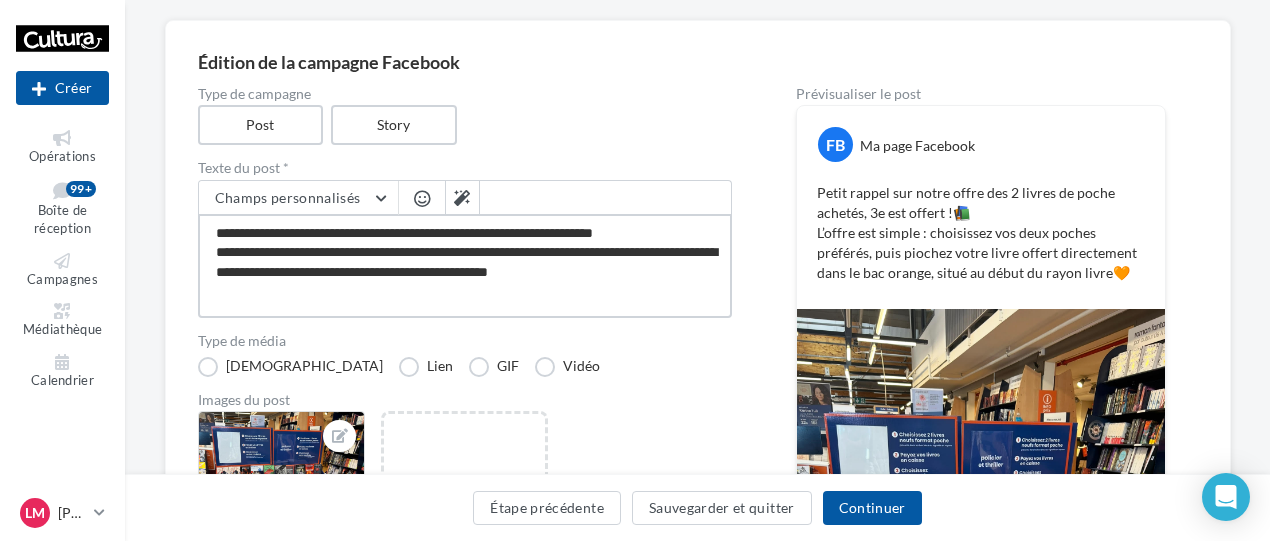type on "**********" 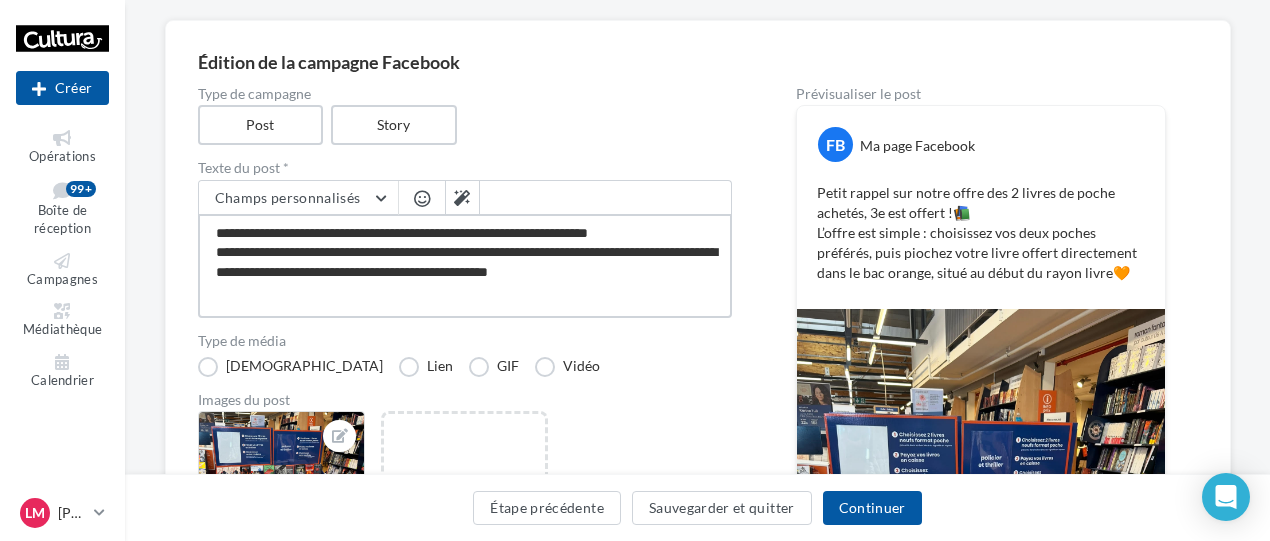 type on "**********" 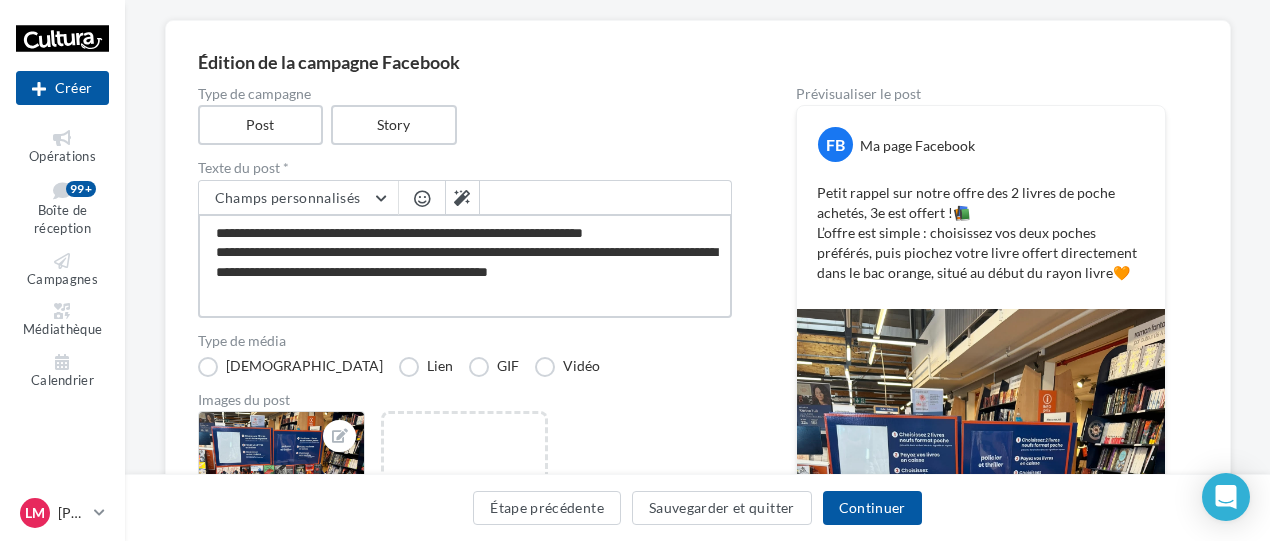 type on "**********" 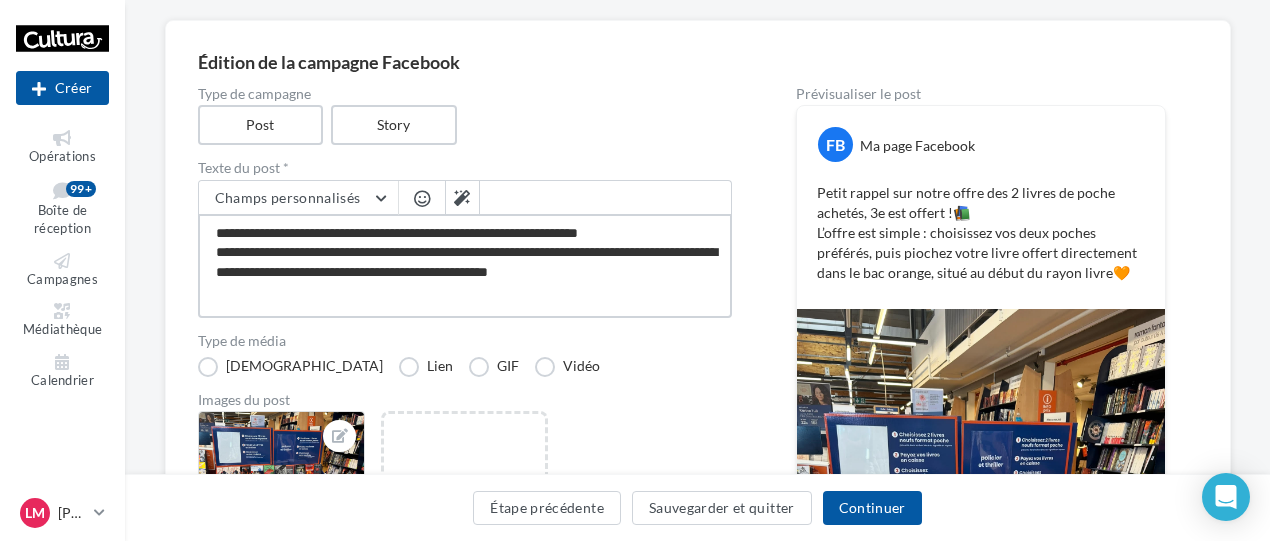 type on "**********" 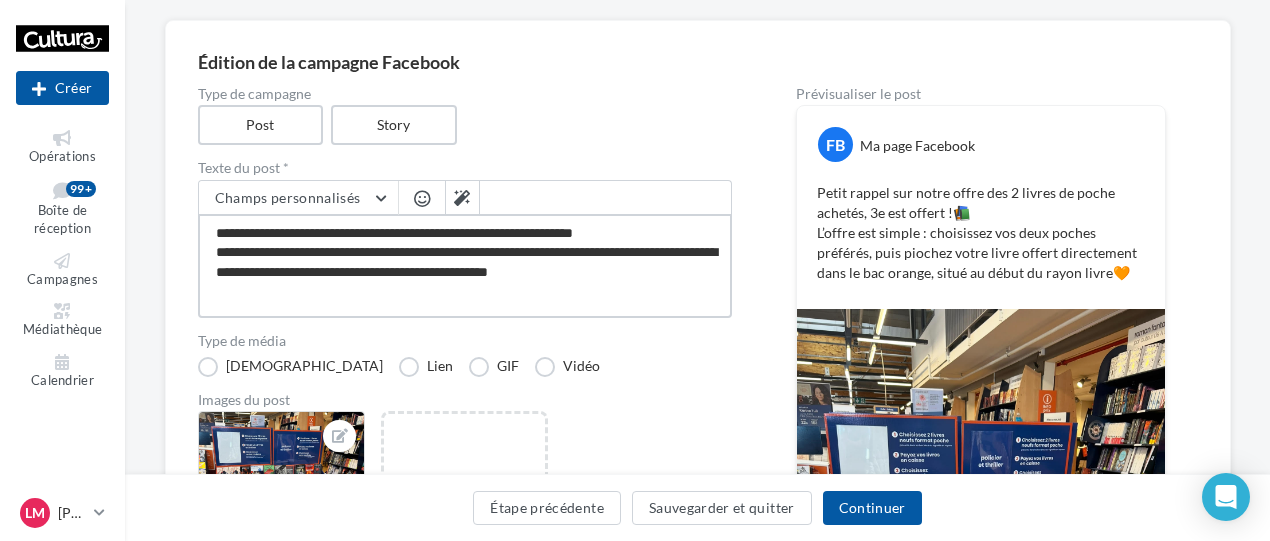 type on "**********" 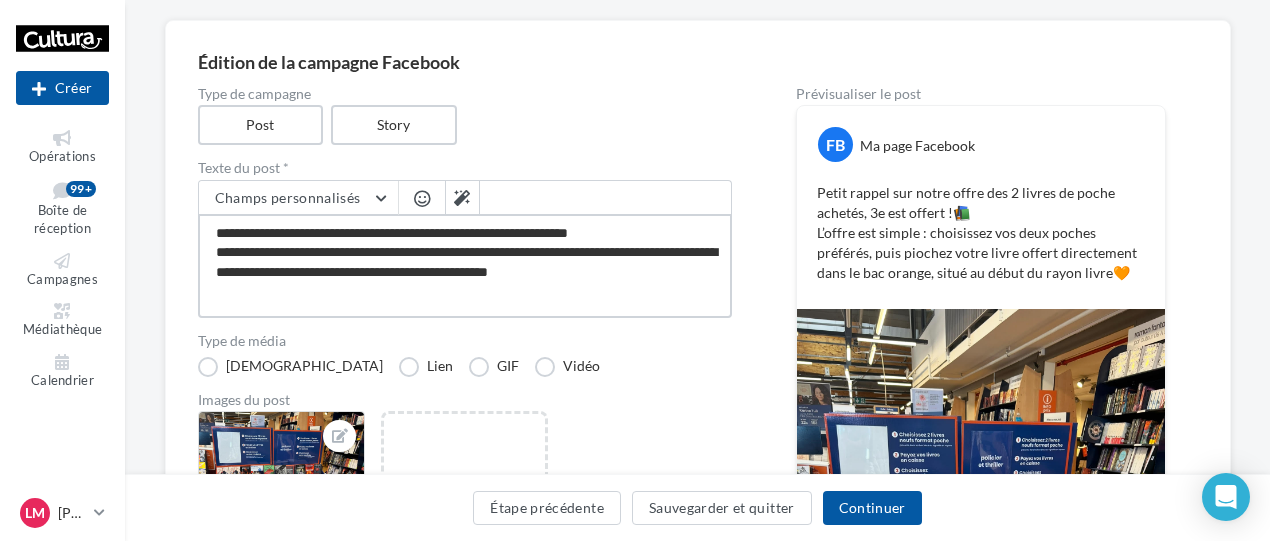 type on "**********" 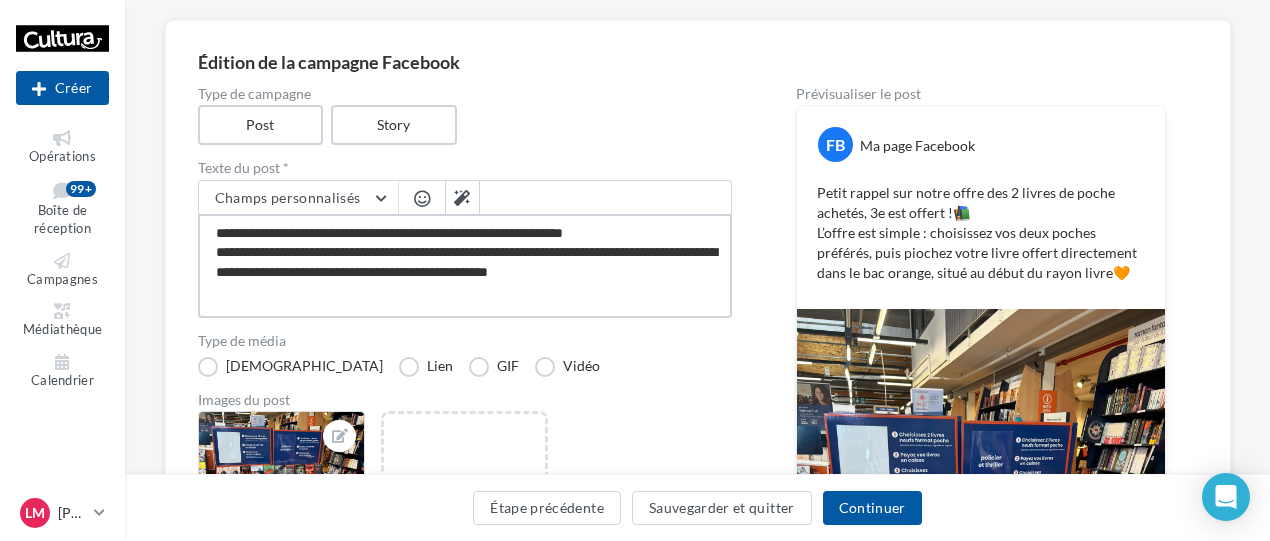 type on "**********" 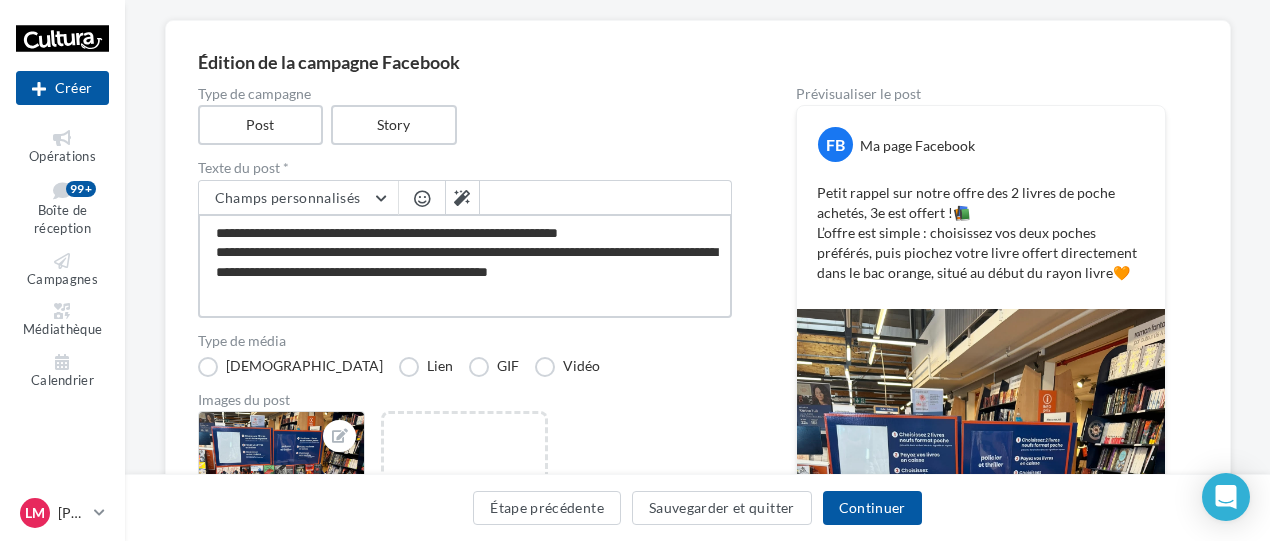 type on "**********" 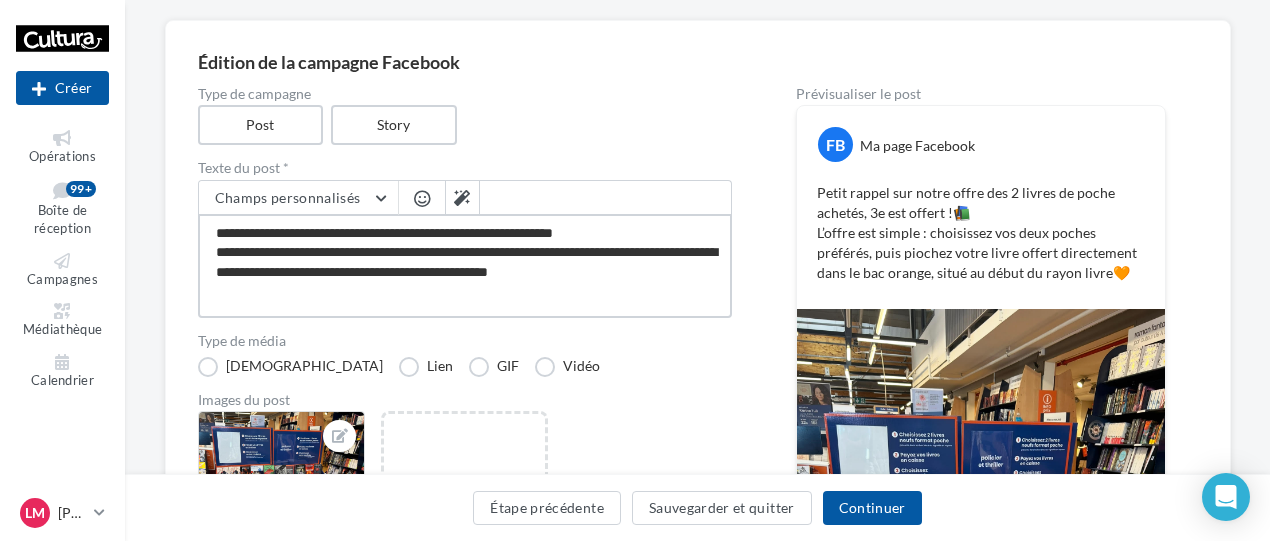 type on "**********" 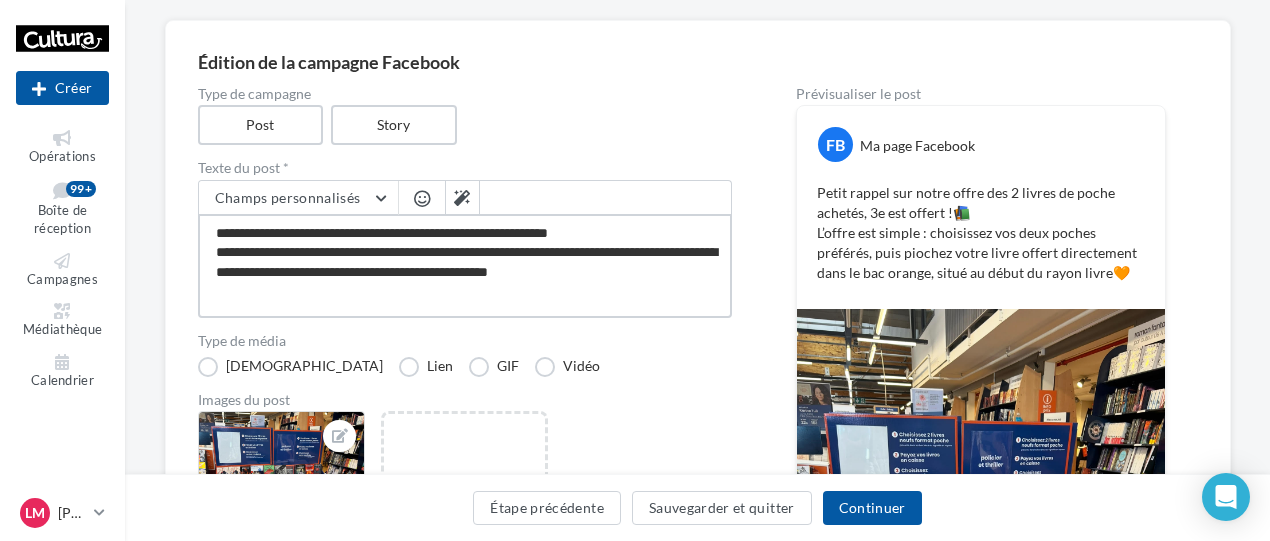 type on "**********" 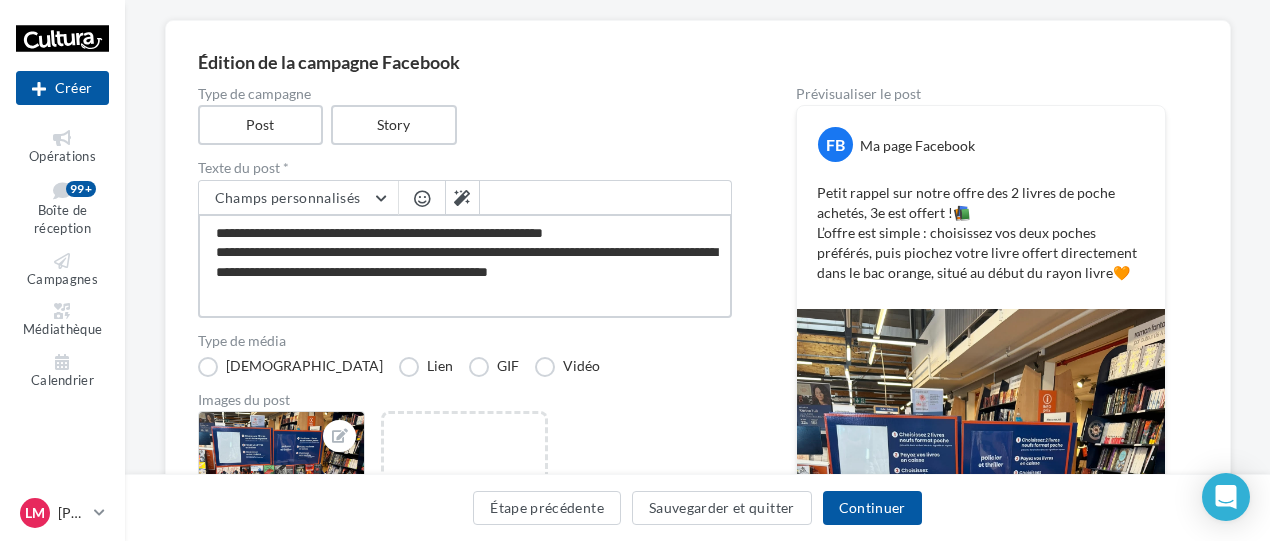 type on "**********" 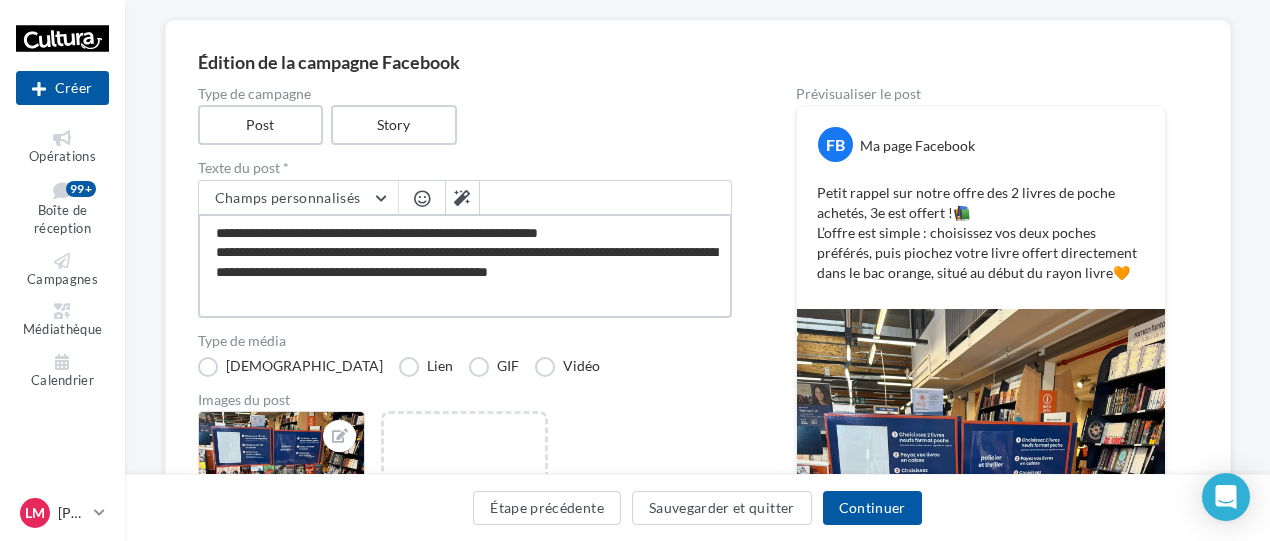 type on "**********" 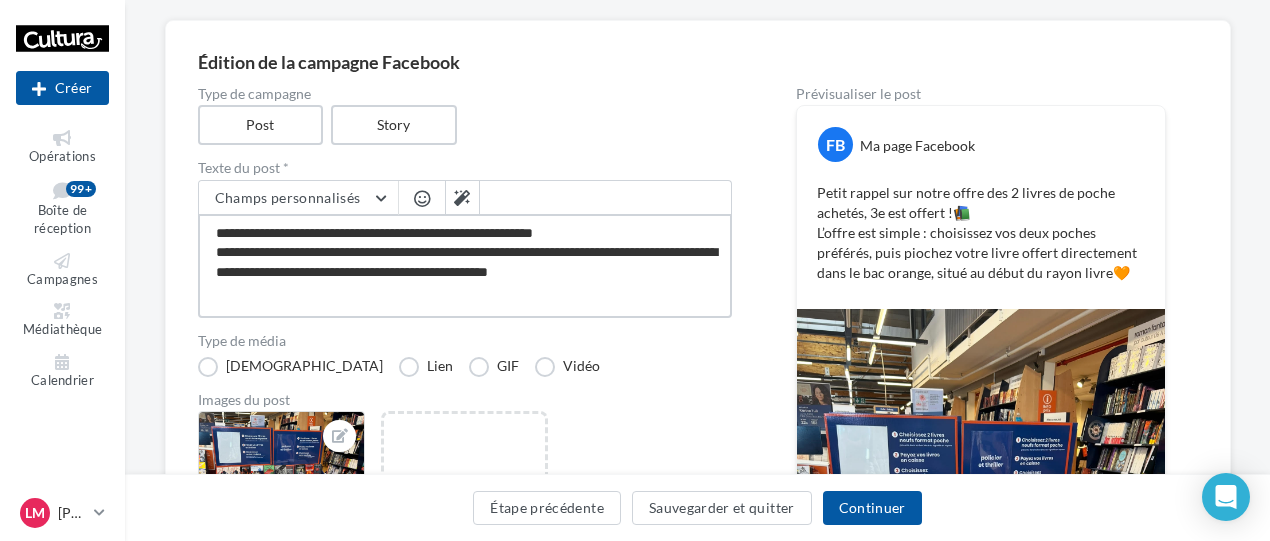 type on "**********" 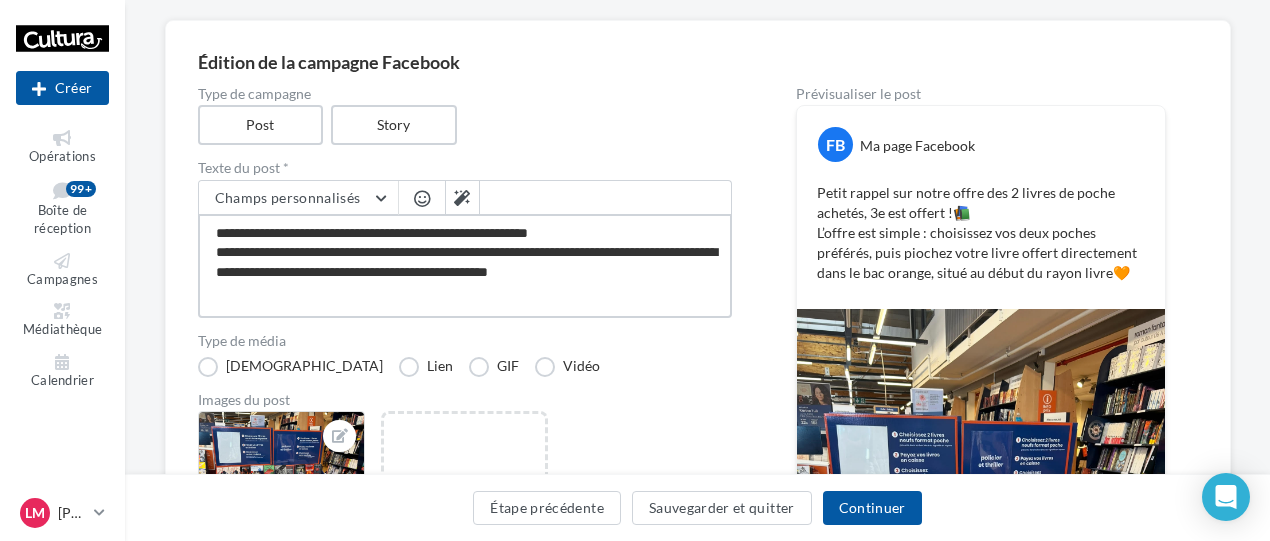 type on "**********" 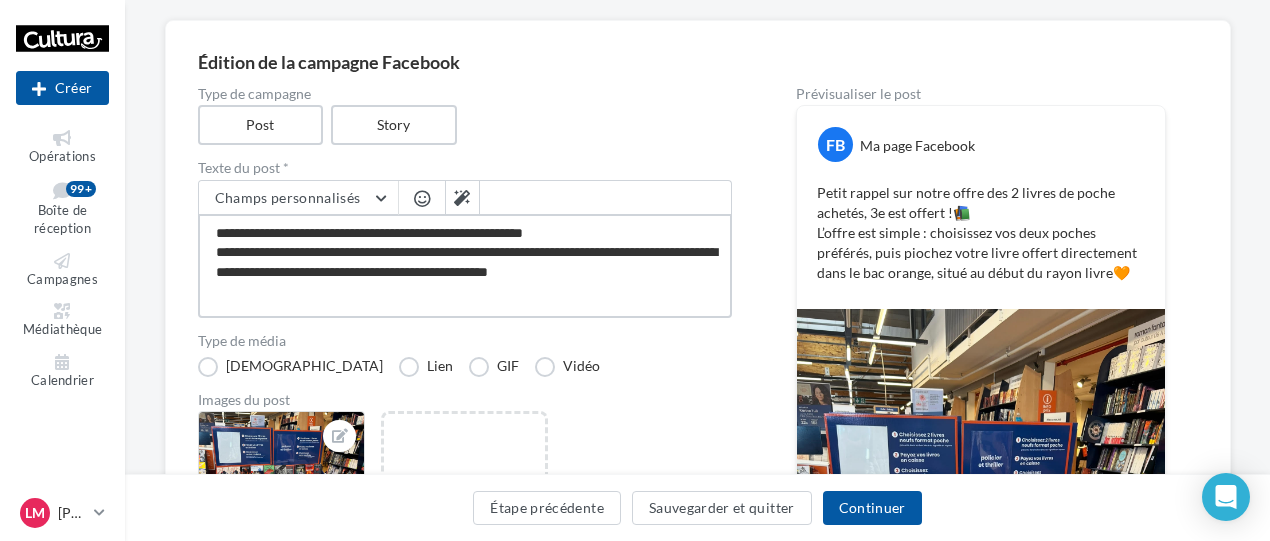 type on "**********" 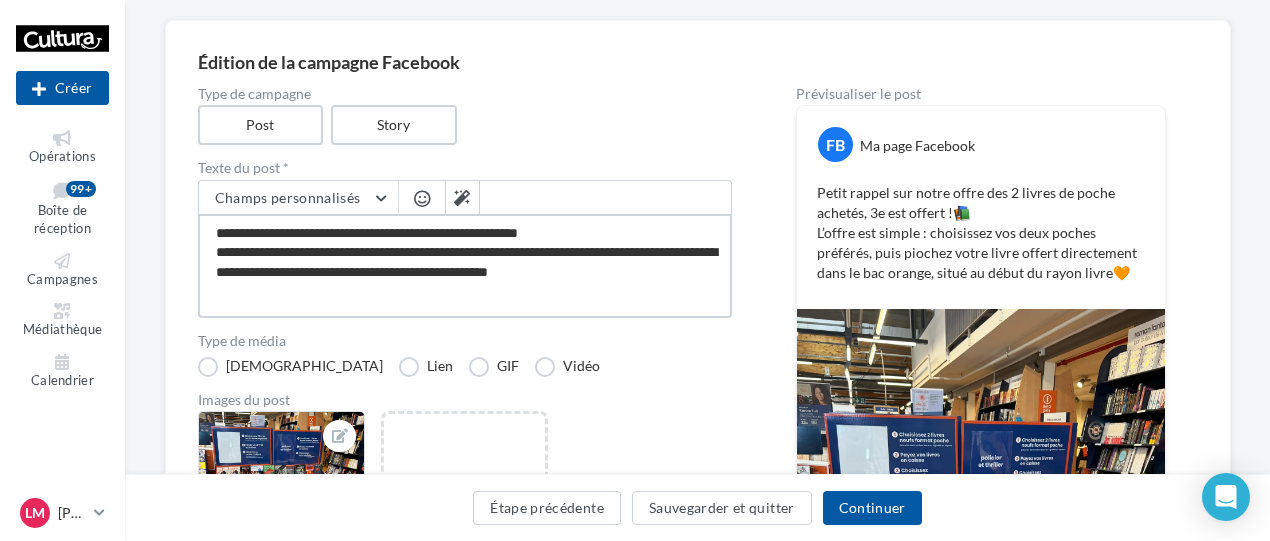 type on "**********" 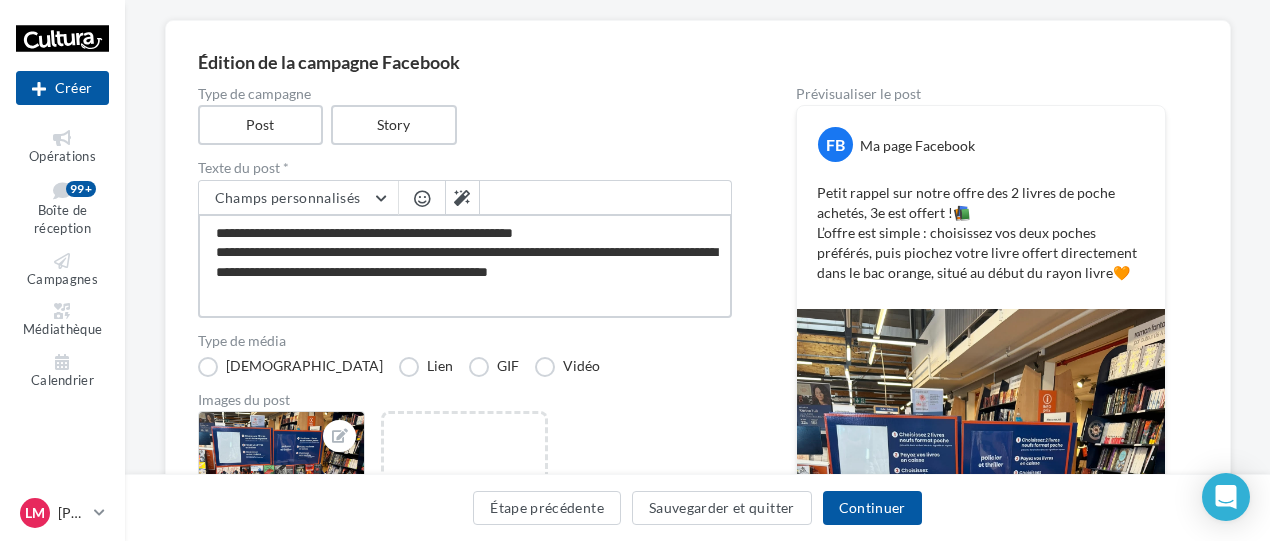 type on "**********" 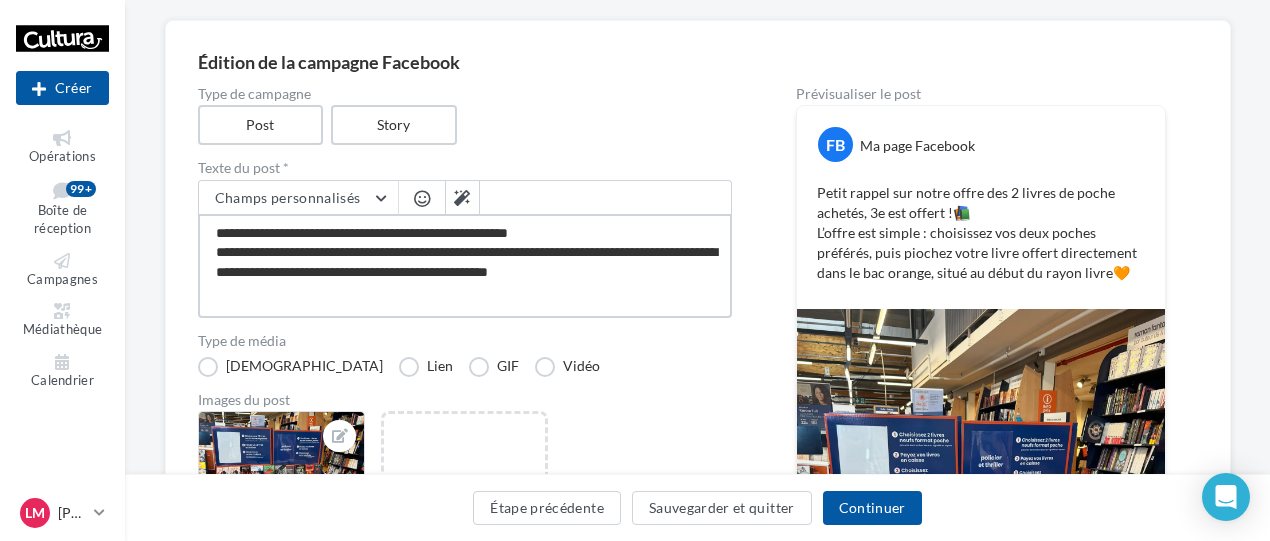 type on "**********" 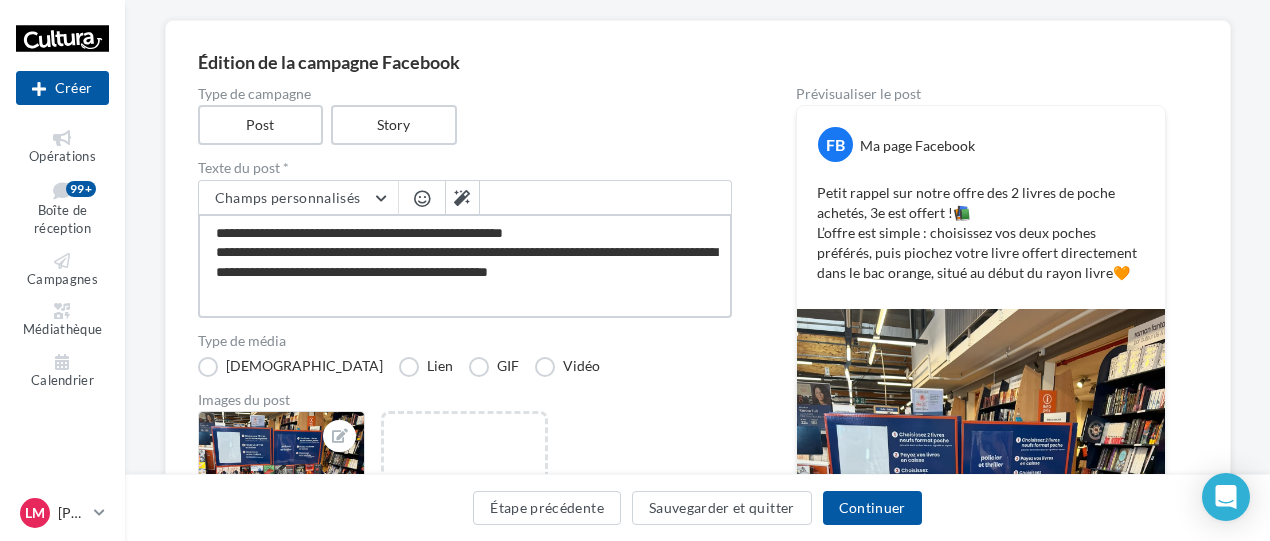 type on "**********" 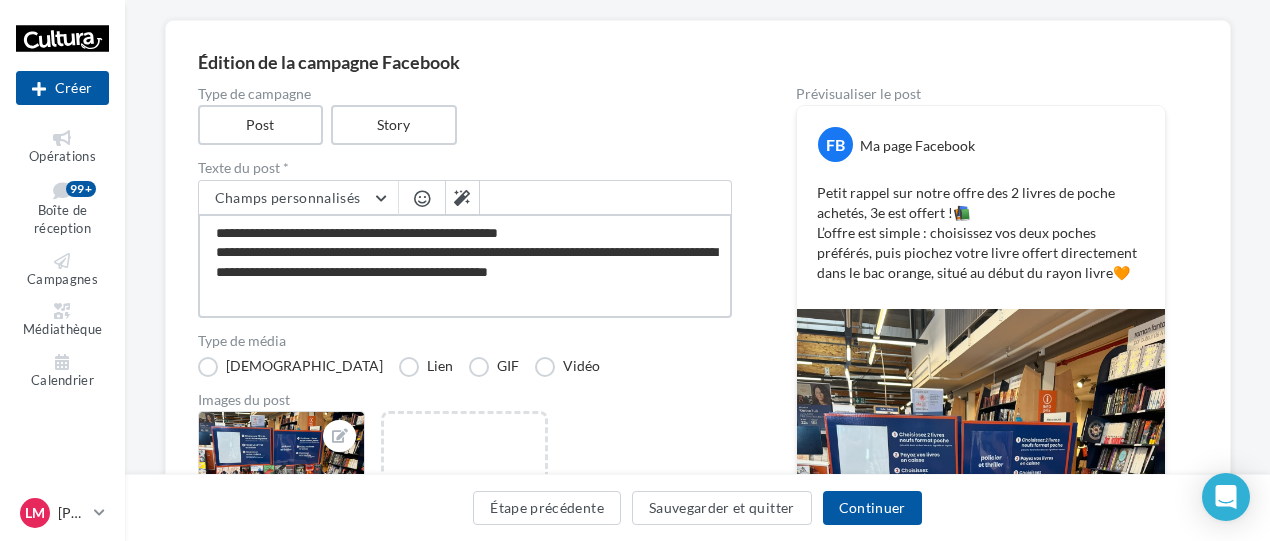 type on "**********" 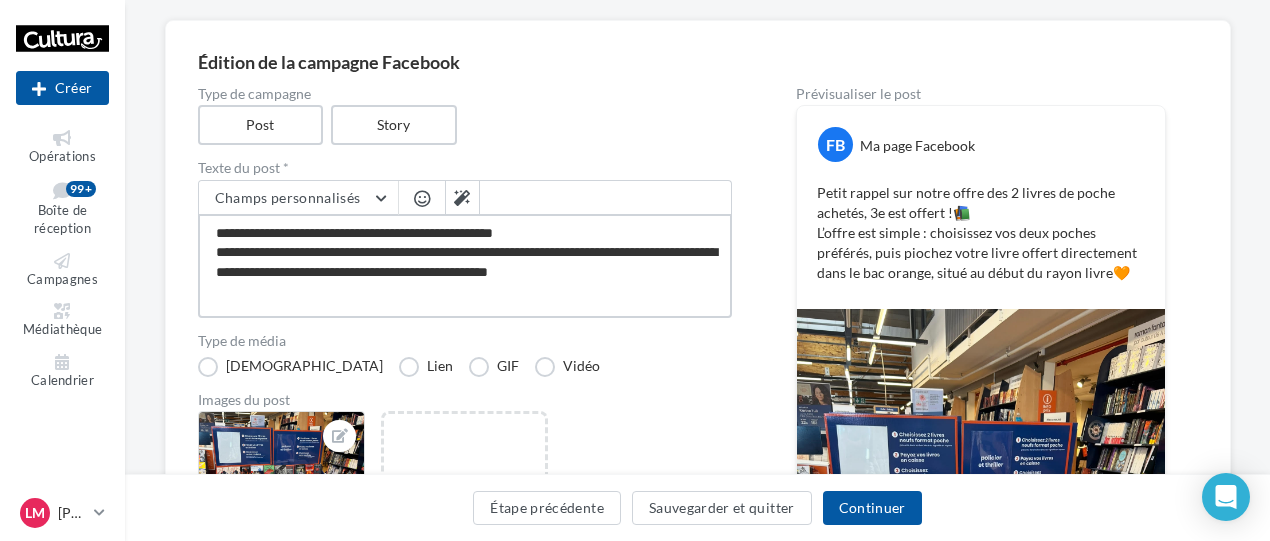type on "**********" 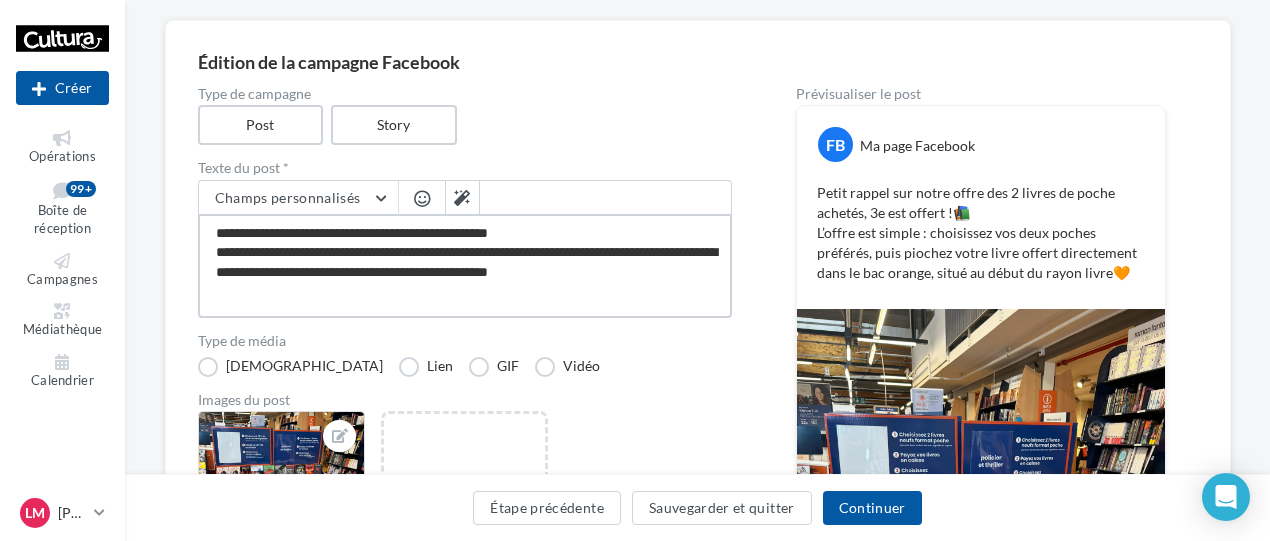 type on "**********" 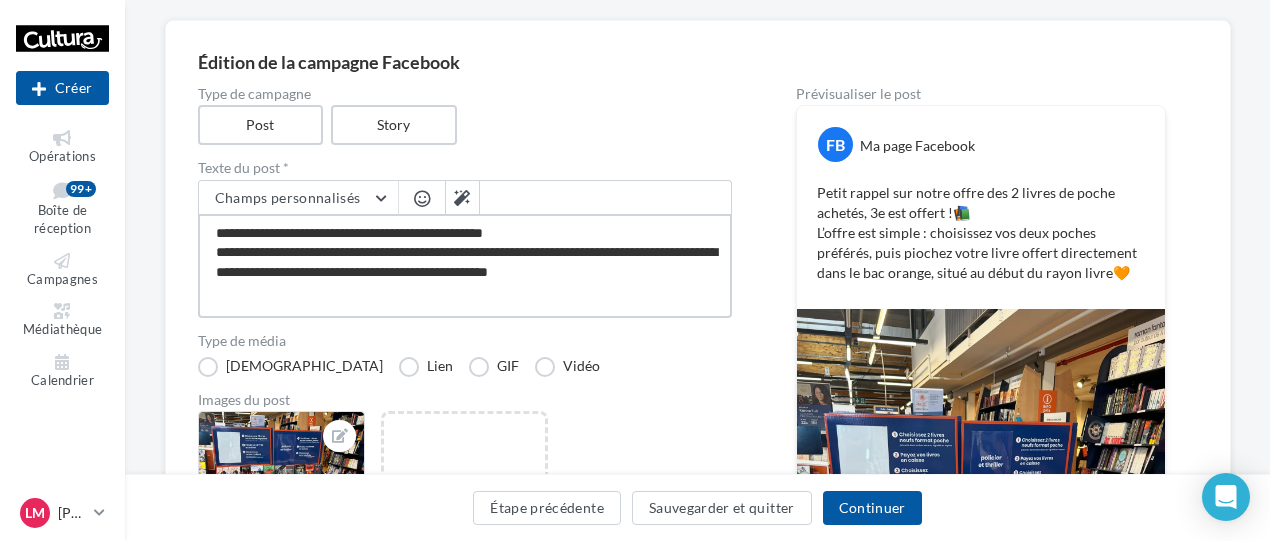 type on "**********" 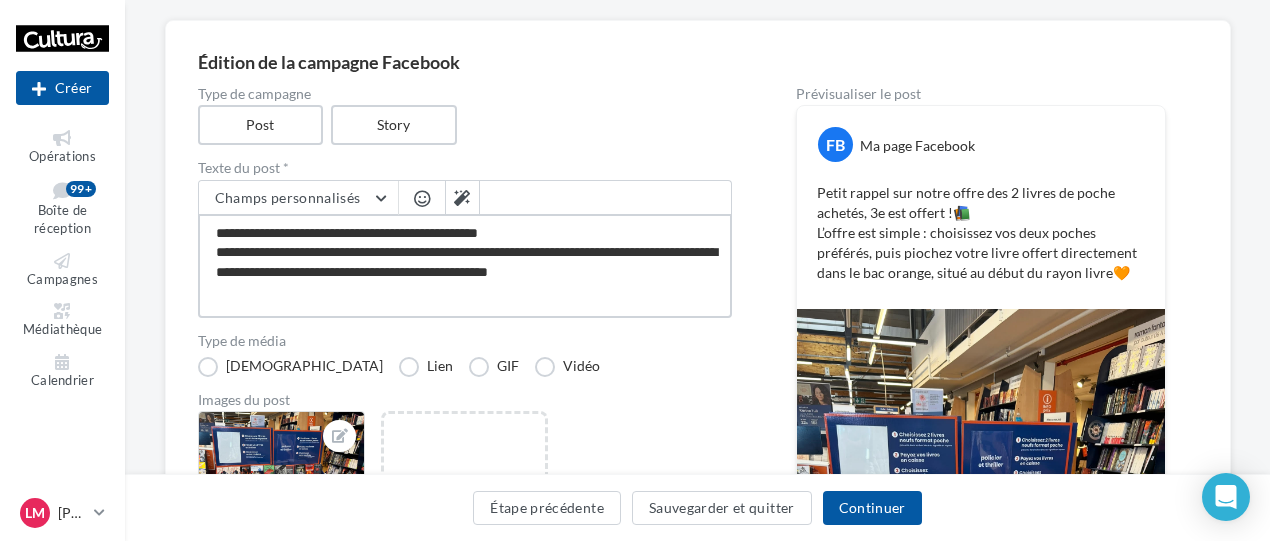 type on "**********" 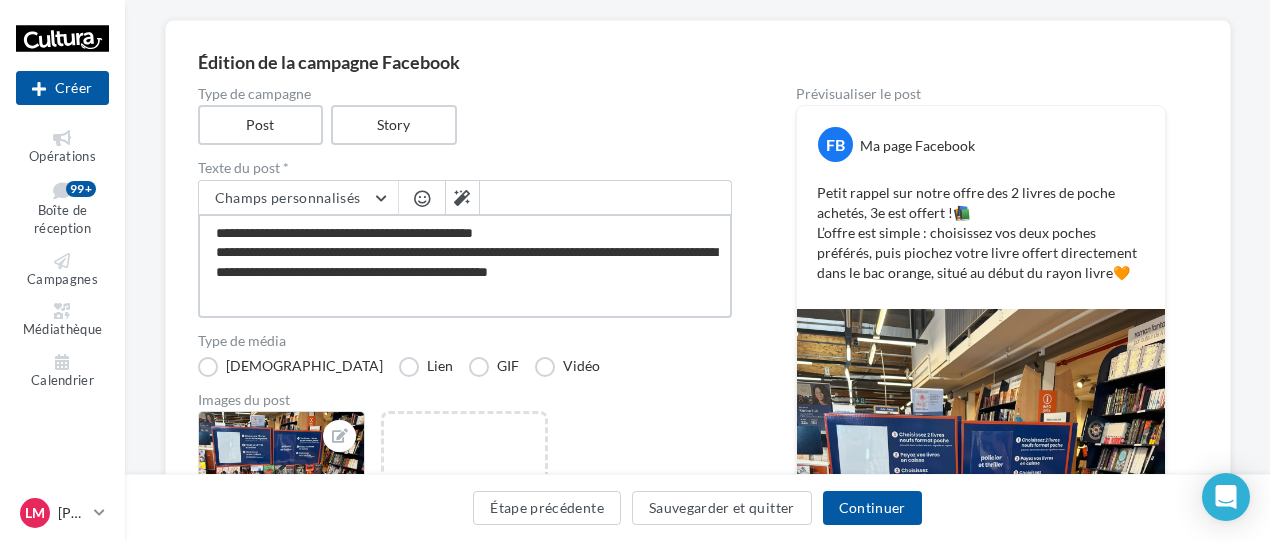 type on "**********" 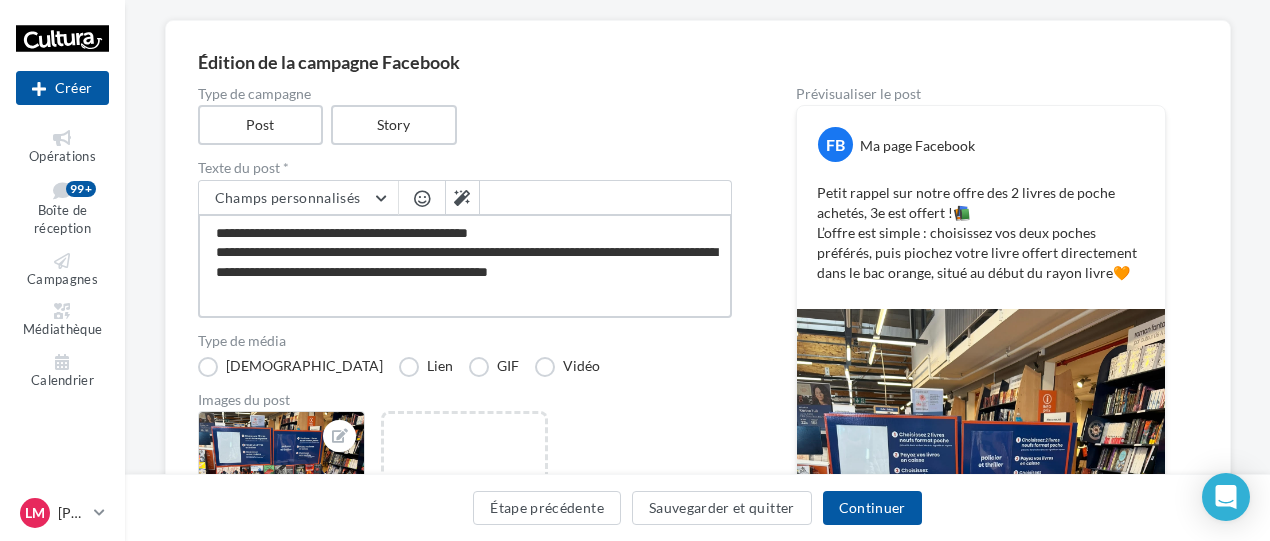 type on "**********" 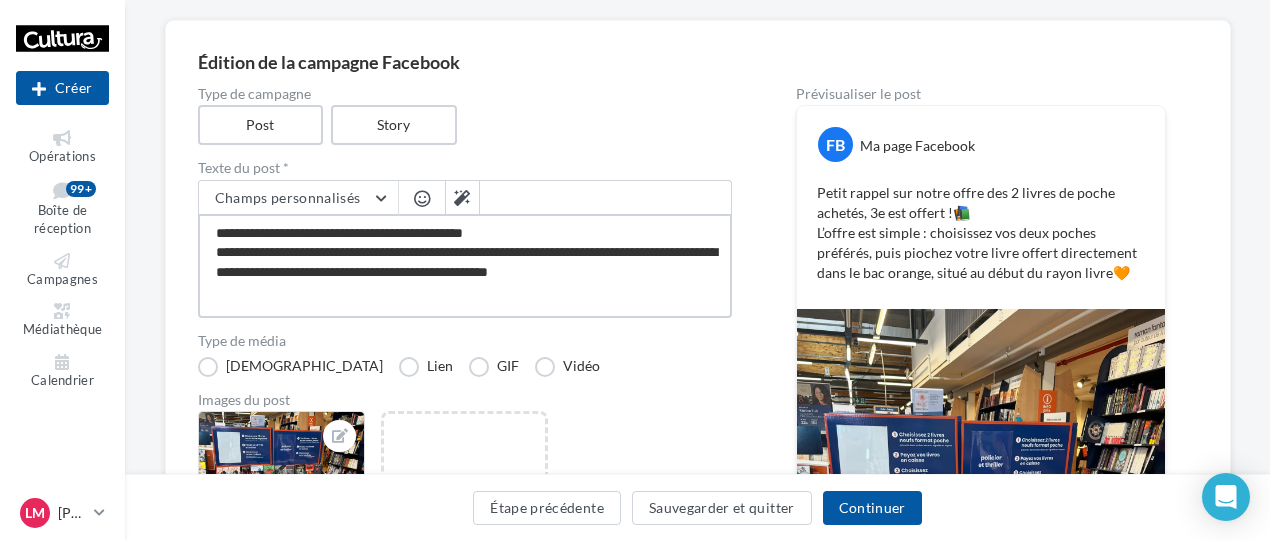 type on "**********" 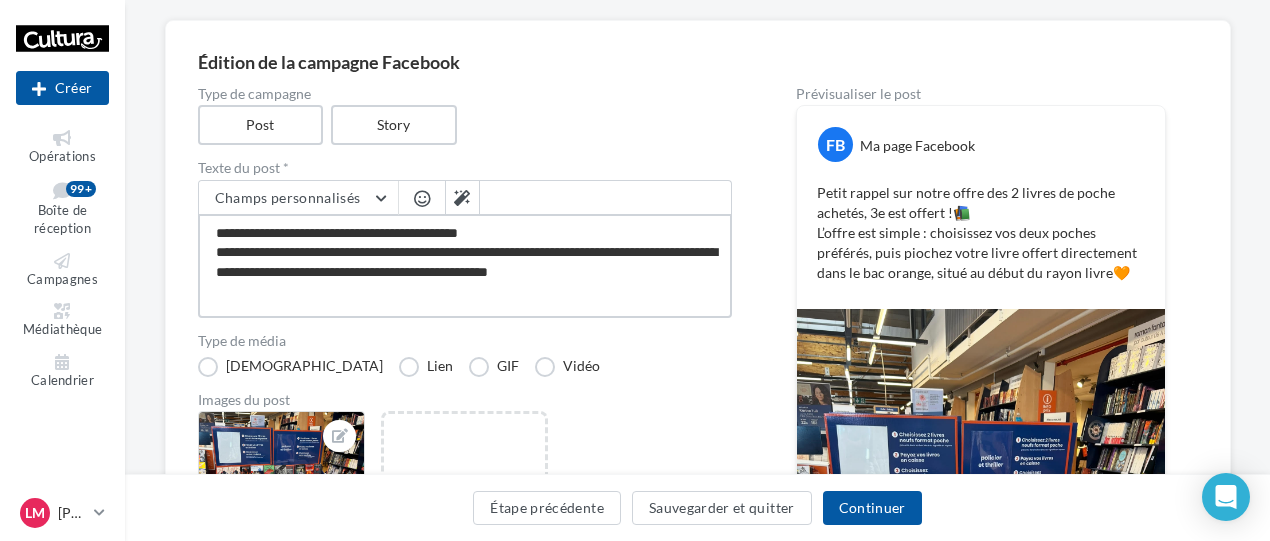 type on "**********" 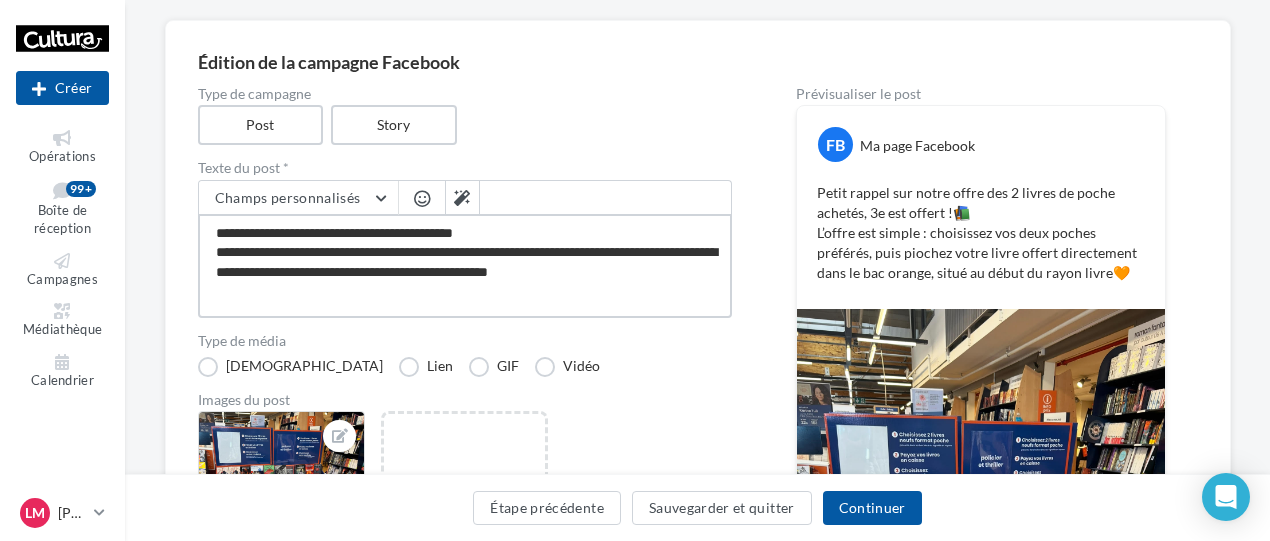 type on "**********" 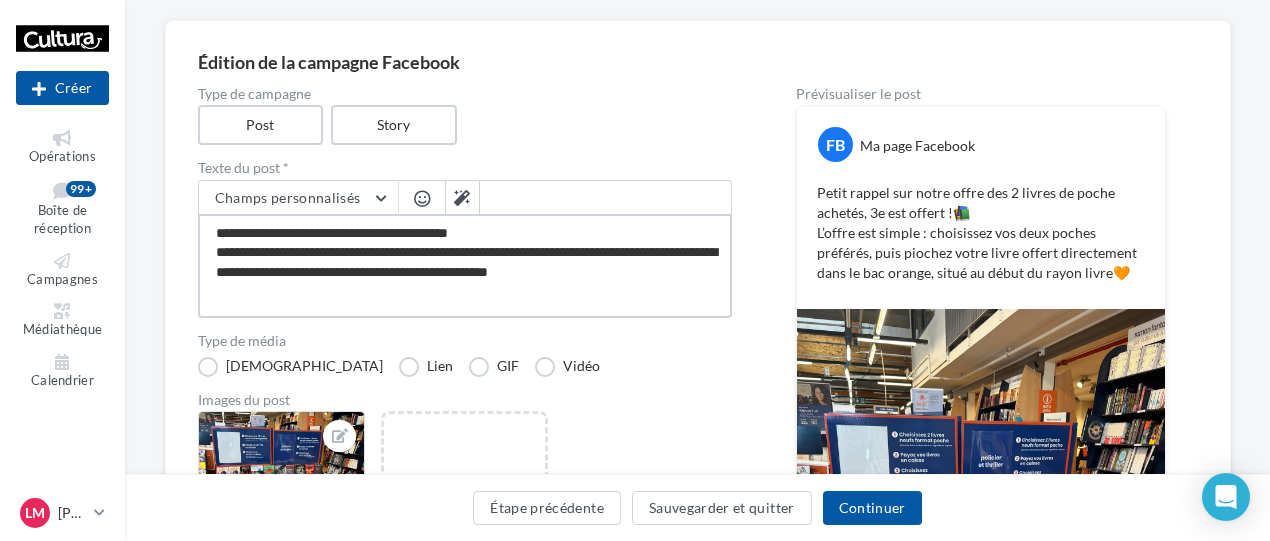 type on "**********" 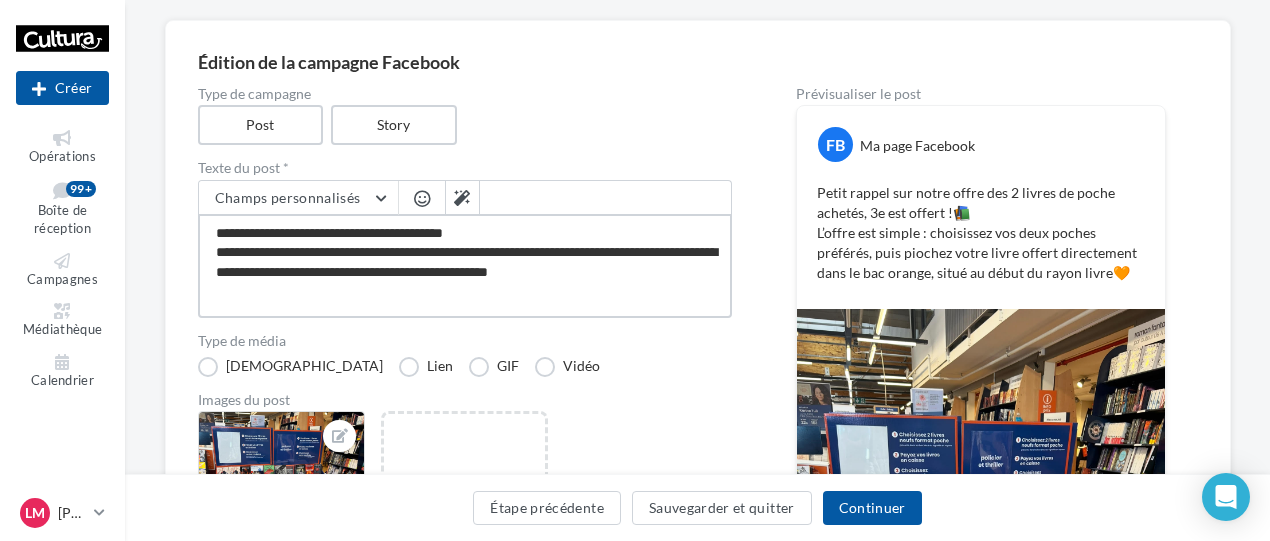 type on "**********" 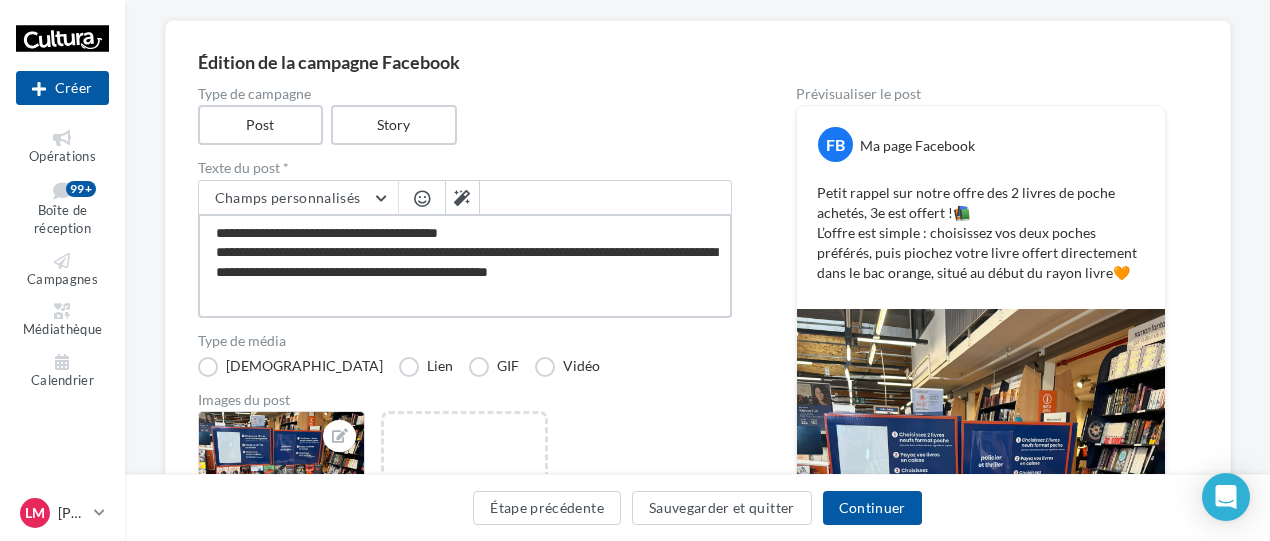 type on "**********" 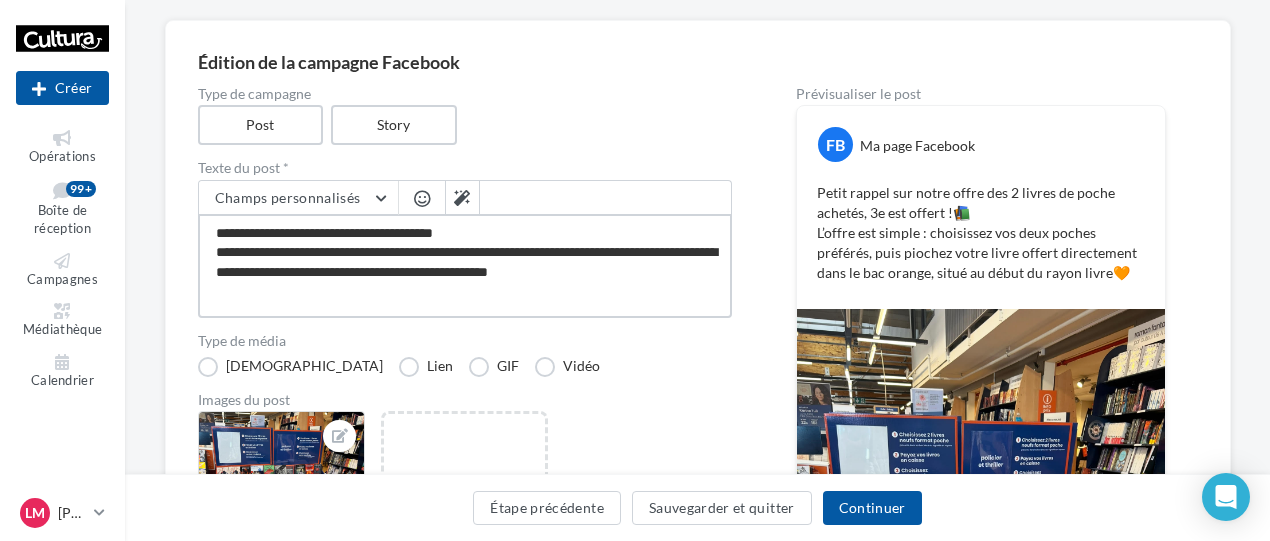 type on "**********" 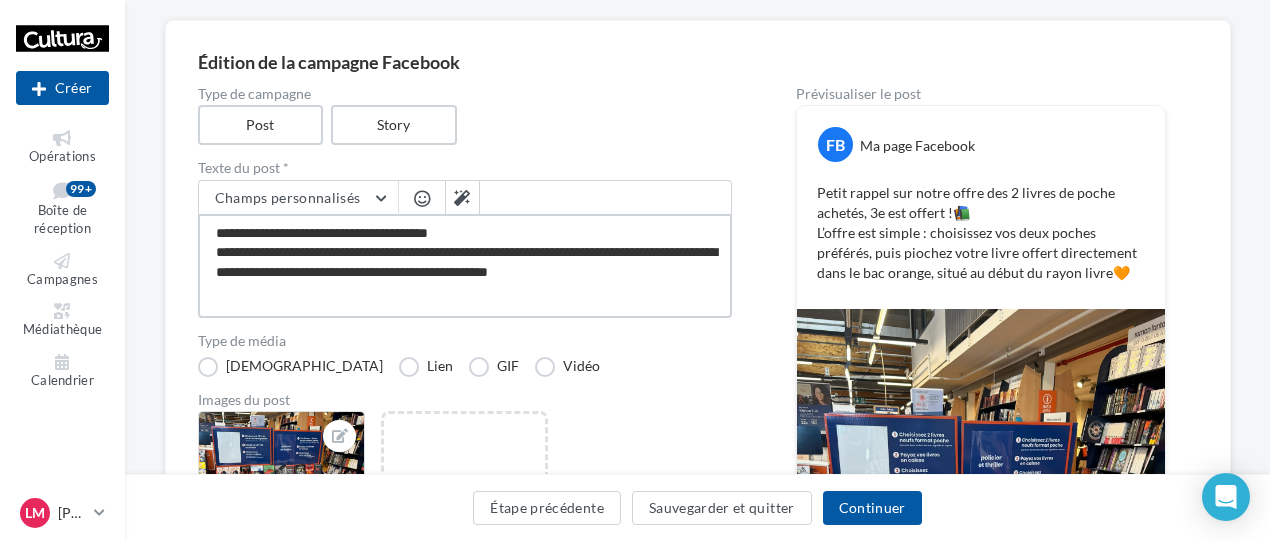 type on "**********" 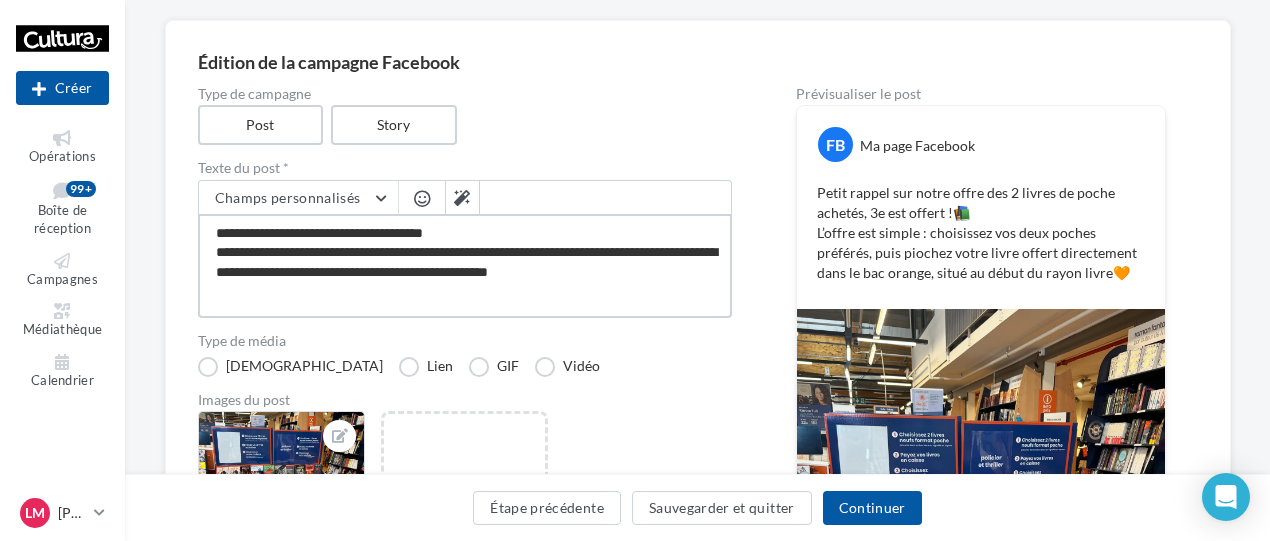 type on "**********" 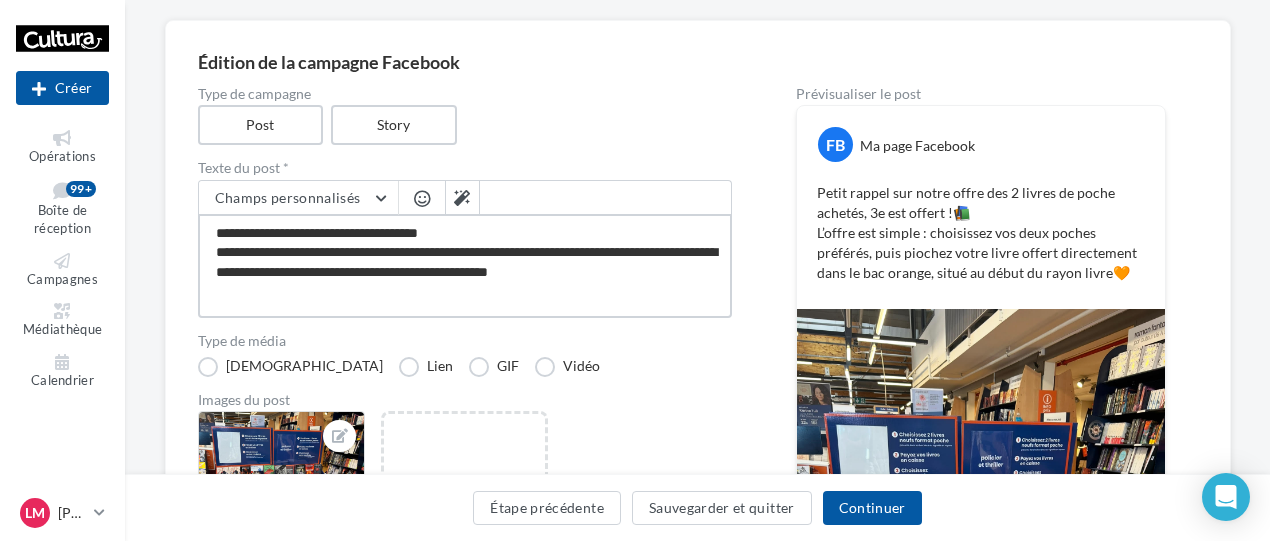type on "**********" 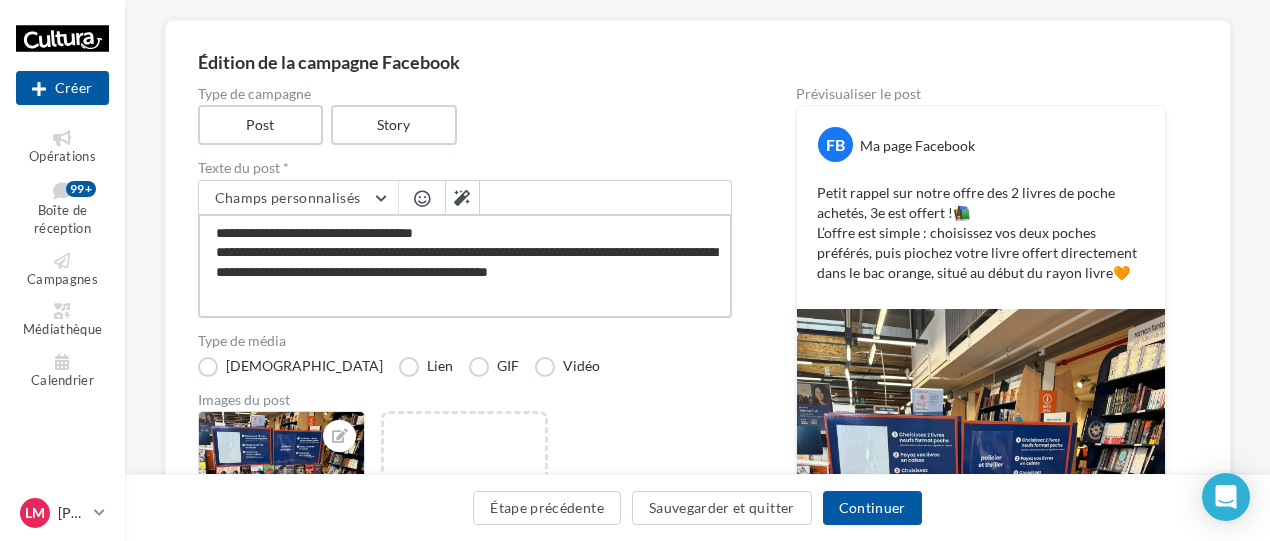 type on "**********" 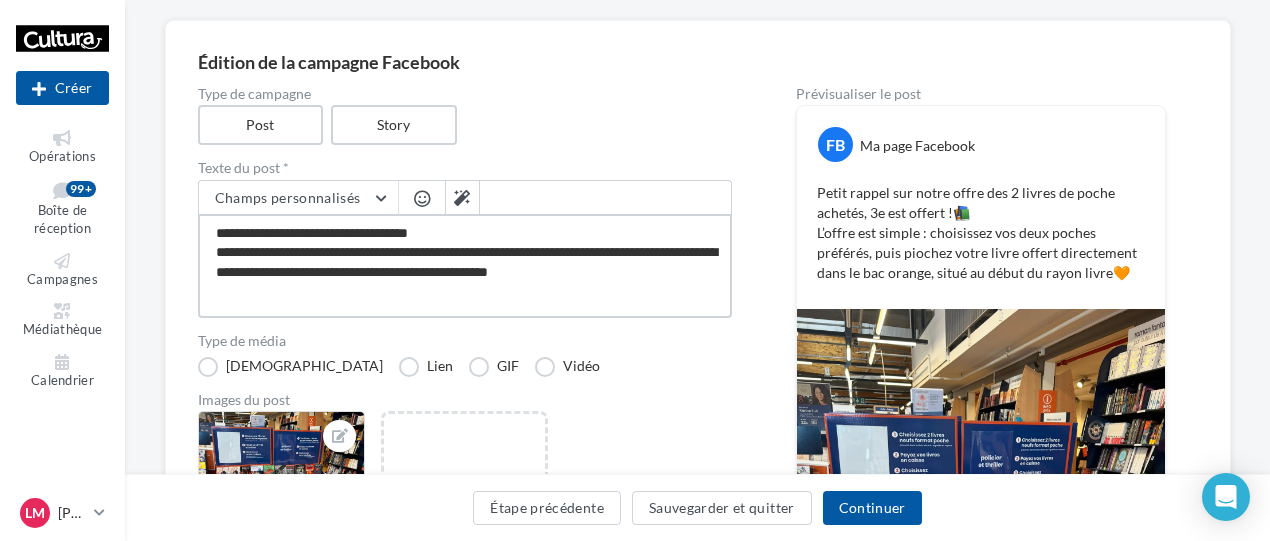 type on "**********" 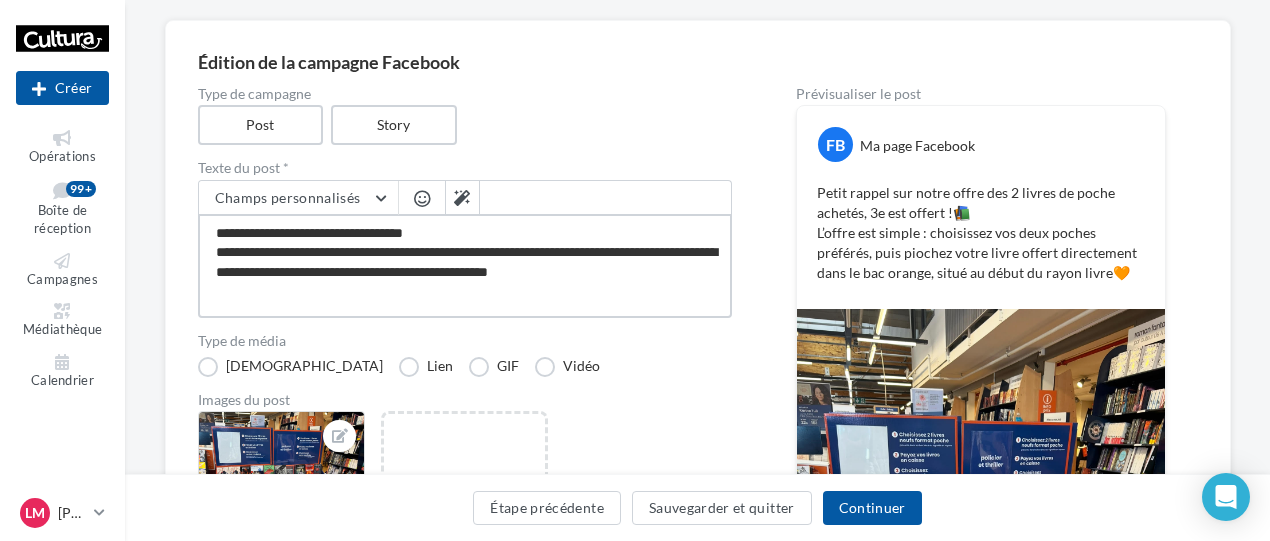 type on "**********" 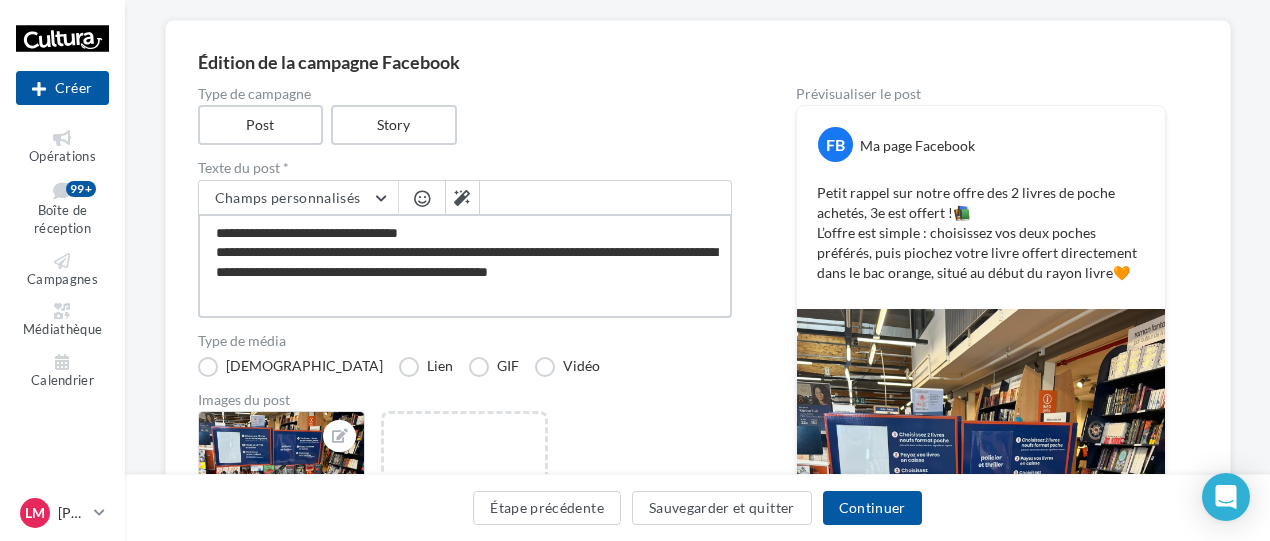 type on "**********" 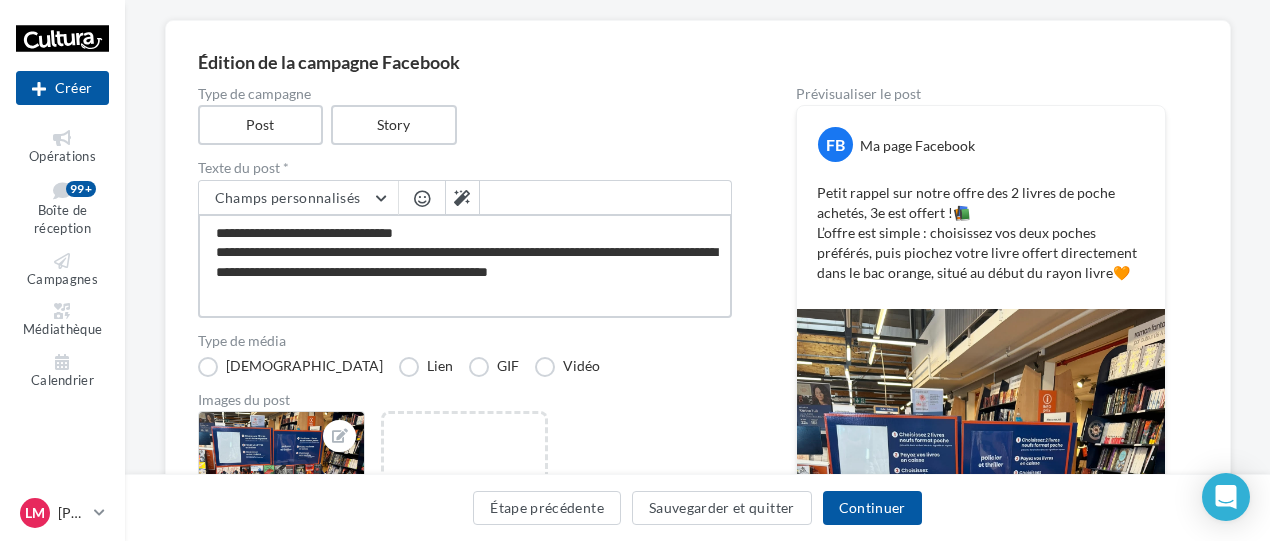 type on "**********" 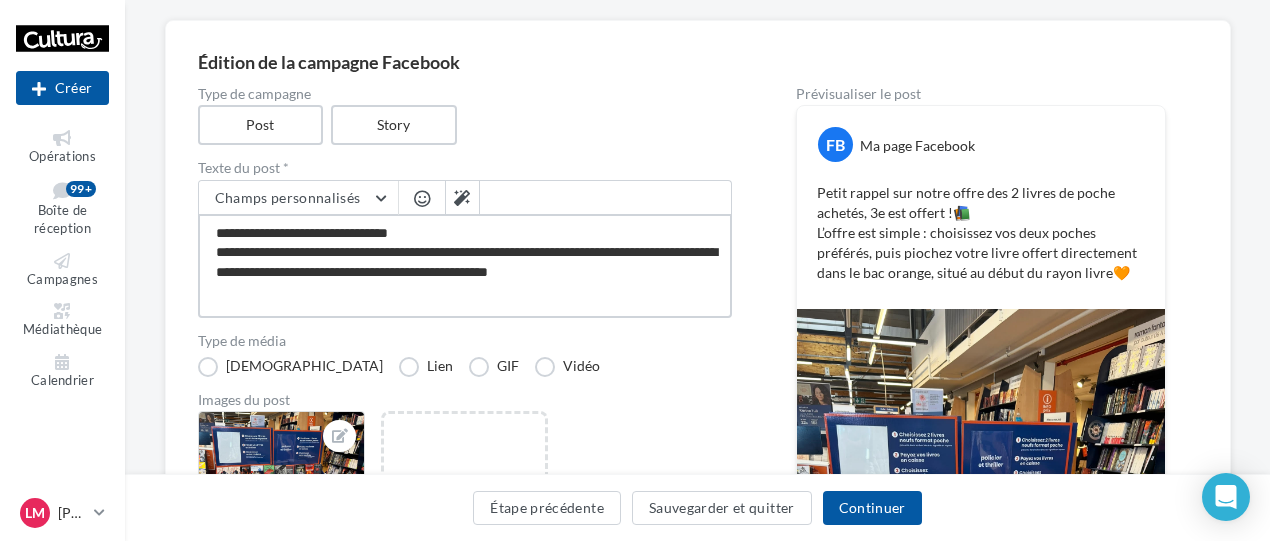 type on "**********" 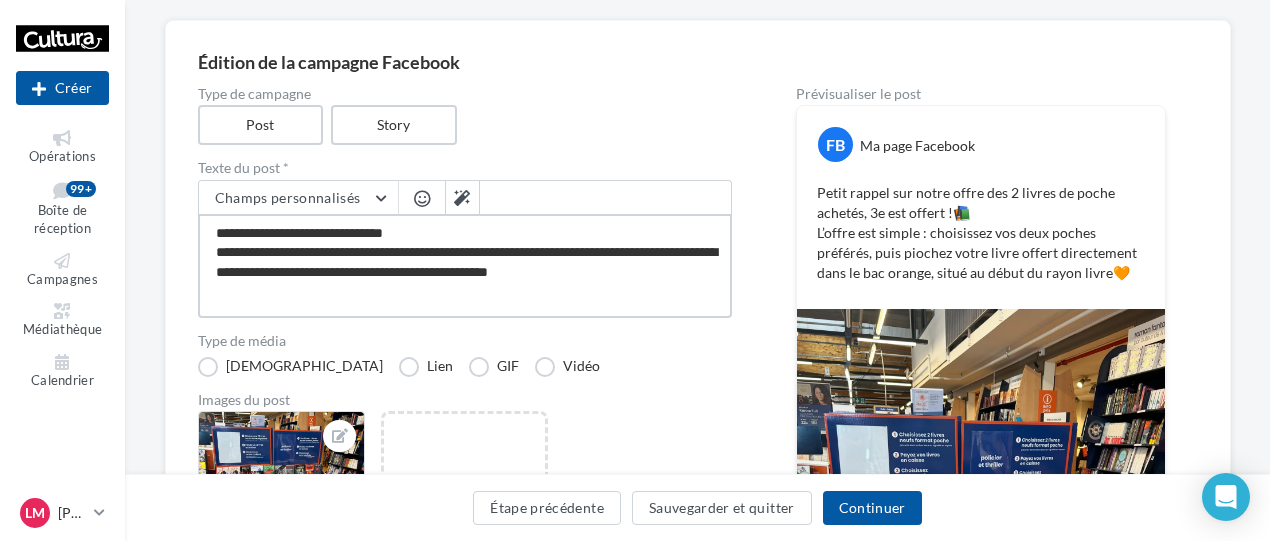 type on "**********" 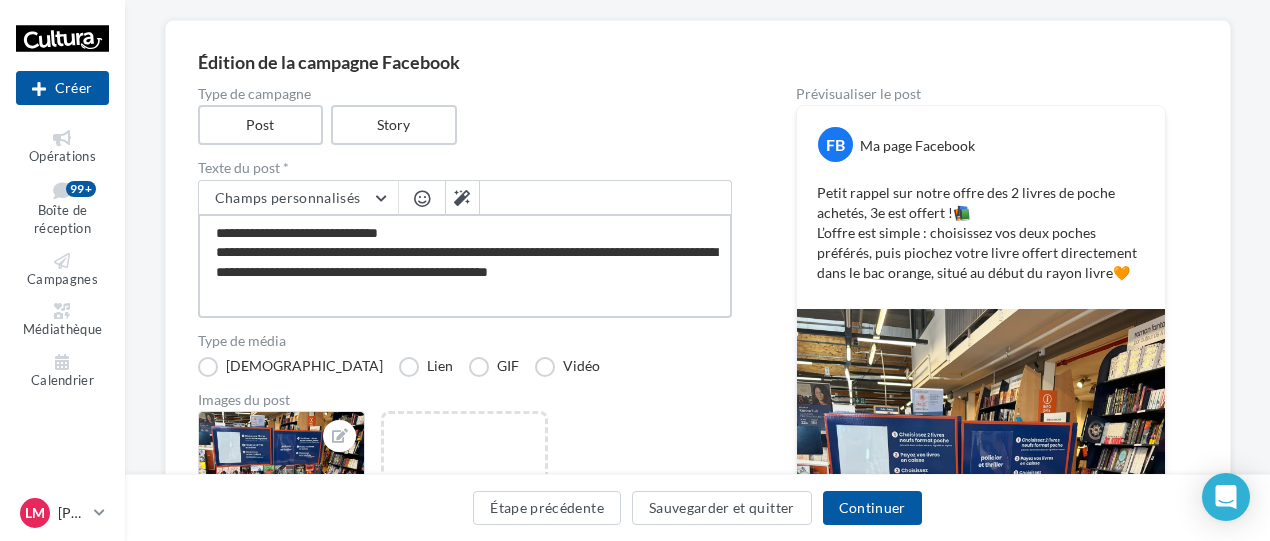 type on "**********" 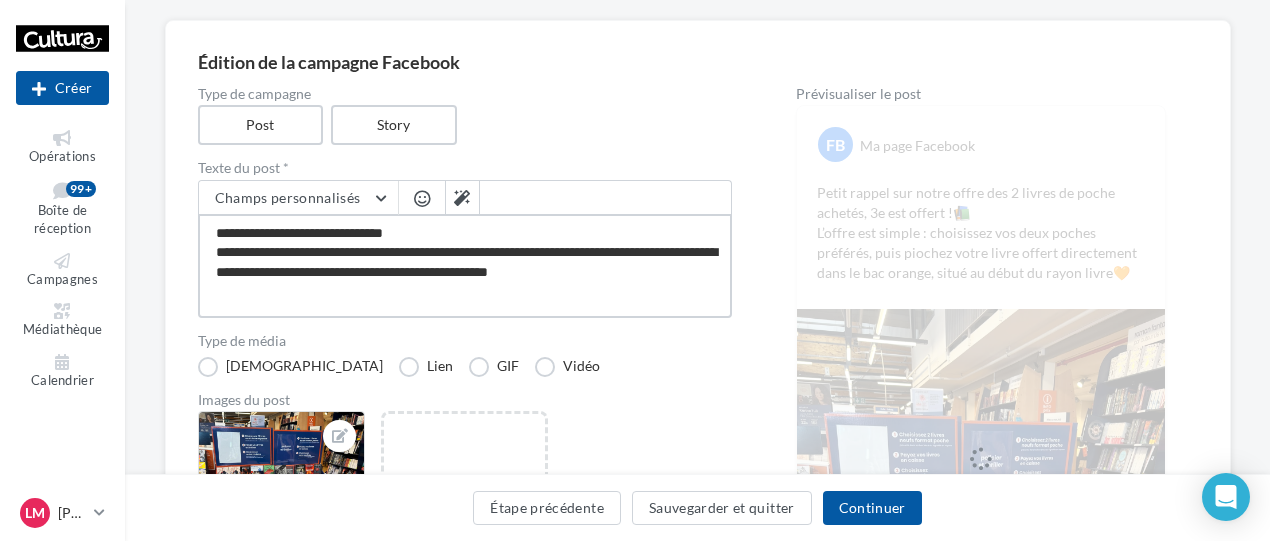 type on "**********" 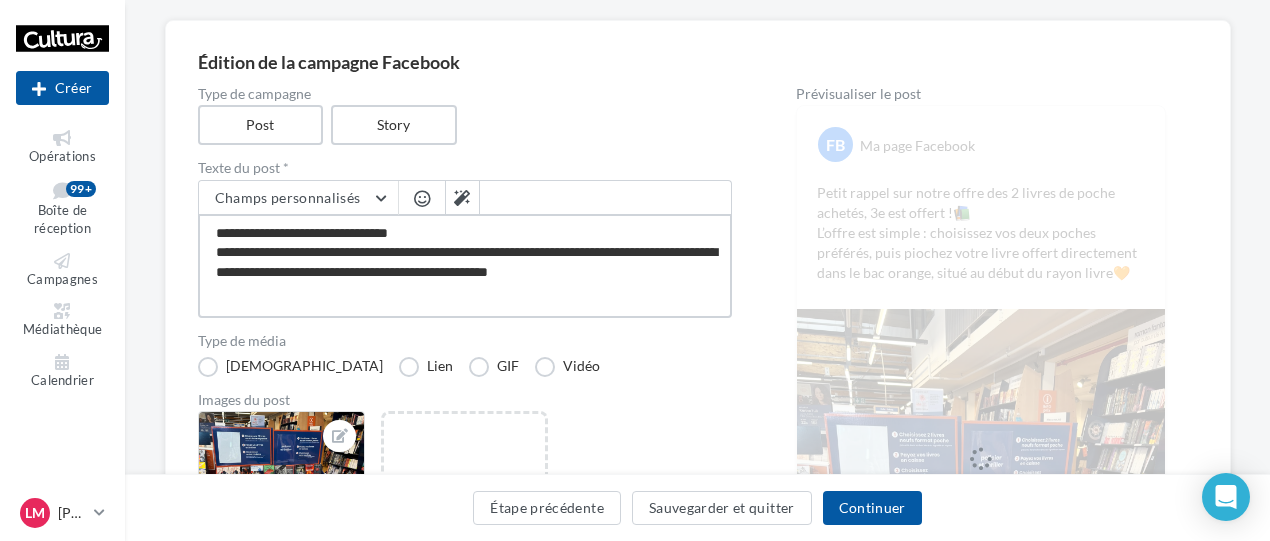 type on "**********" 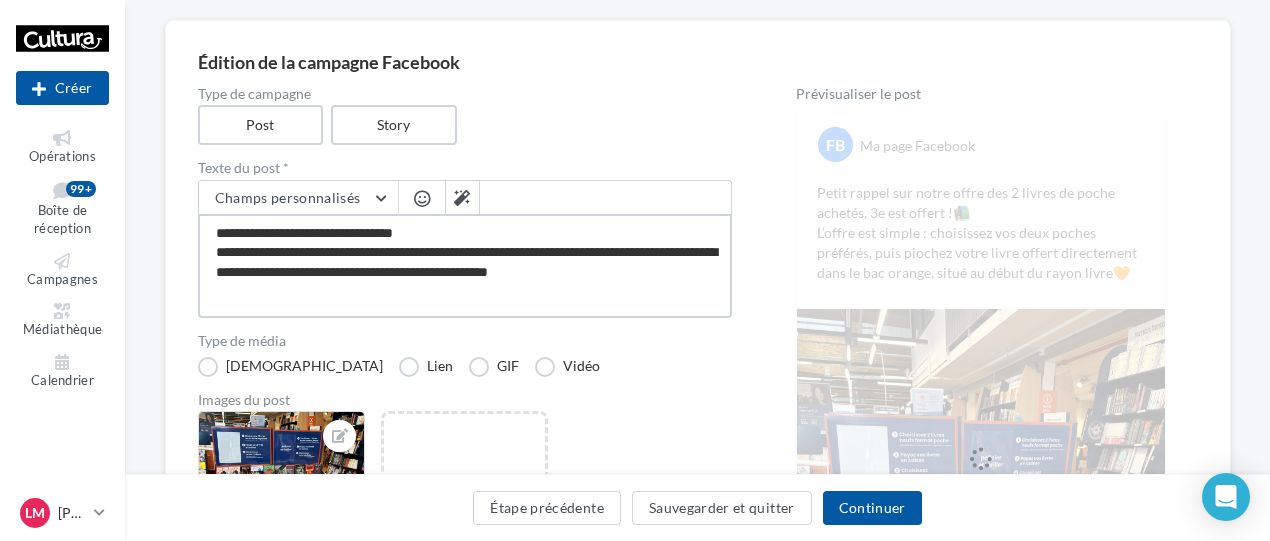 type on "**********" 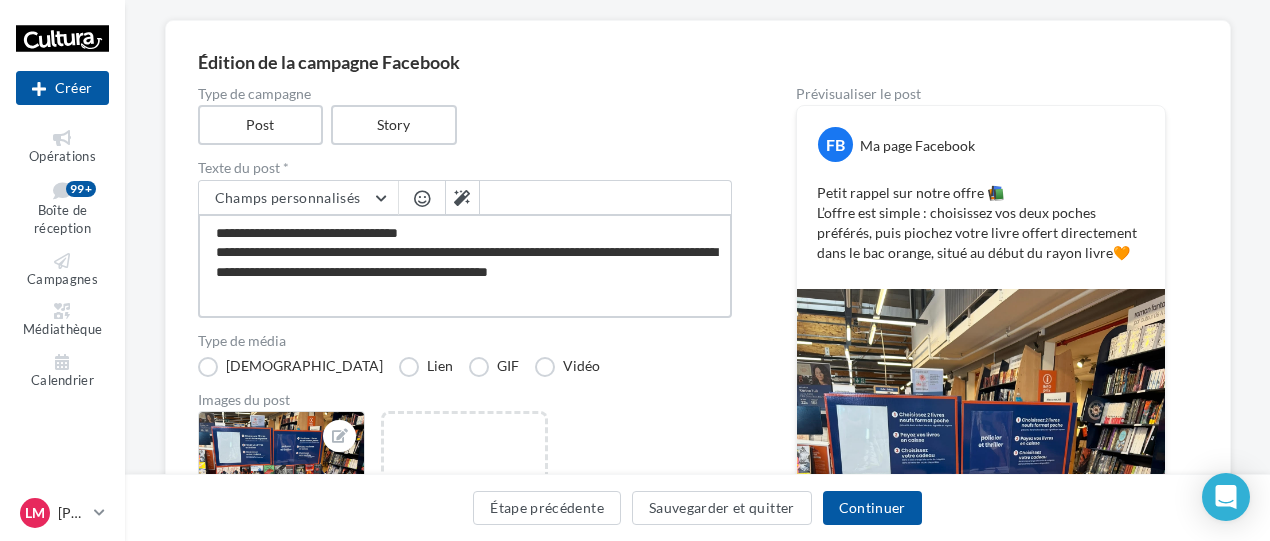 type on "**********" 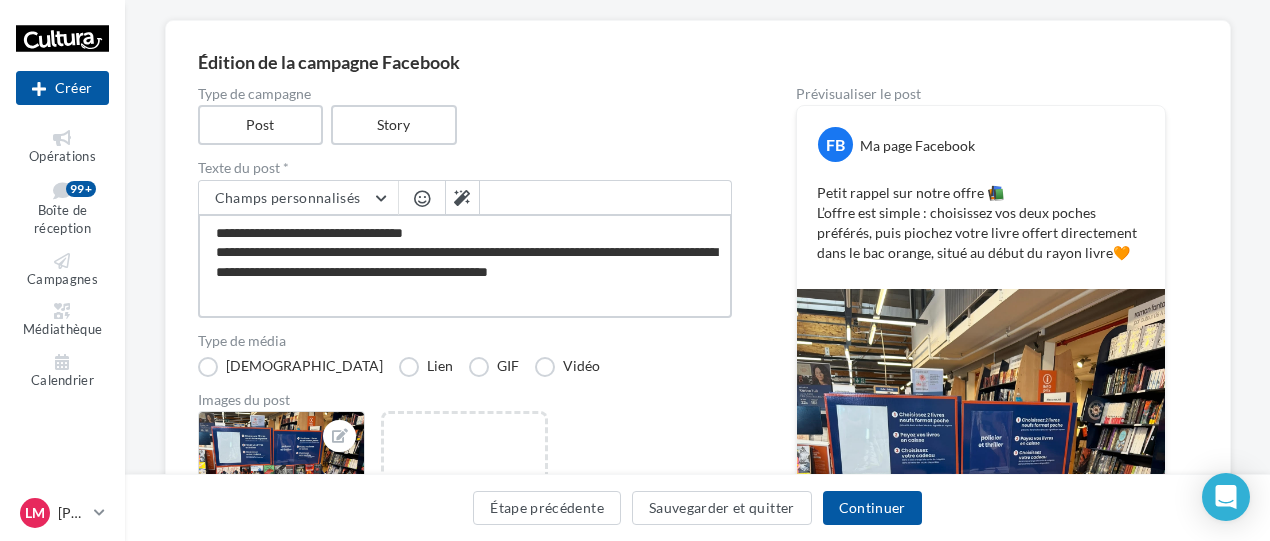 type on "**********" 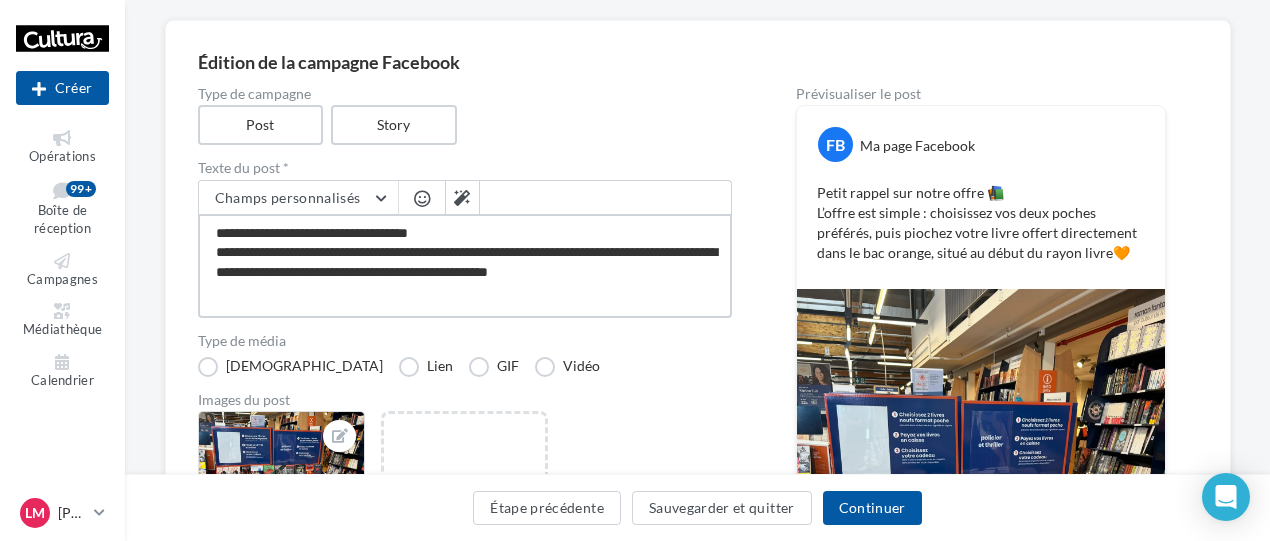 type on "**********" 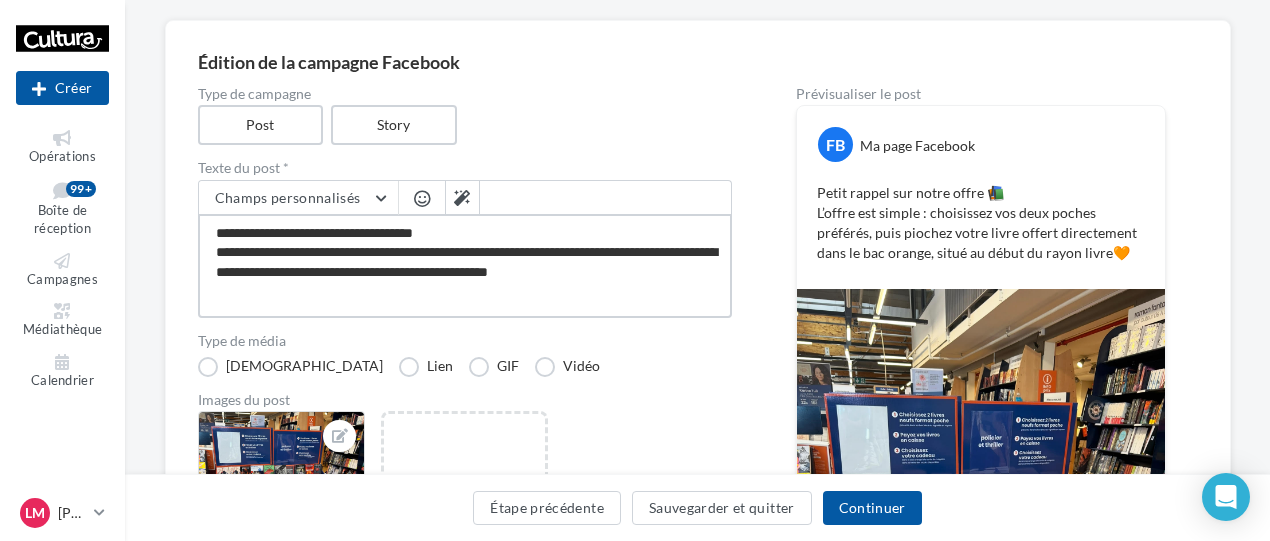 type on "**********" 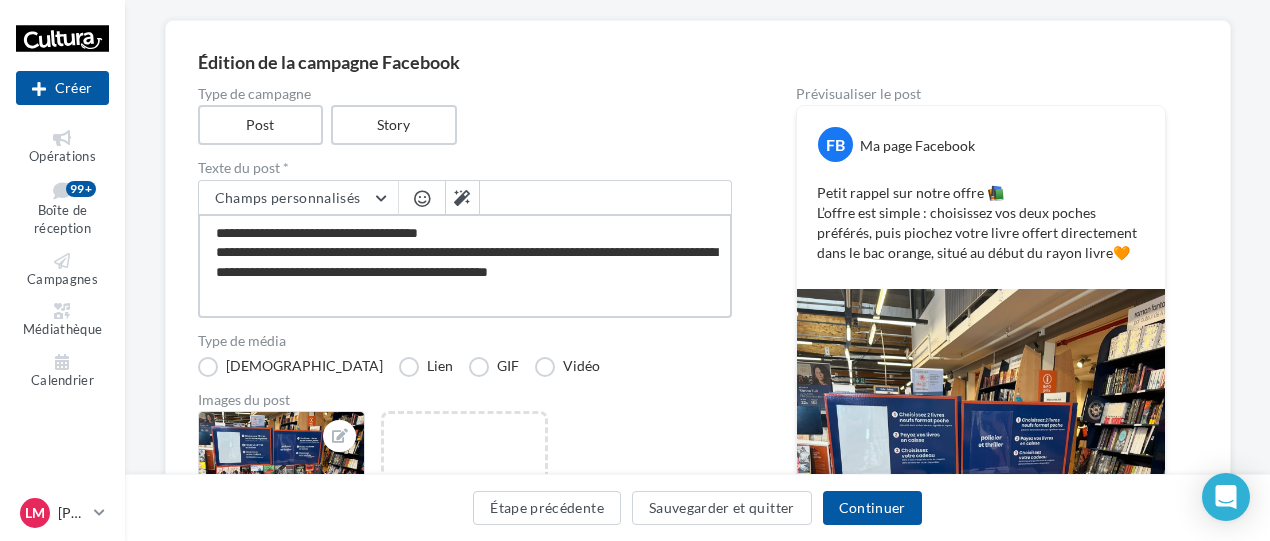 type on "**********" 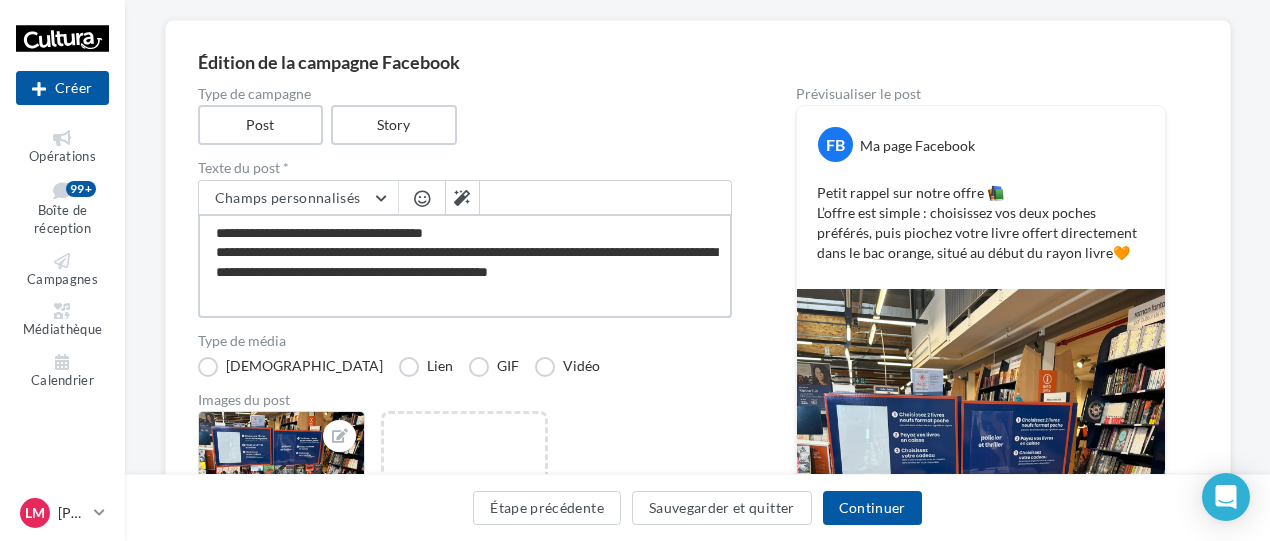 type on "**********" 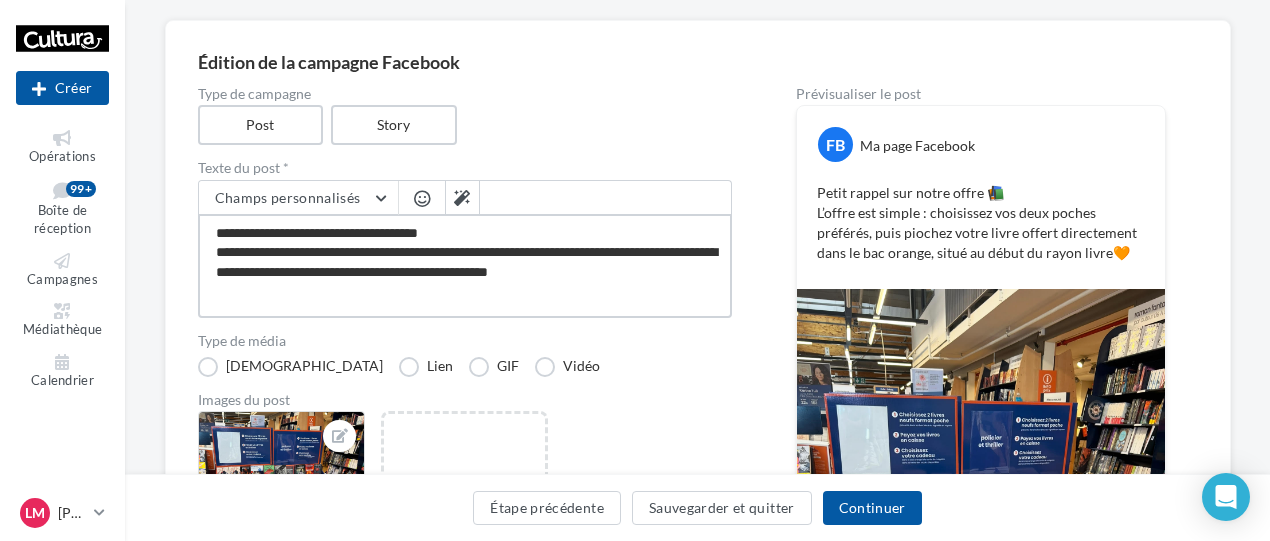 type on "**********" 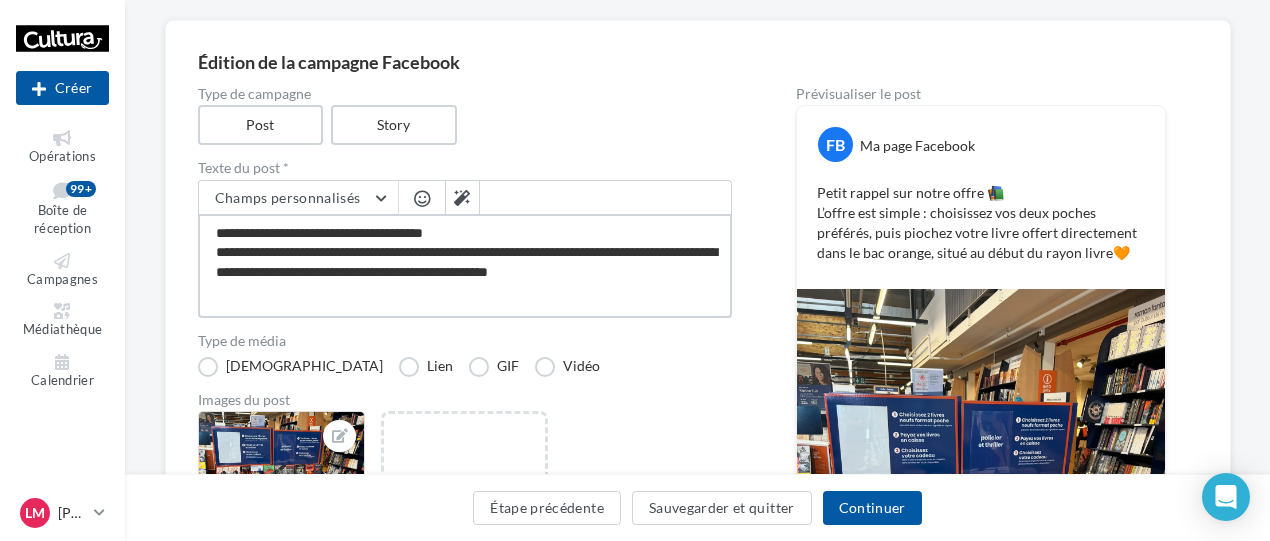 type on "**********" 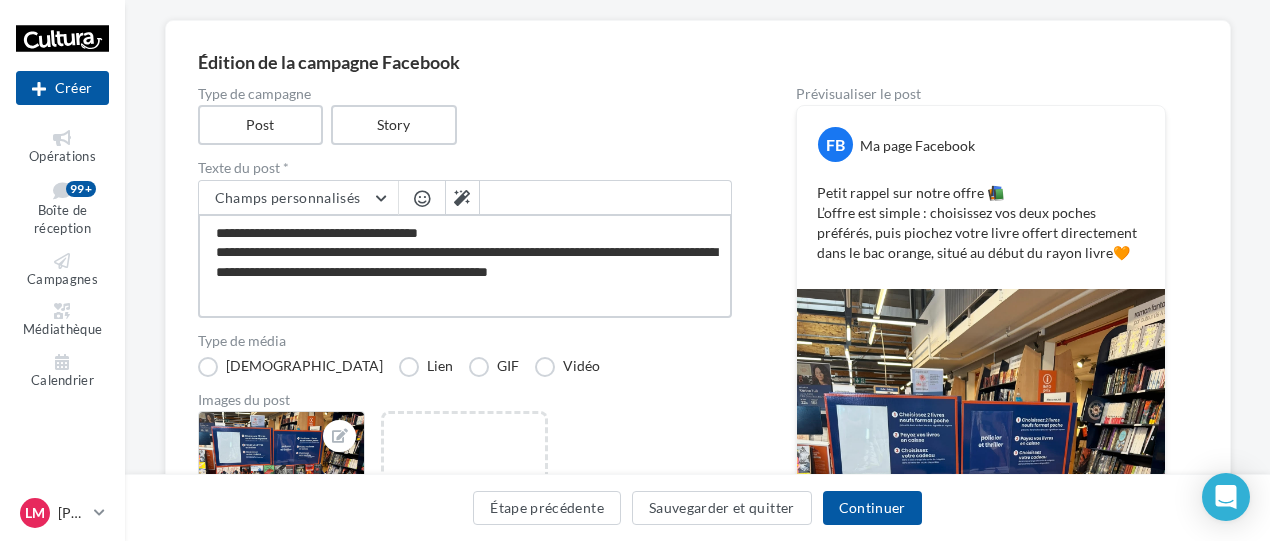 type on "**********" 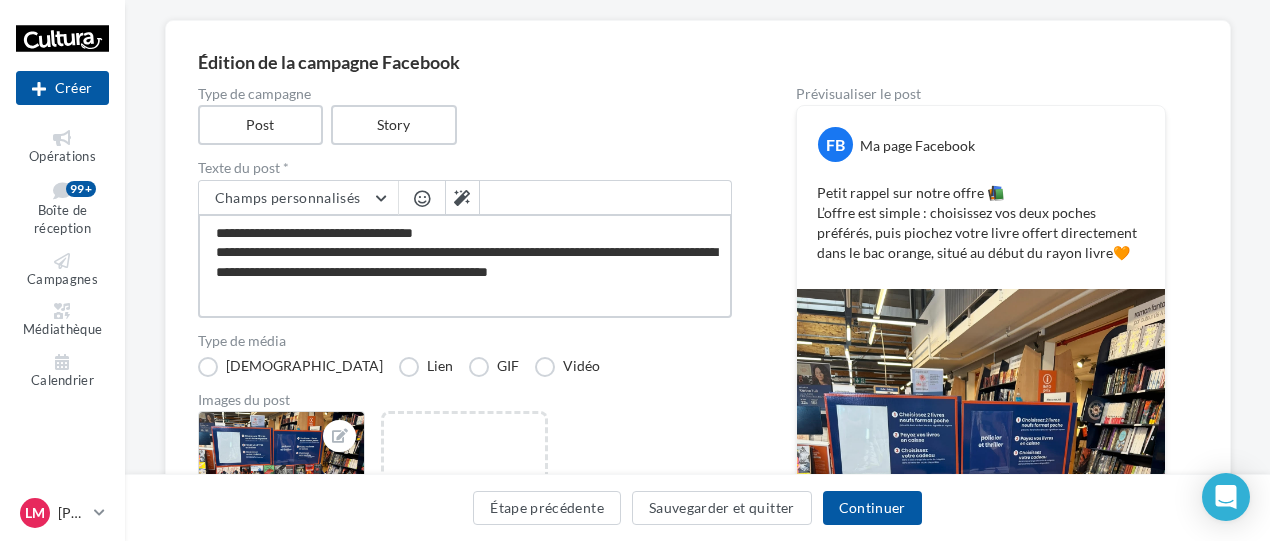type on "**********" 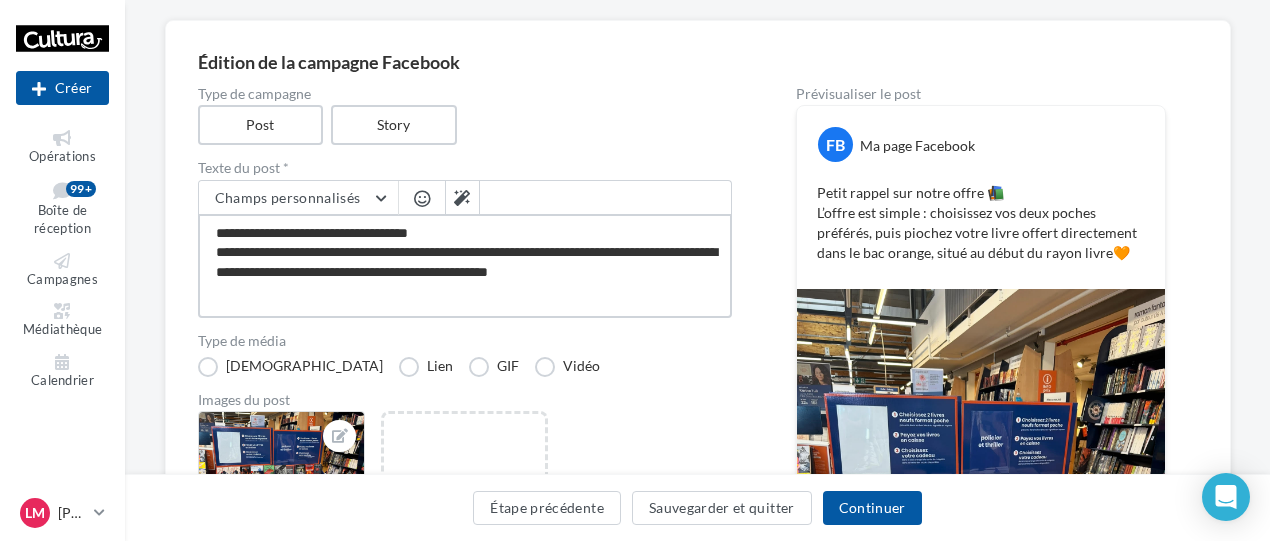 type on "**********" 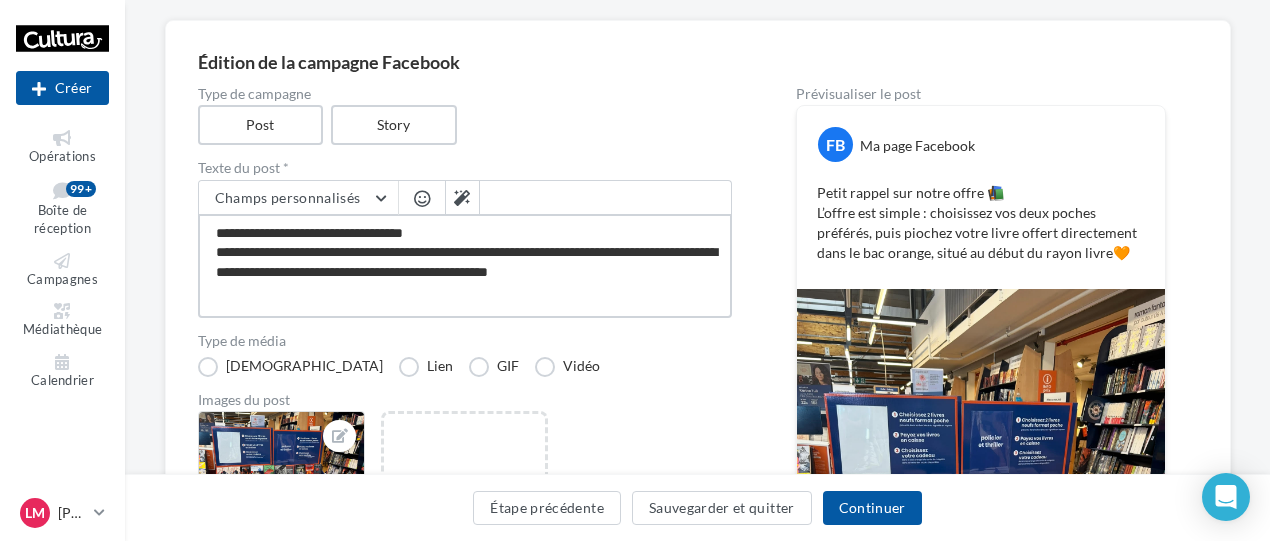 type on "**********" 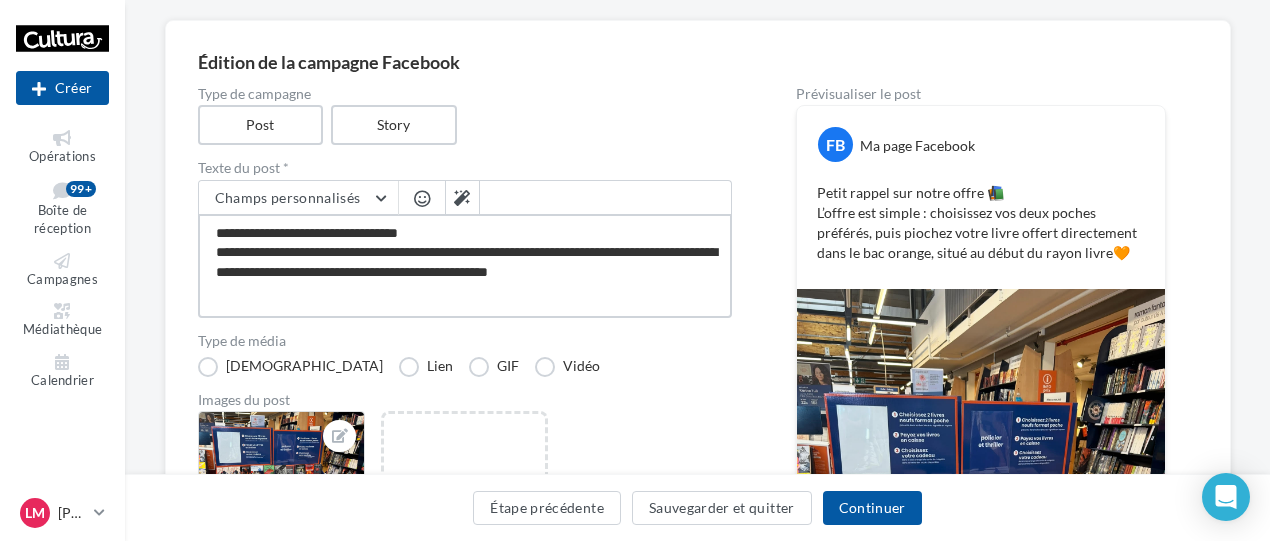 type on "**********" 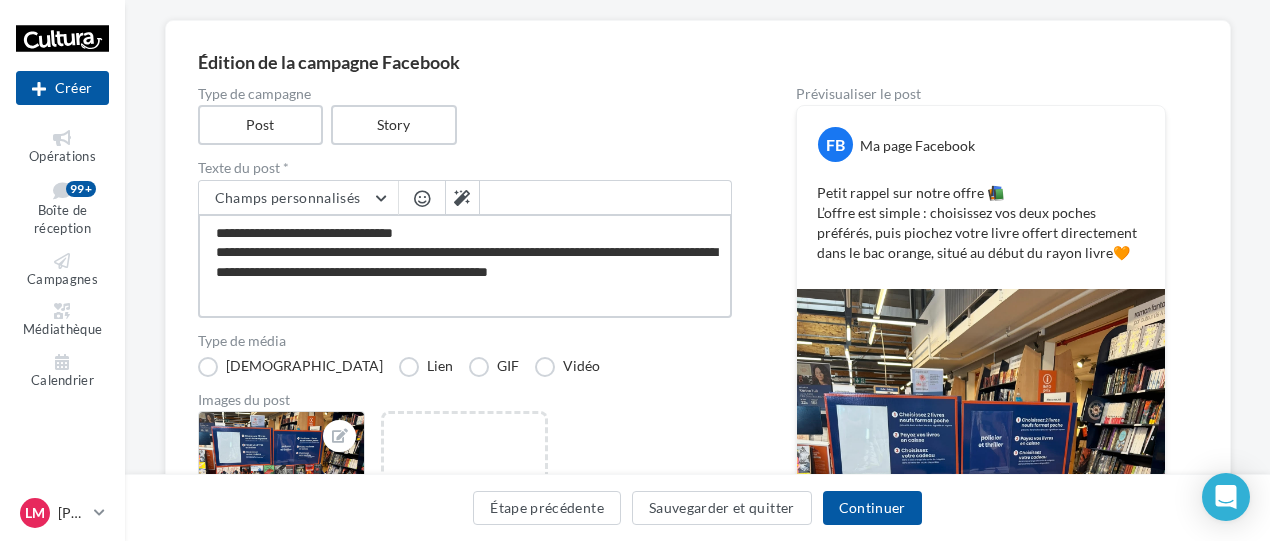 type on "**********" 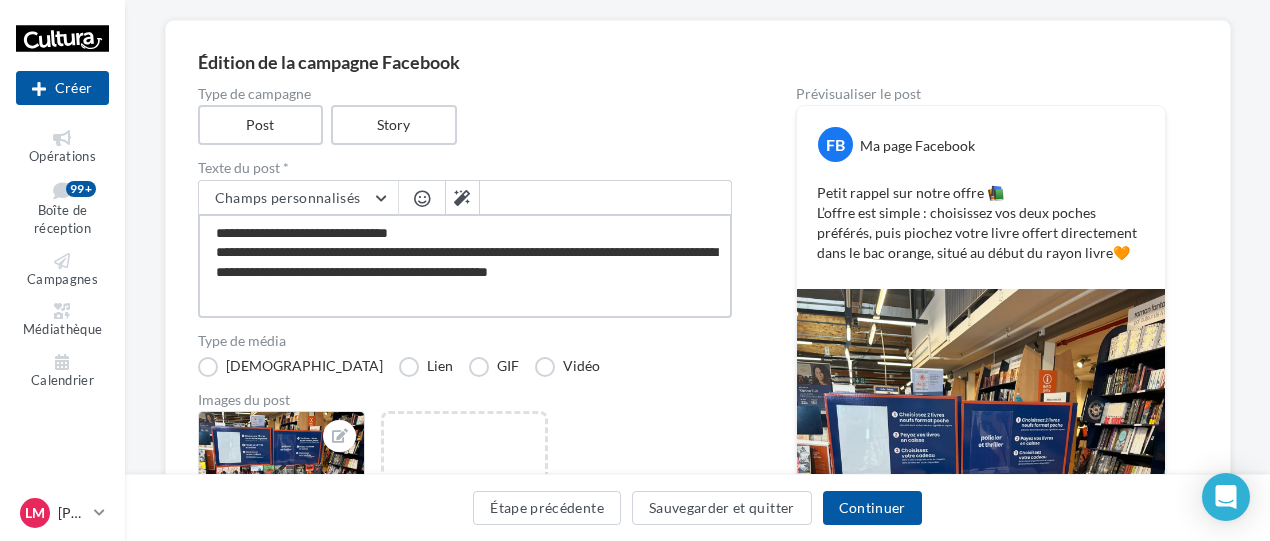 type on "**********" 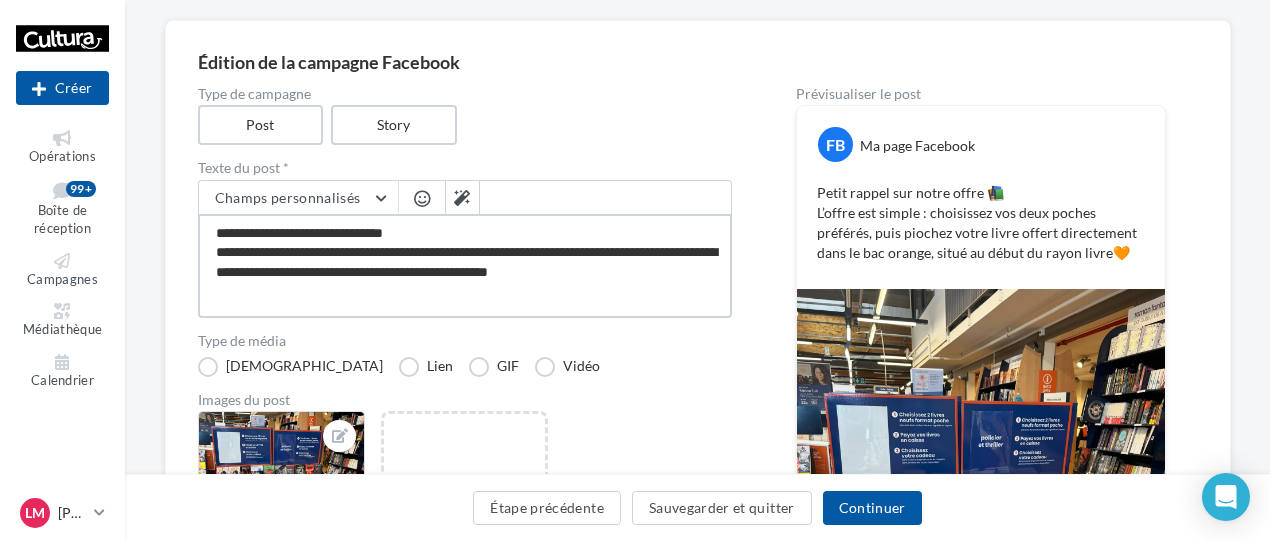 type on "**********" 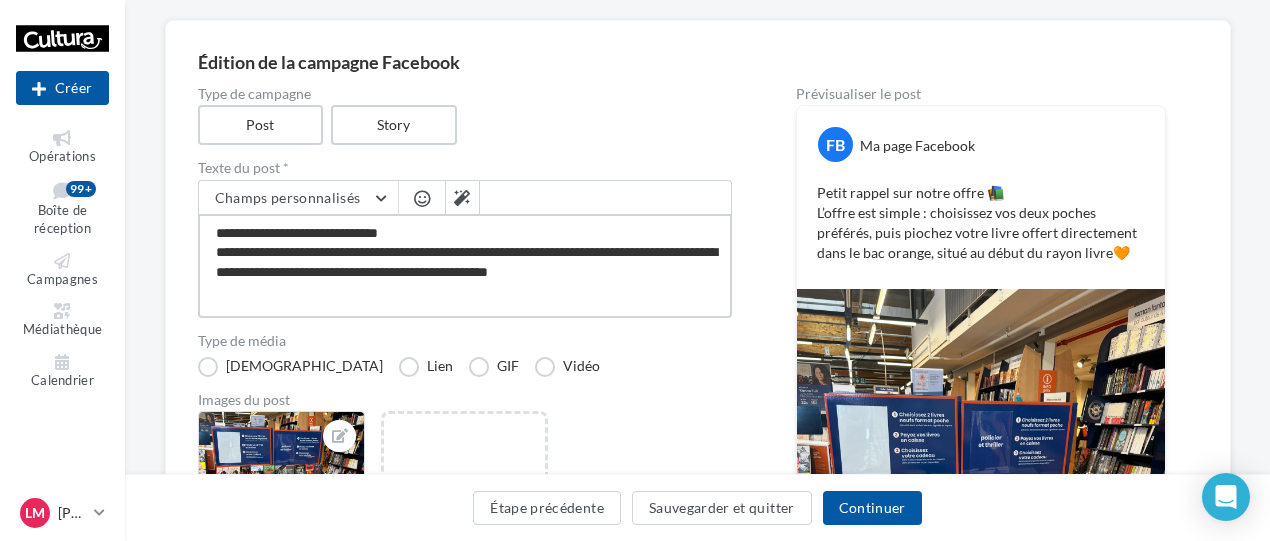 type on "**********" 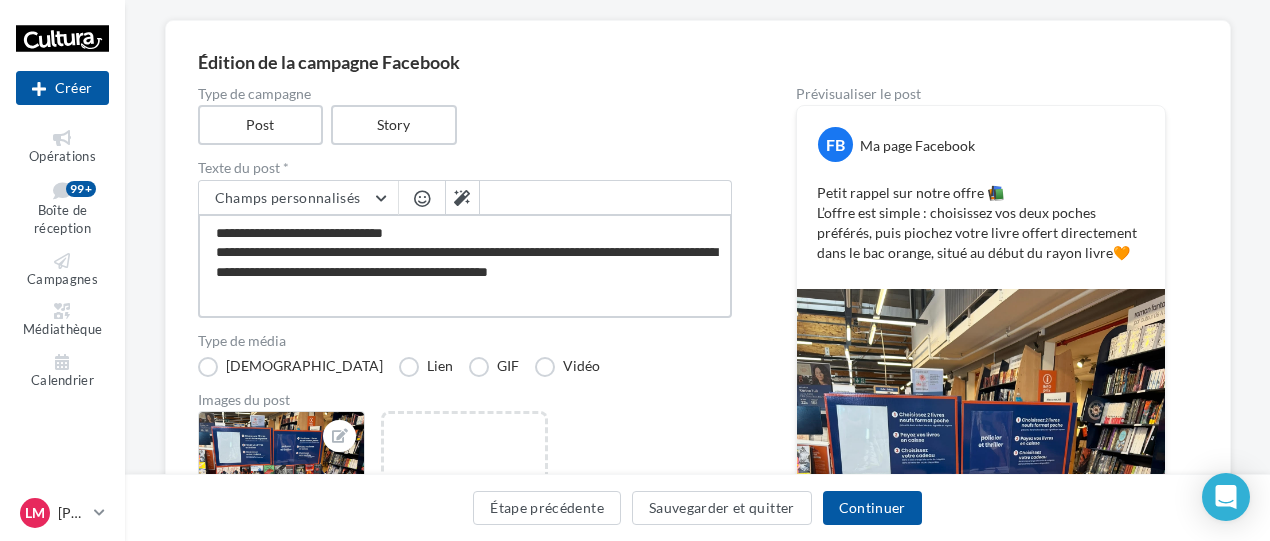type on "**********" 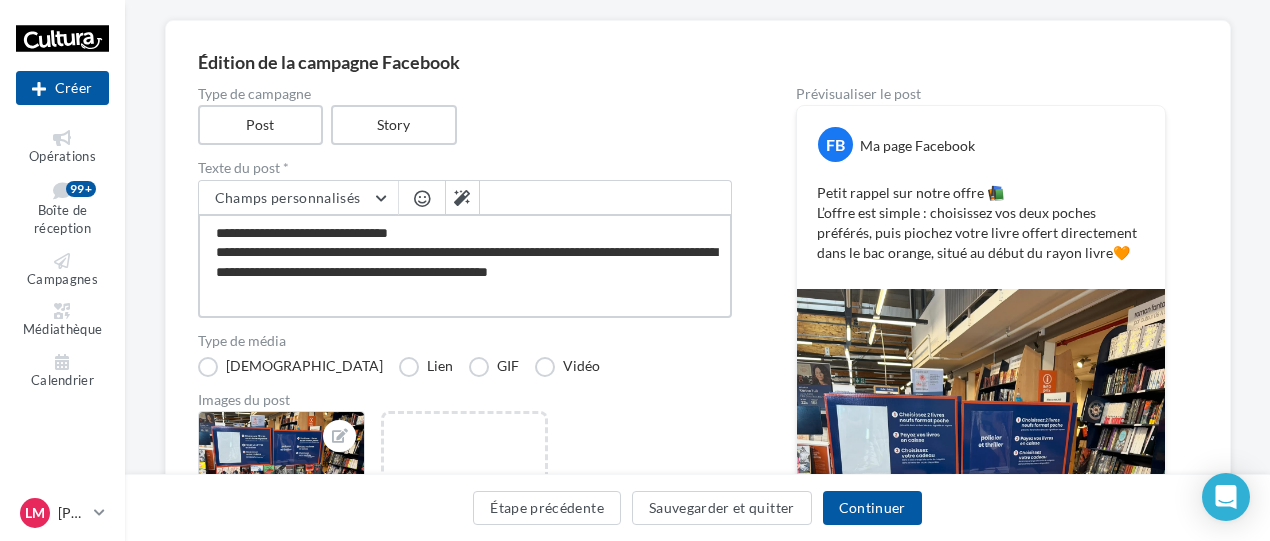 type on "**********" 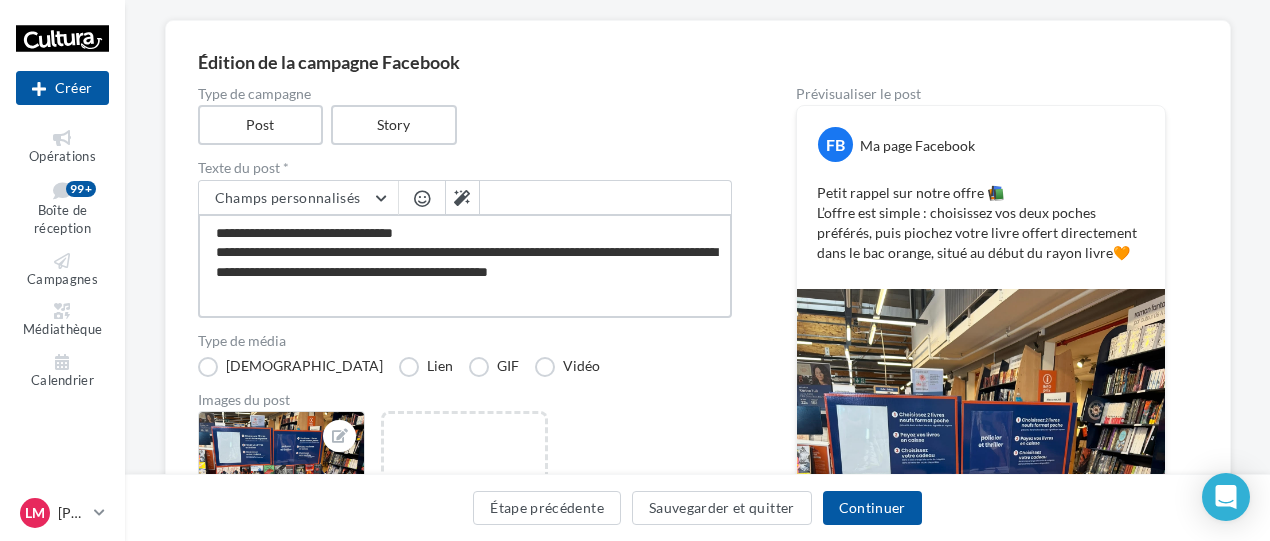 type on "**********" 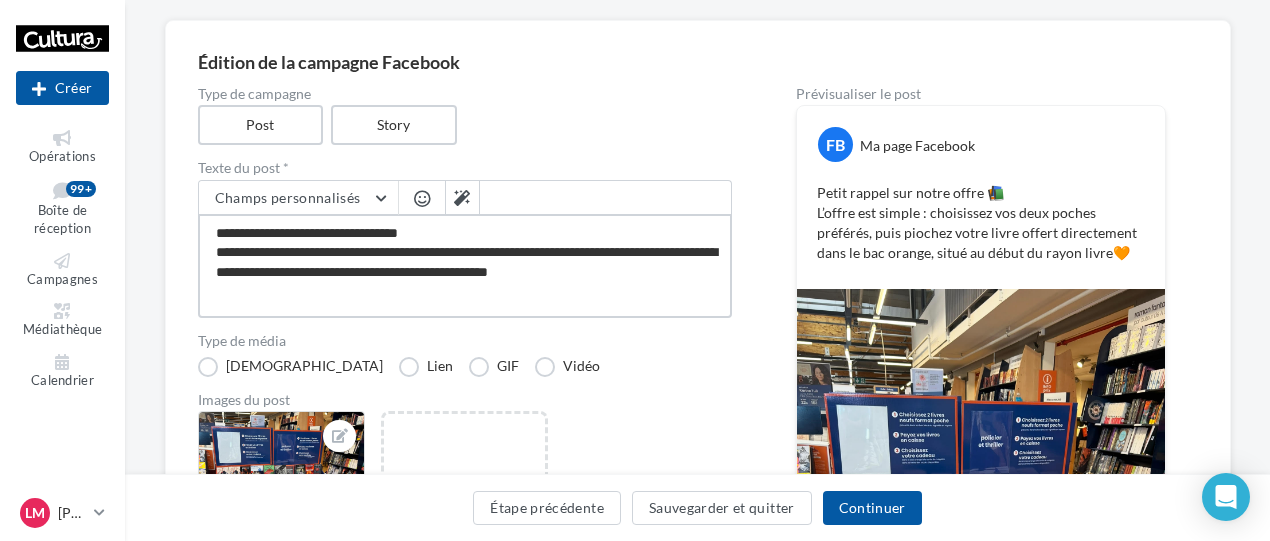 type on "**********" 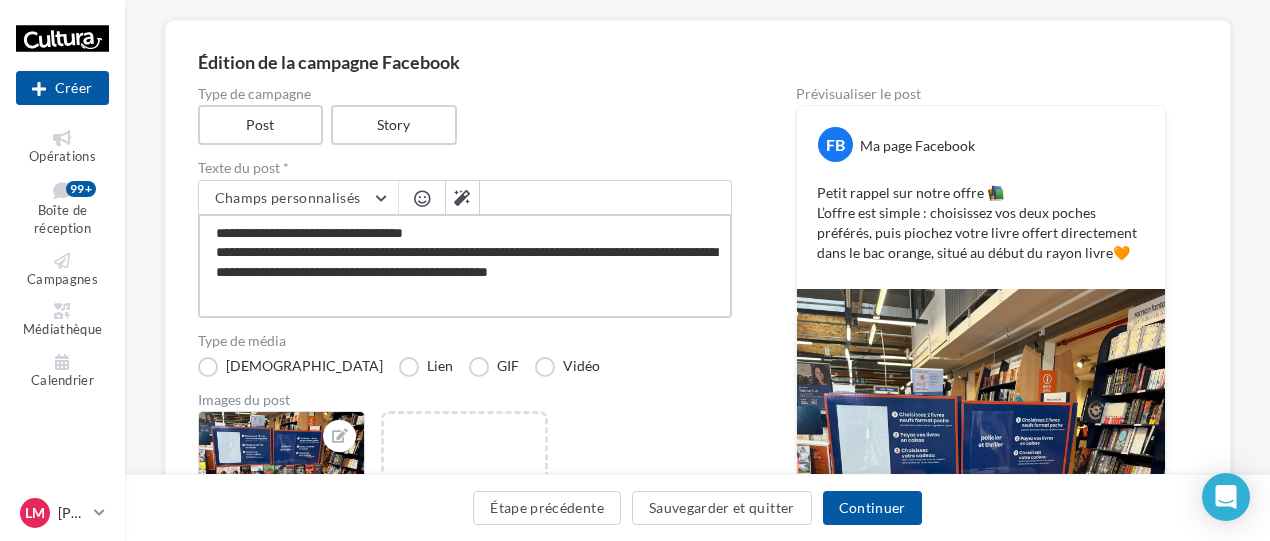 type on "**********" 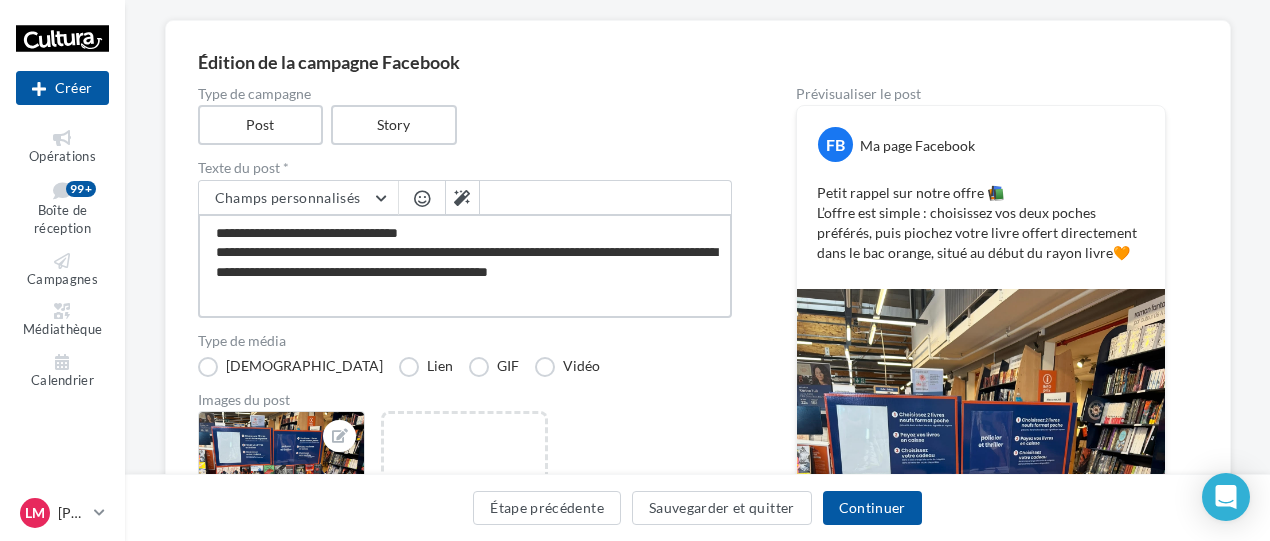 type on "**********" 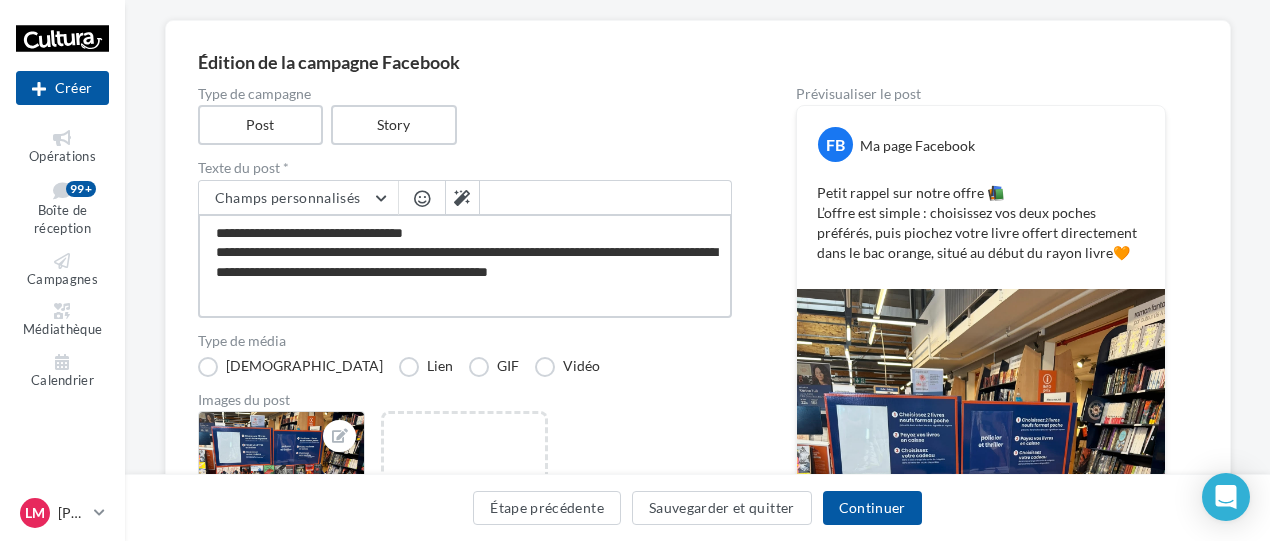 type on "**********" 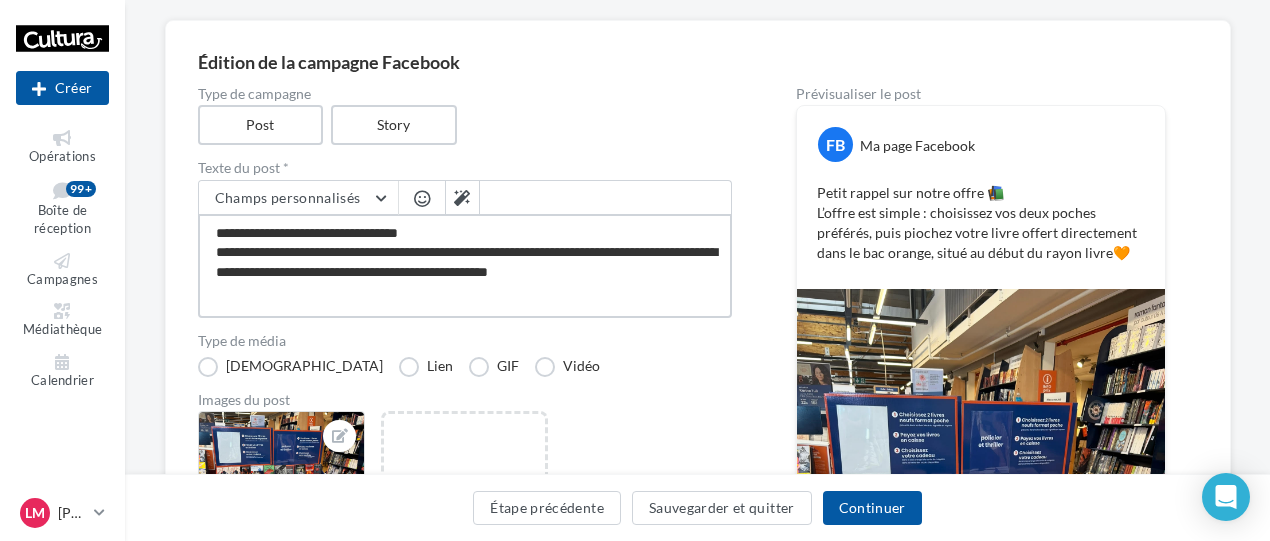 type on "**********" 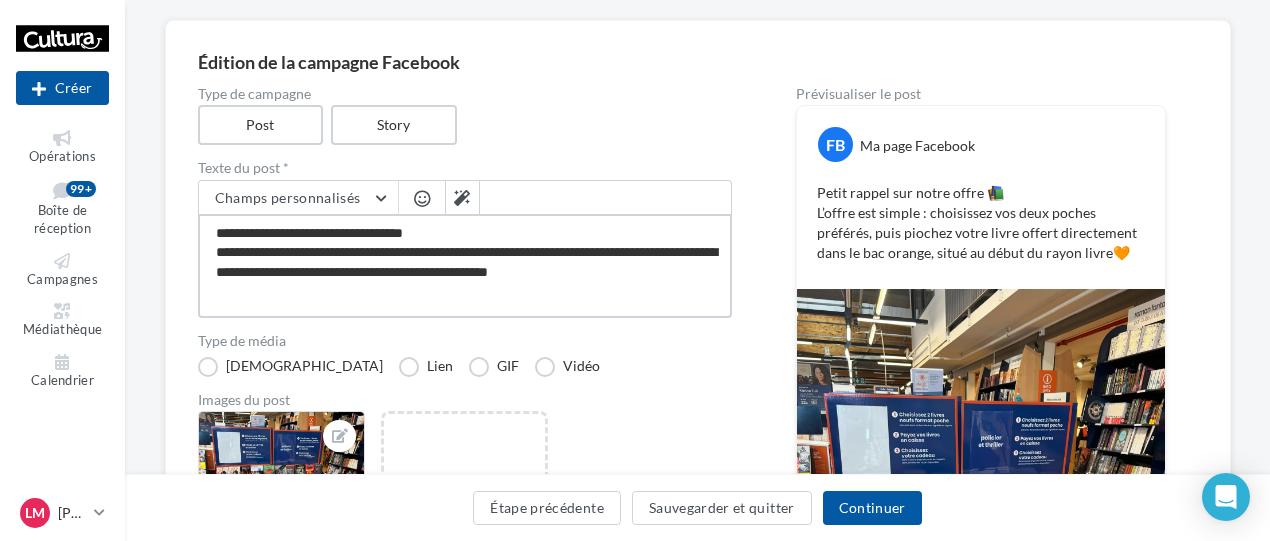 type on "**********" 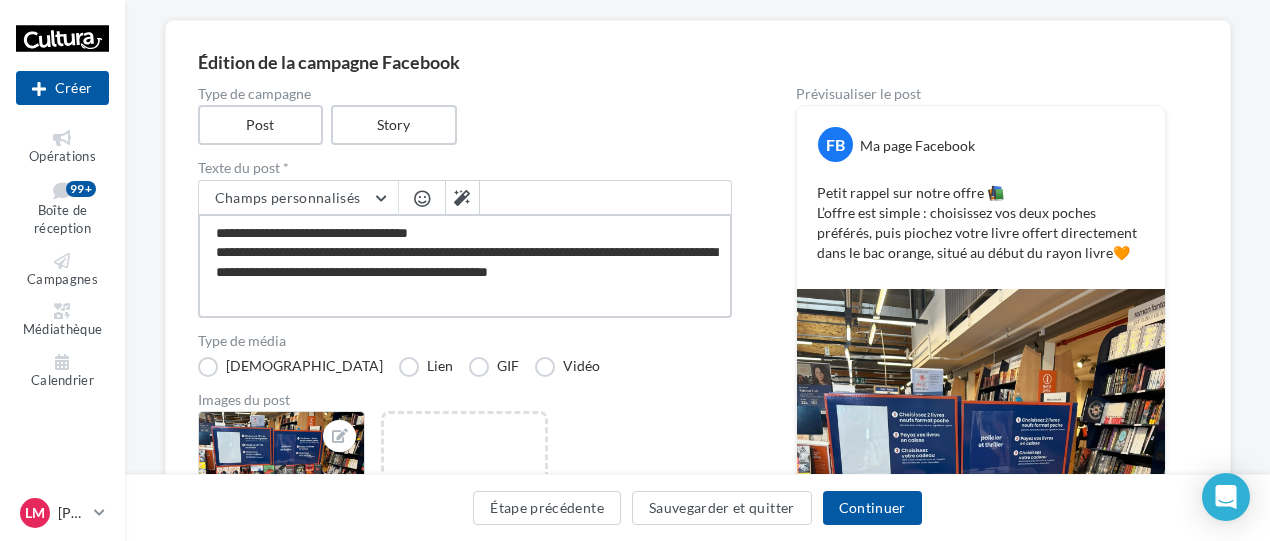 type on "**********" 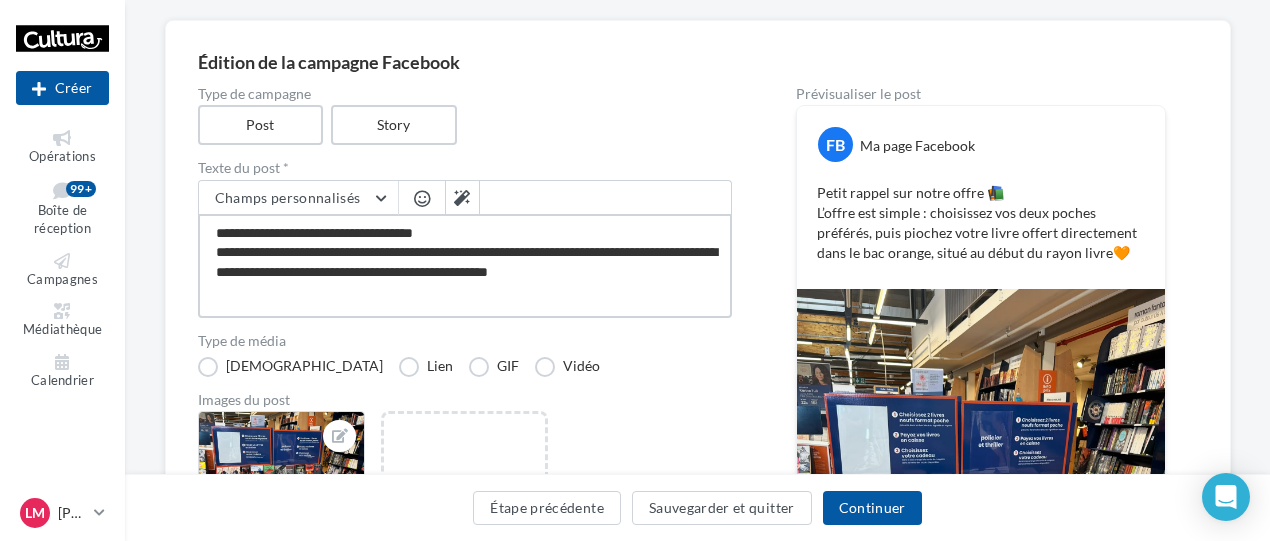 type 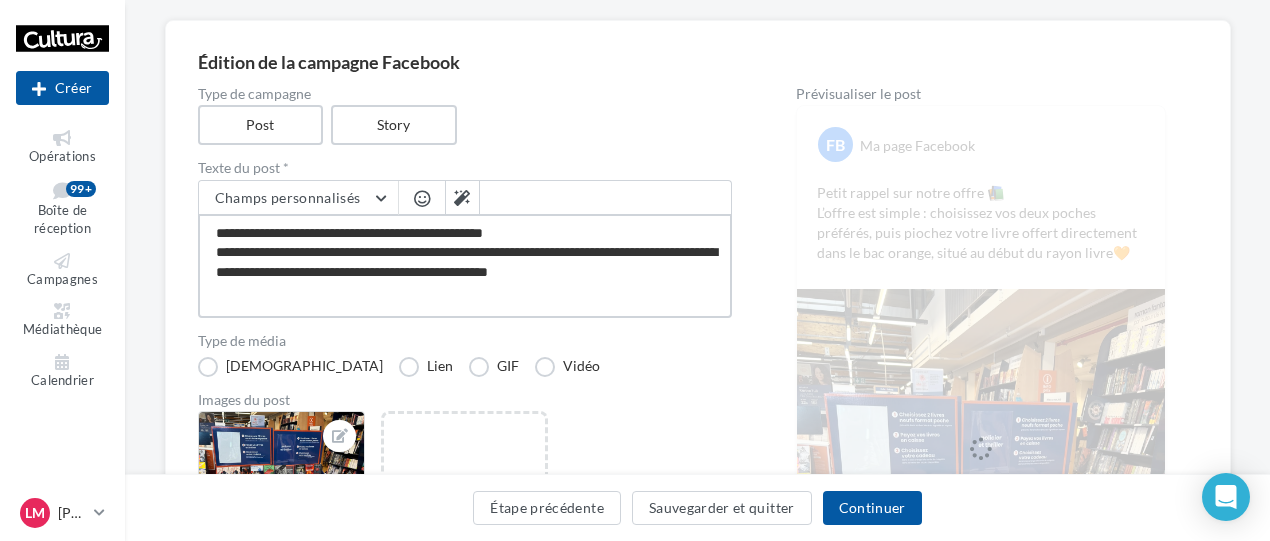 click on "**********" at bounding box center [465, 266] 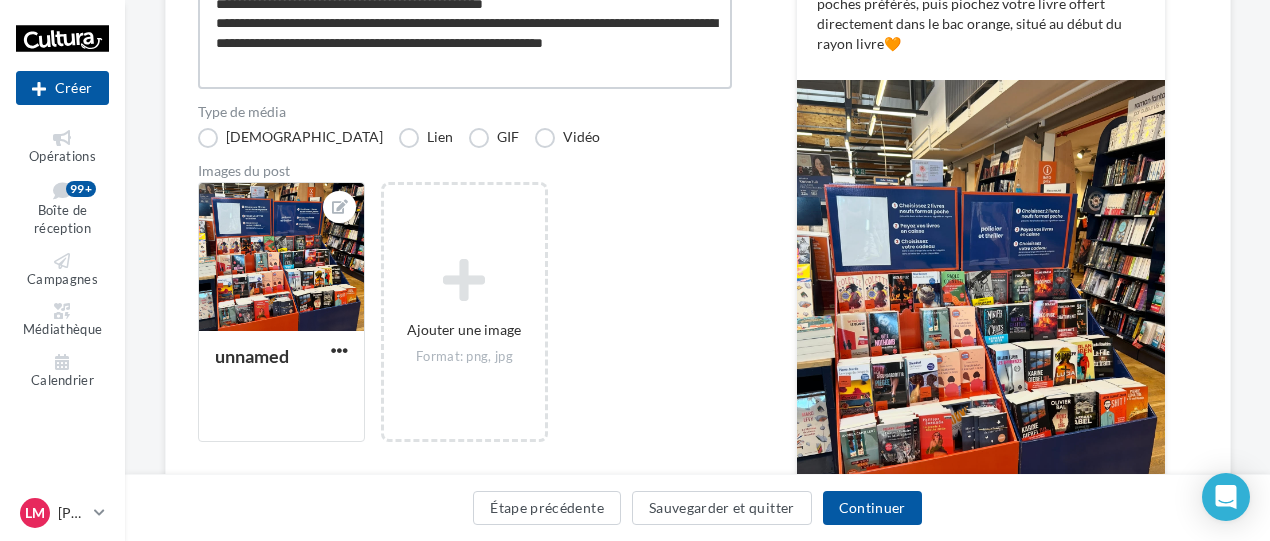 scroll, scrollTop: 374, scrollLeft: 0, axis: vertical 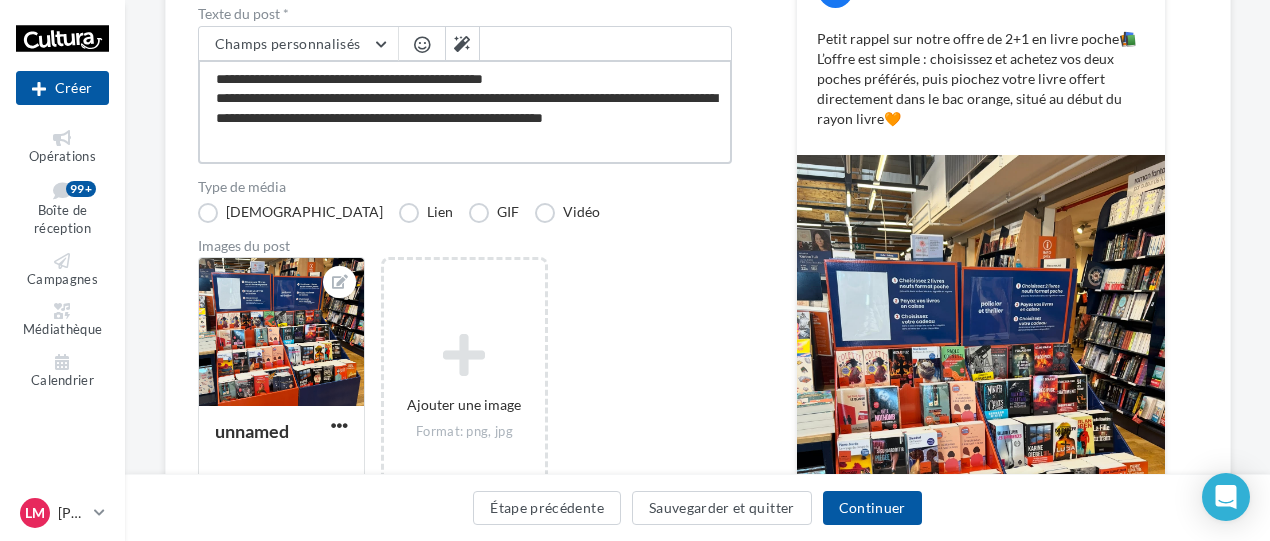 click on "**********" at bounding box center [465, 112] 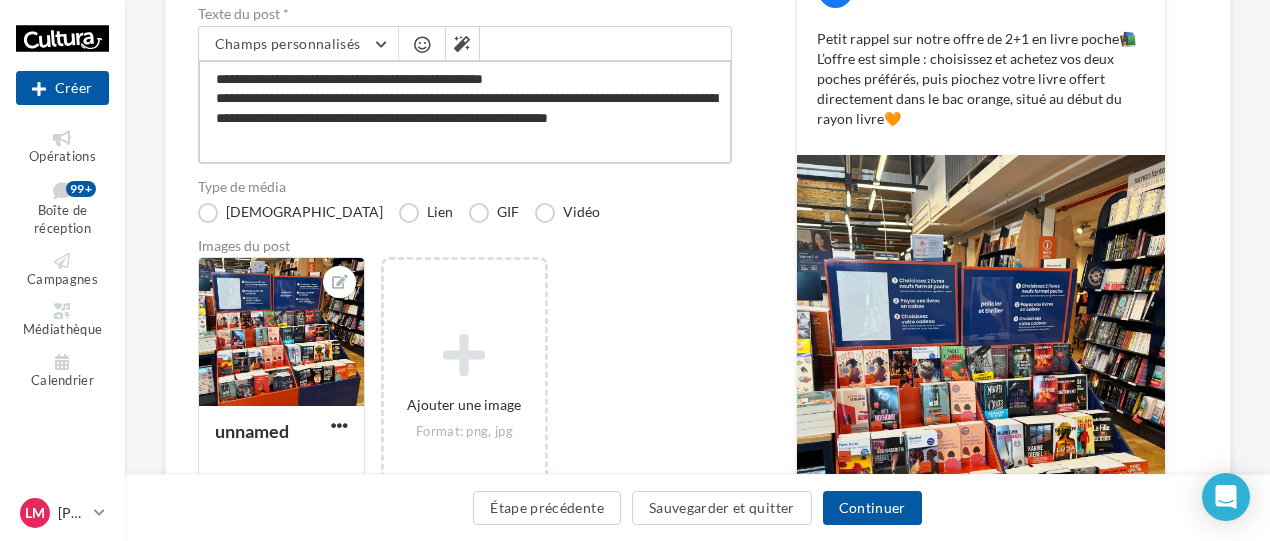 scroll, scrollTop: 10, scrollLeft: 0, axis: vertical 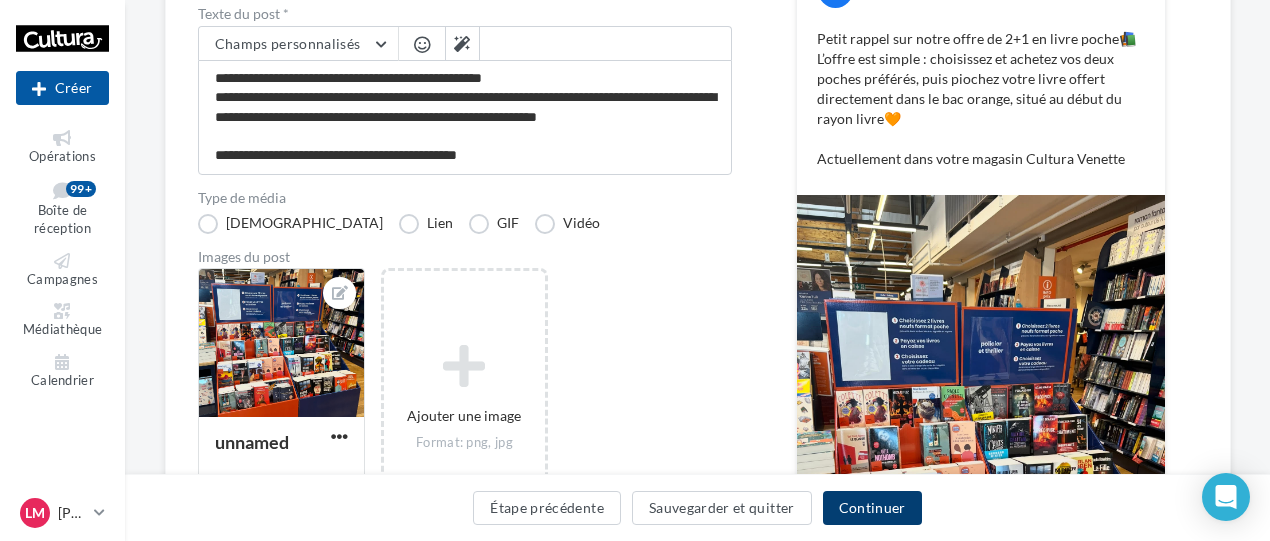 click on "Continuer" at bounding box center (872, 508) 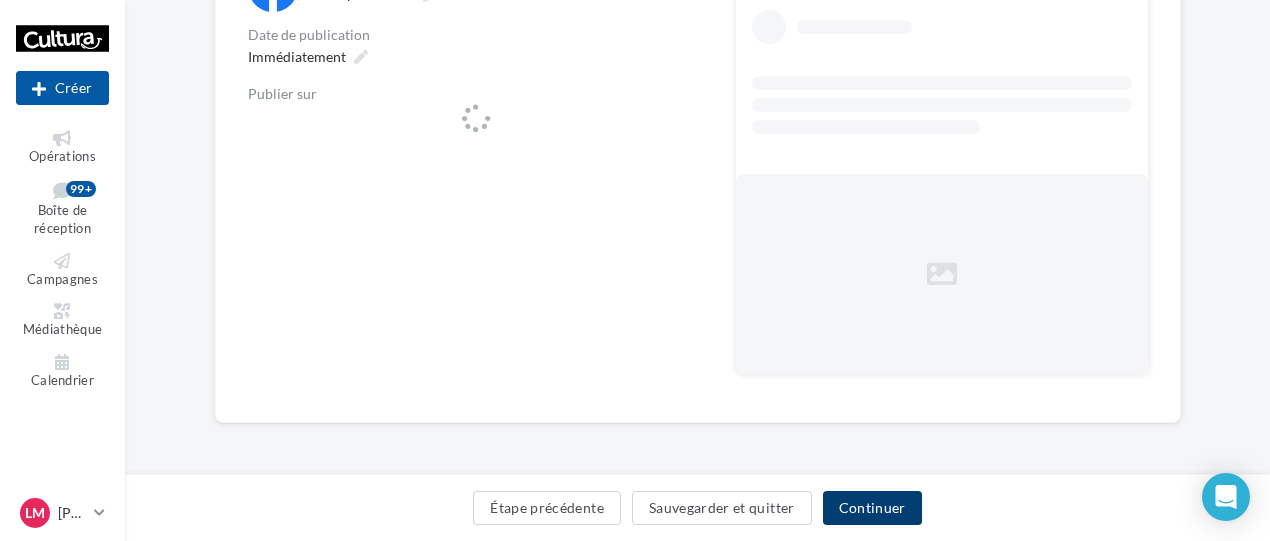 scroll, scrollTop: 272, scrollLeft: 0, axis: vertical 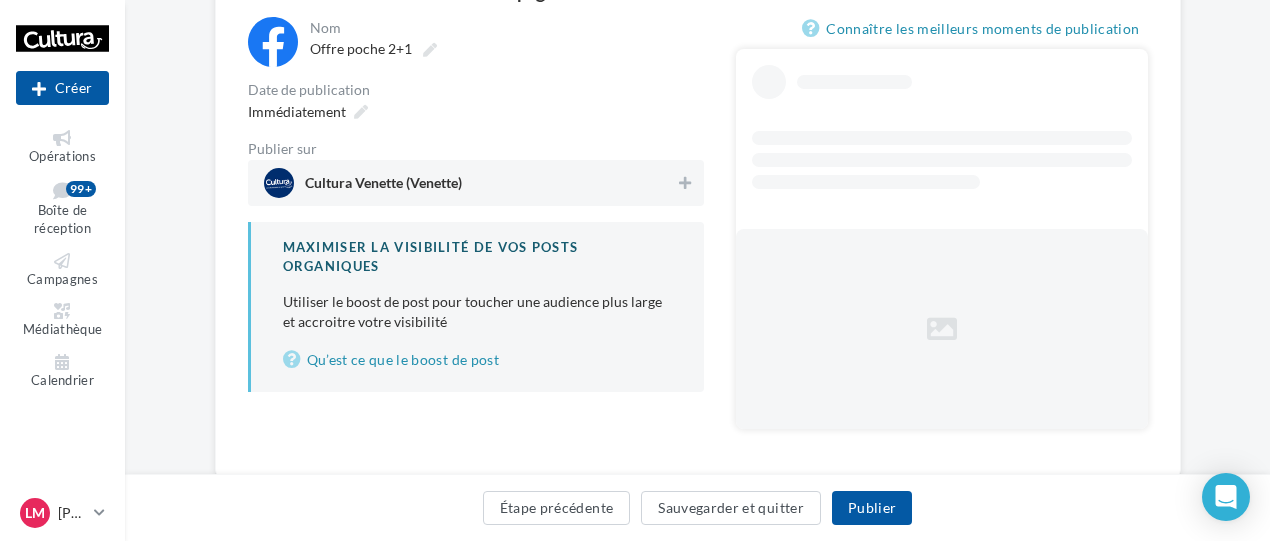 click on "**********" at bounding box center [476, 204] 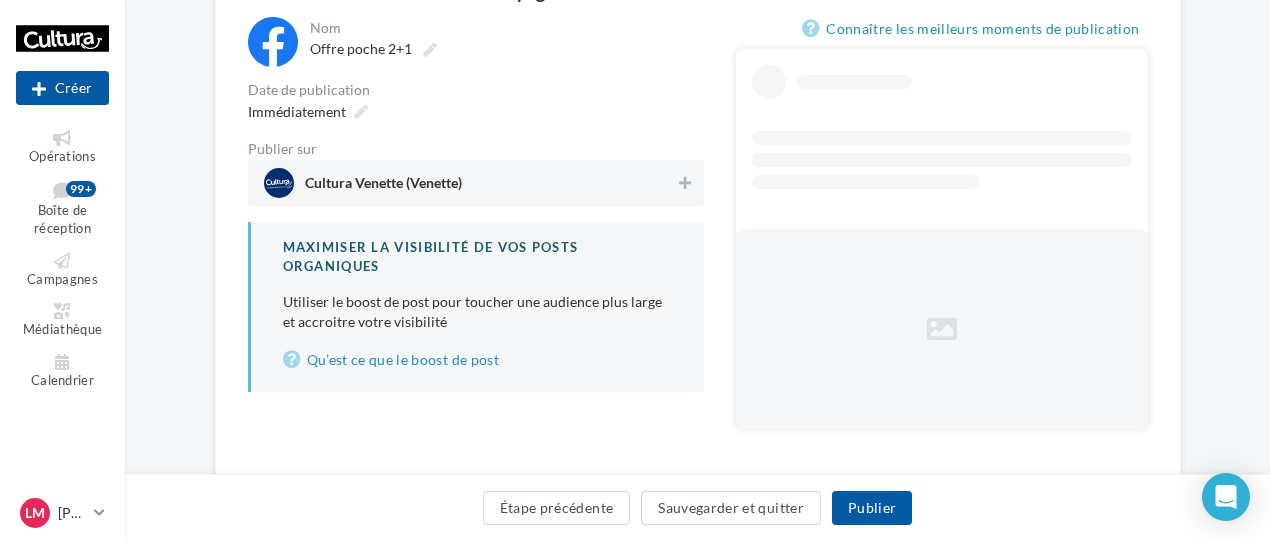 click on "Cultura Venette (Venette)" at bounding box center [470, 183] 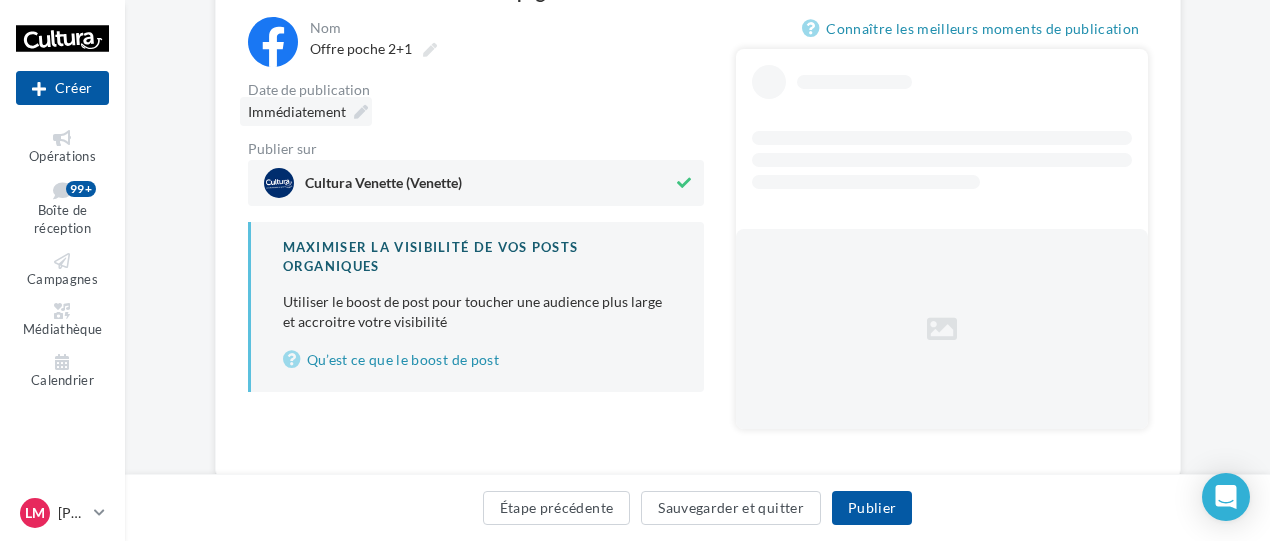 click at bounding box center (361, 112) 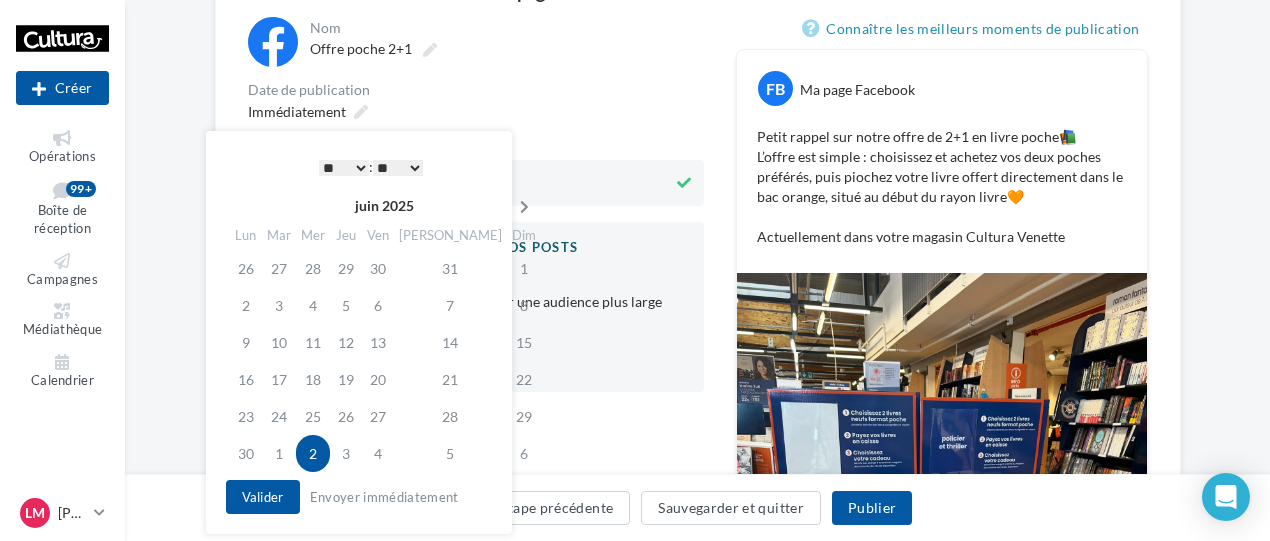 click at bounding box center [524, 206] 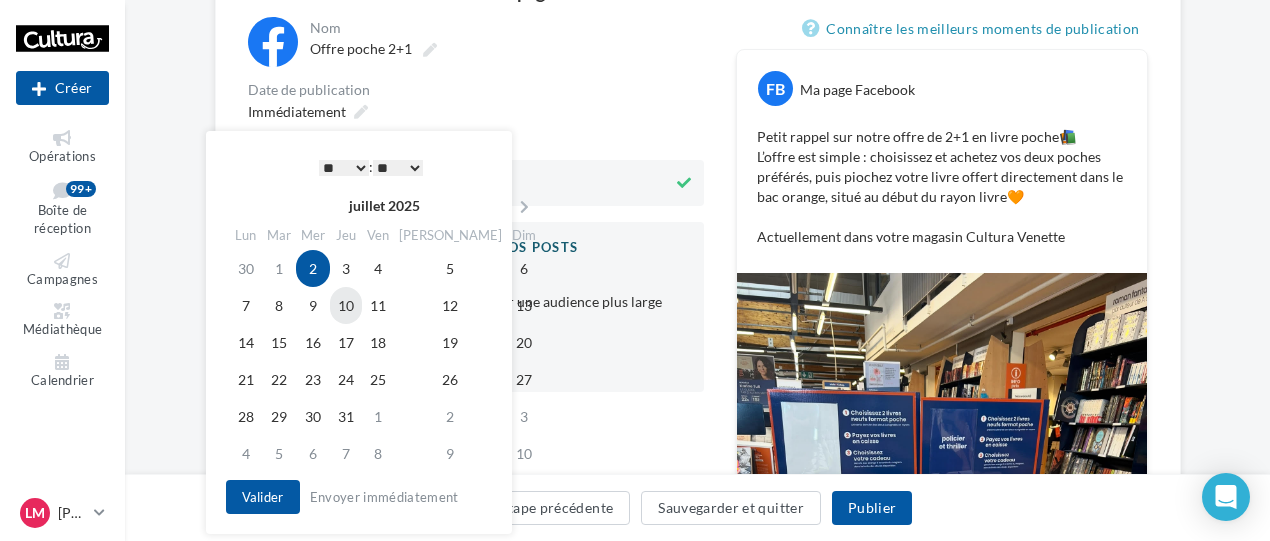 click on "10" at bounding box center (346, 305) 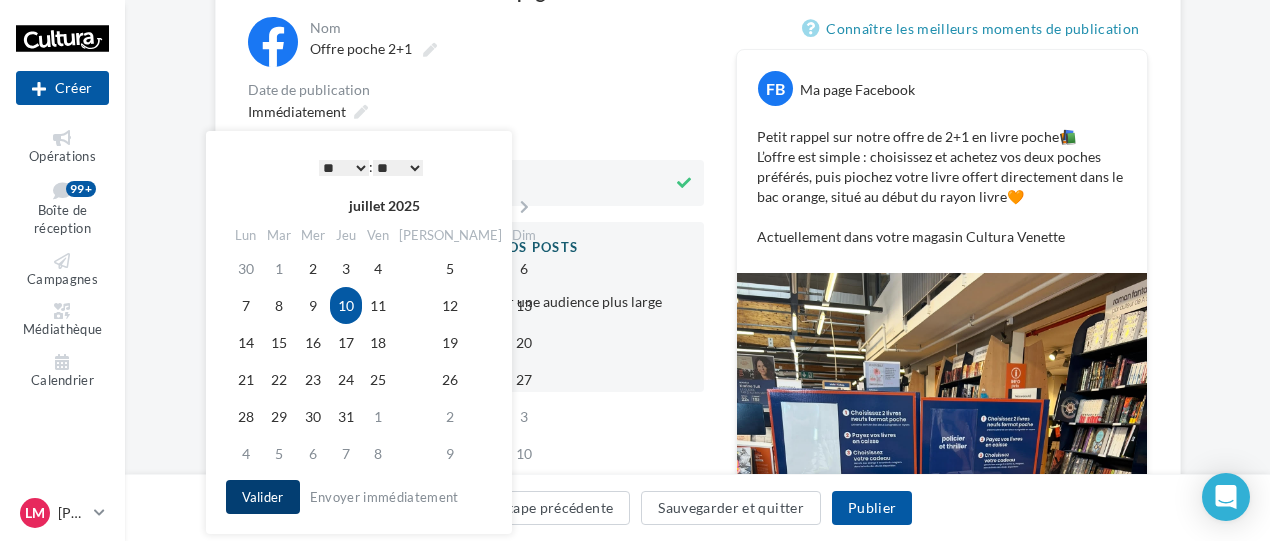click on "Valider" at bounding box center (263, 497) 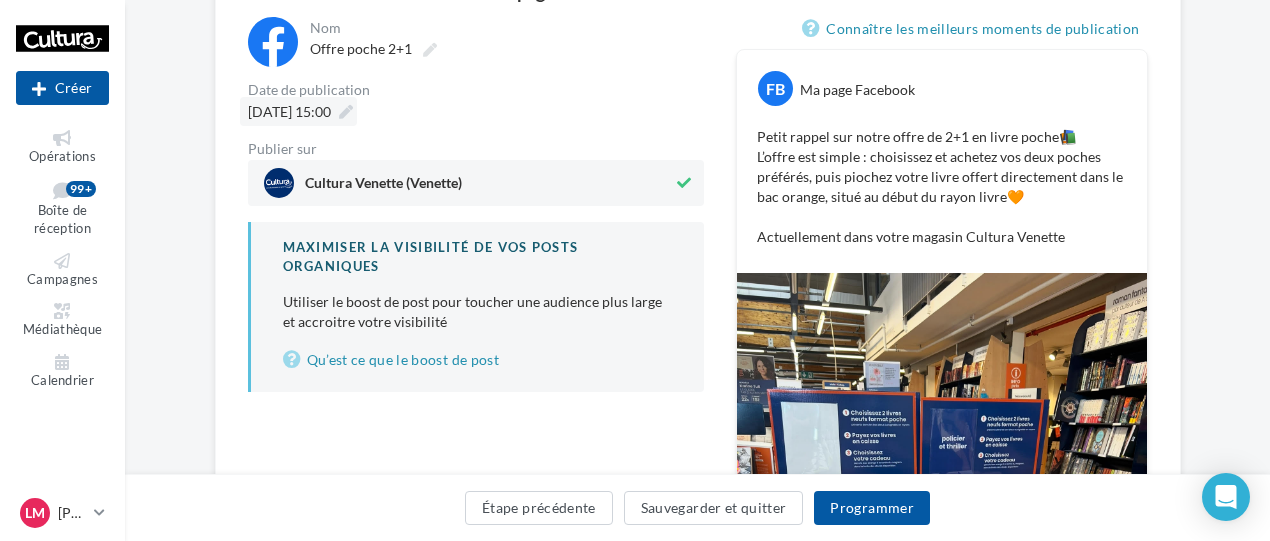 click on "[DATE] 15:00" at bounding box center (289, 111) 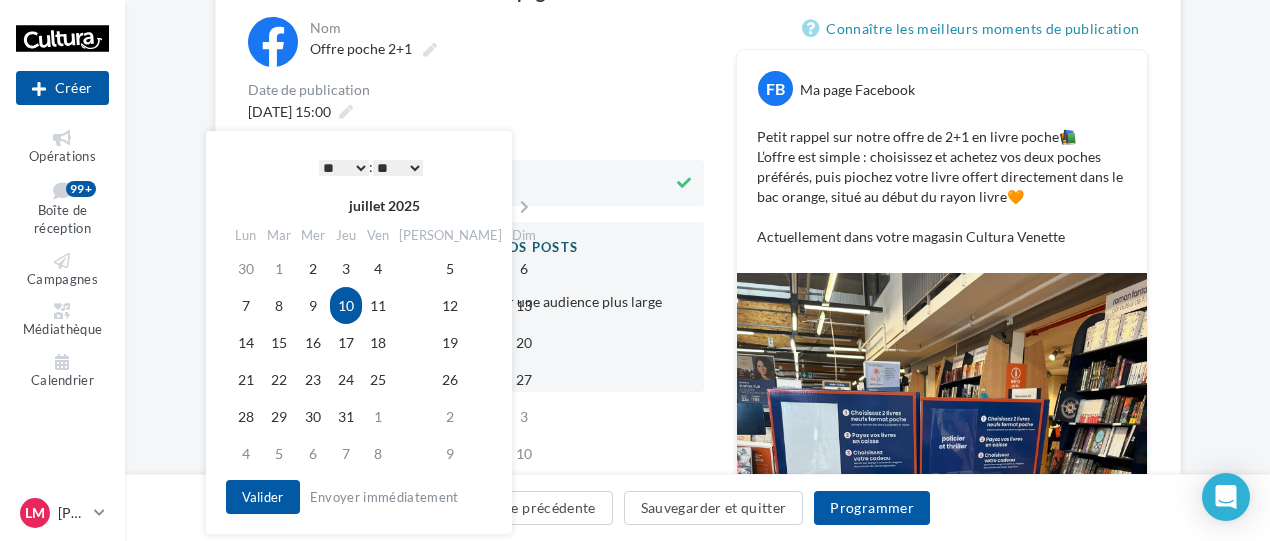 click on "* * * * * * * * * * ** ** ** ** ** ** ** ** ** ** ** ** ** **" at bounding box center [344, 168] 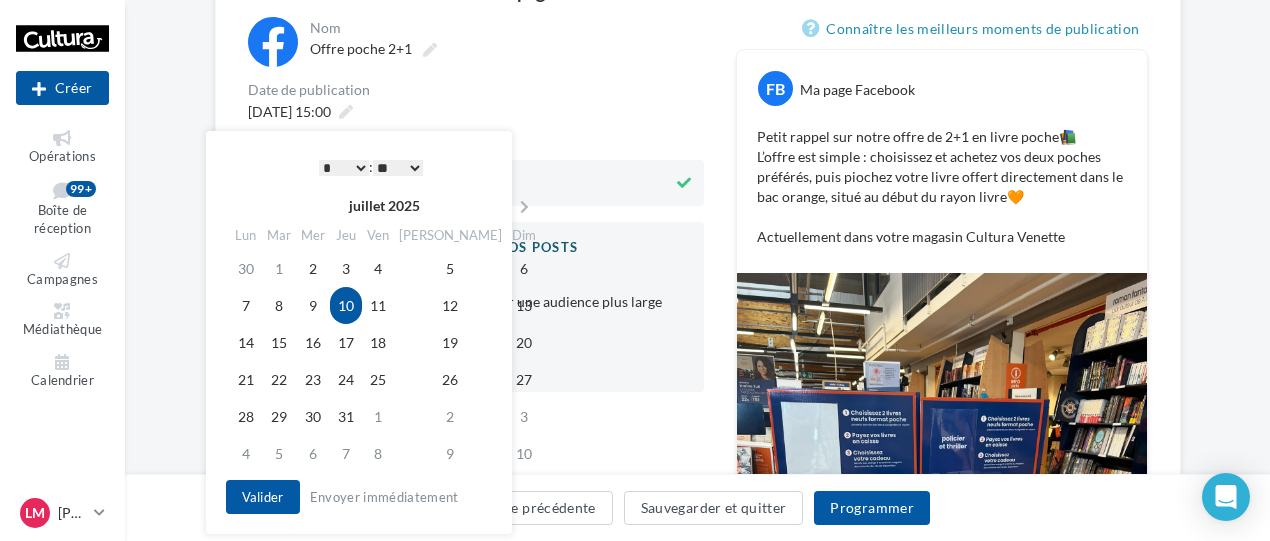 click on "** ** ** ** ** **" at bounding box center [398, 168] 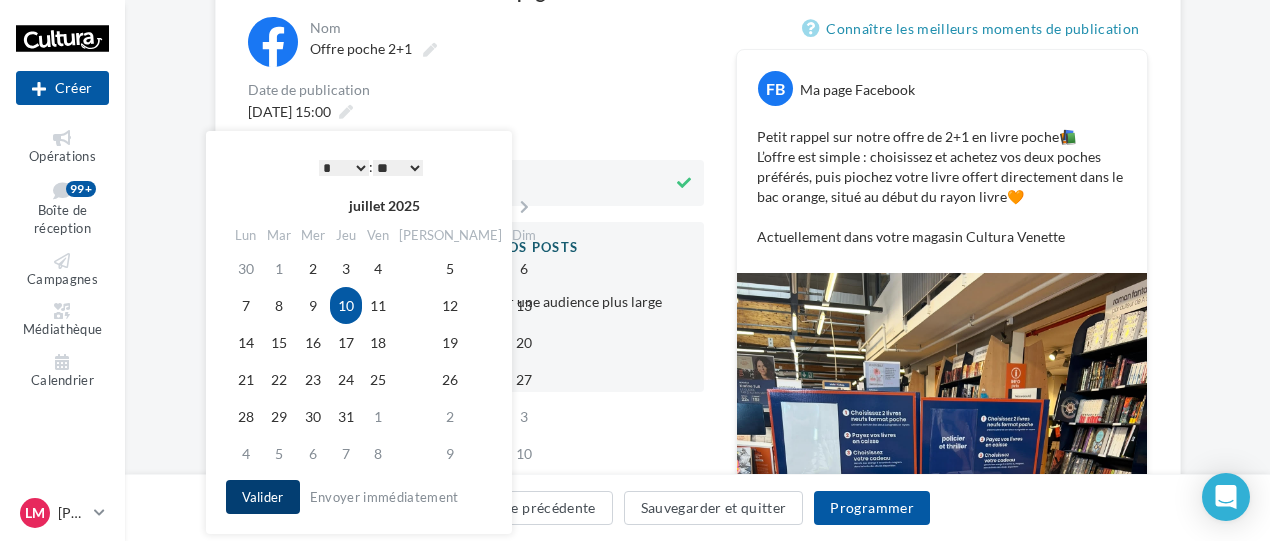 click on "Valider" at bounding box center (263, 497) 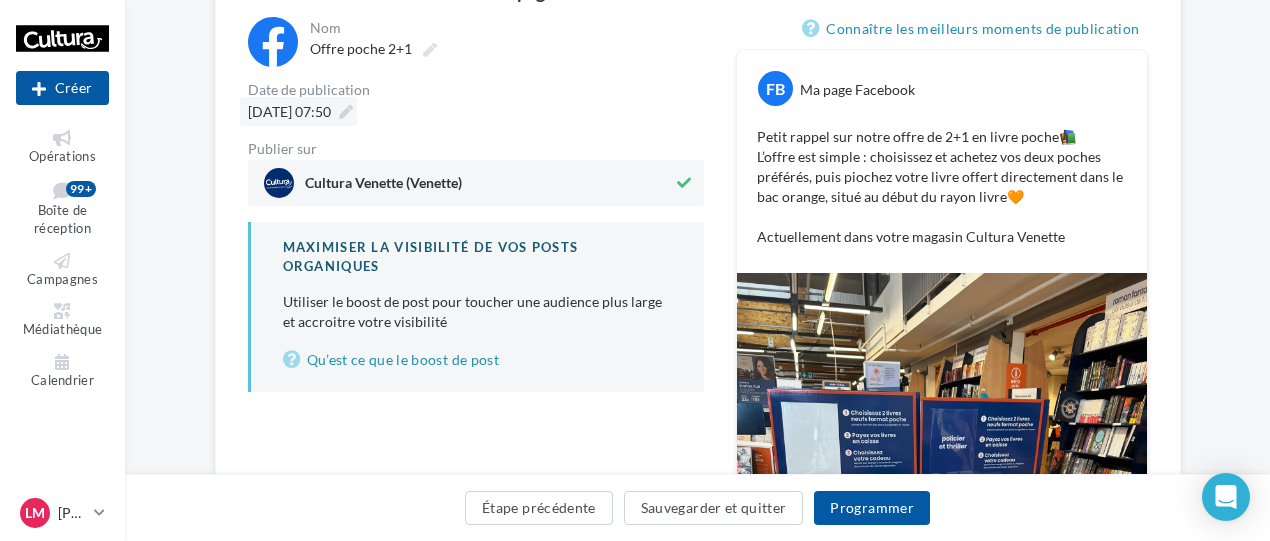 click at bounding box center [346, 112] 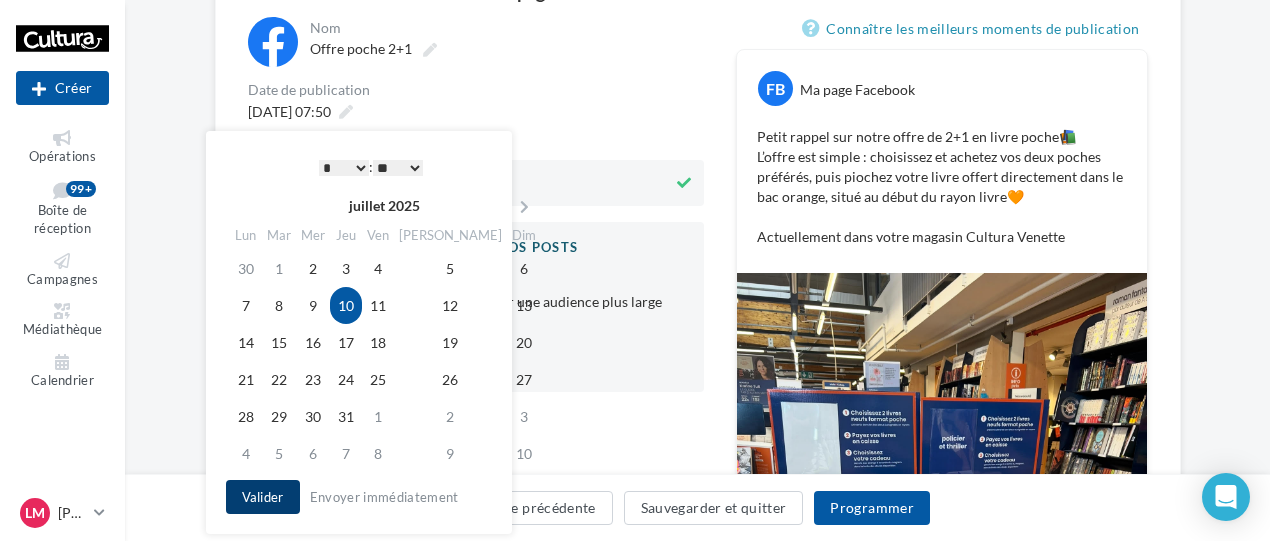 click on "Valider" at bounding box center (263, 497) 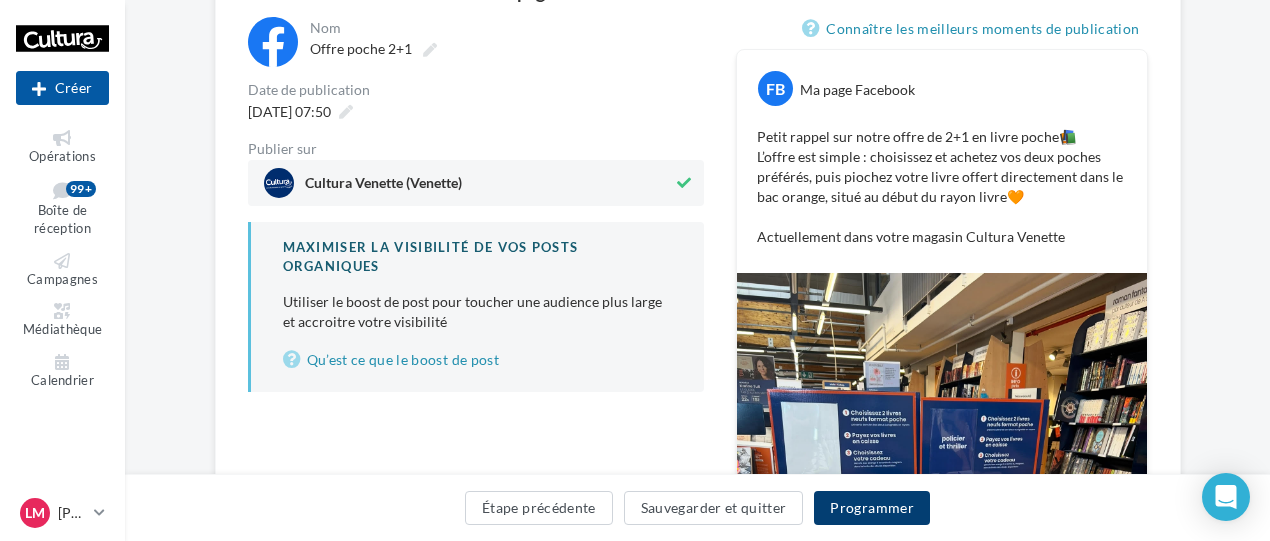 click on "Programmer" at bounding box center (872, 508) 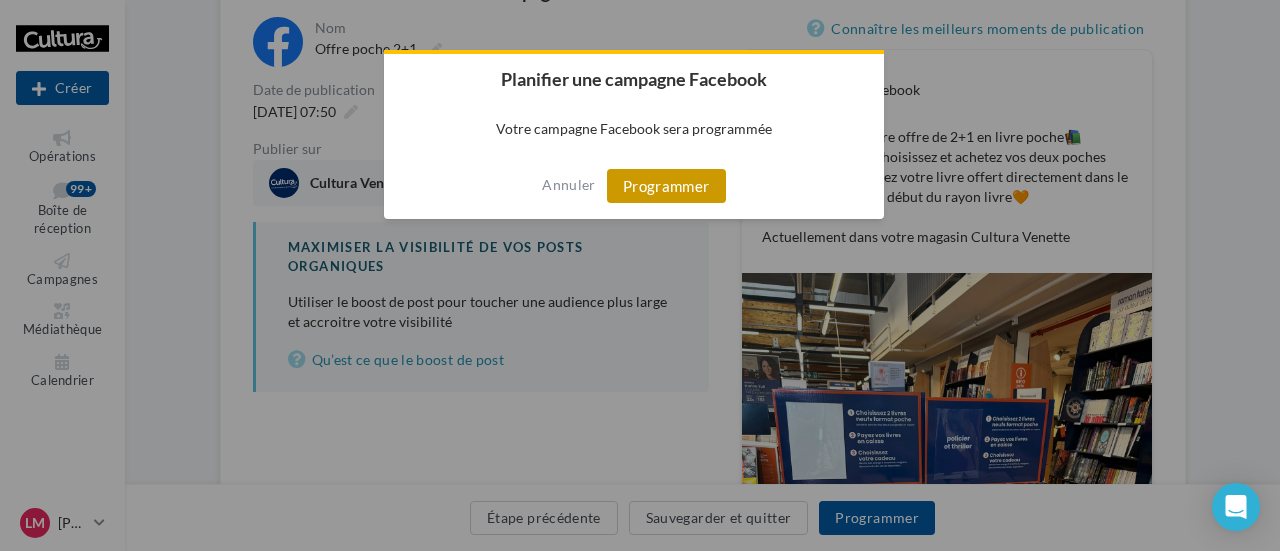click on "Programmer" at bounding box center (666, 186) 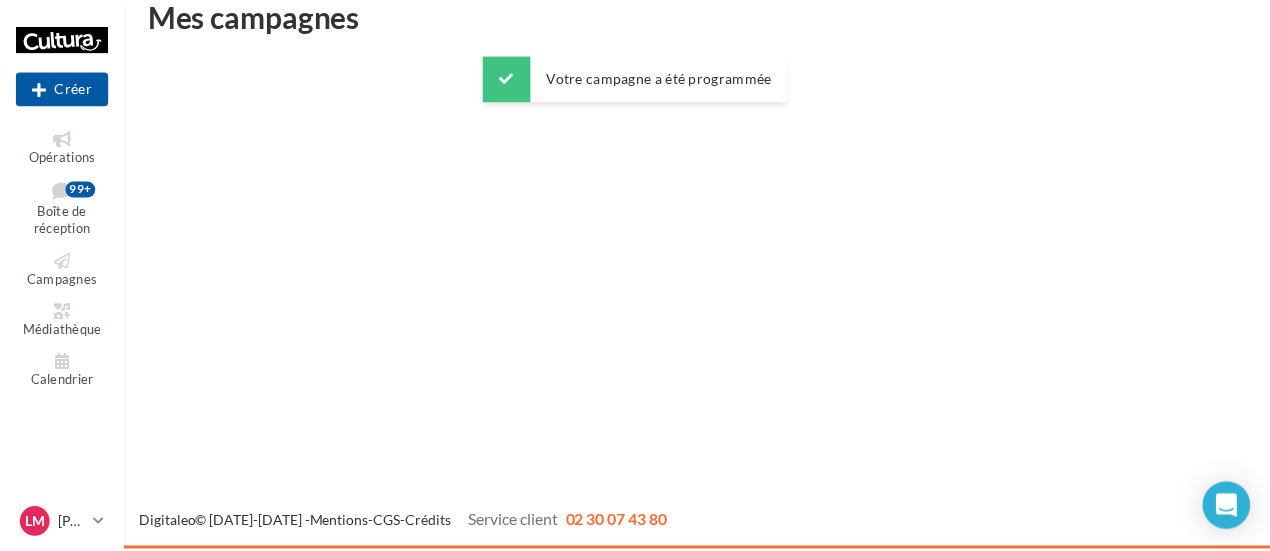 scroll, scrollTop: 32, scrollLeft: 0, axis: vertical 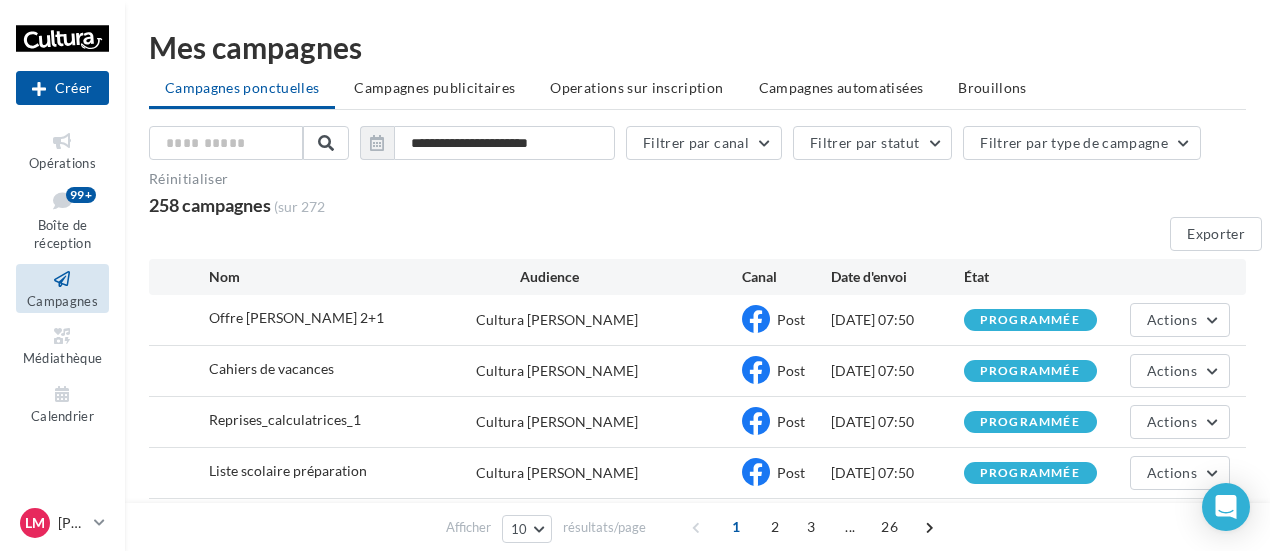 click on "**********" at bounding box center (697, 157) 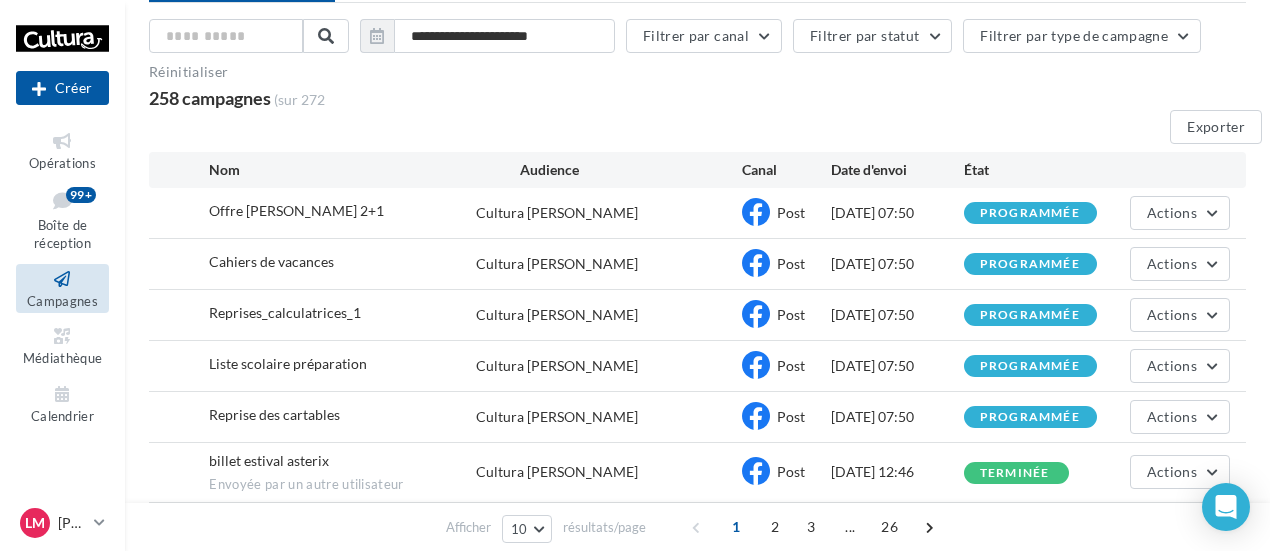 scroll, scrollTop: 106, scrollLeft: 0, axis: vertical 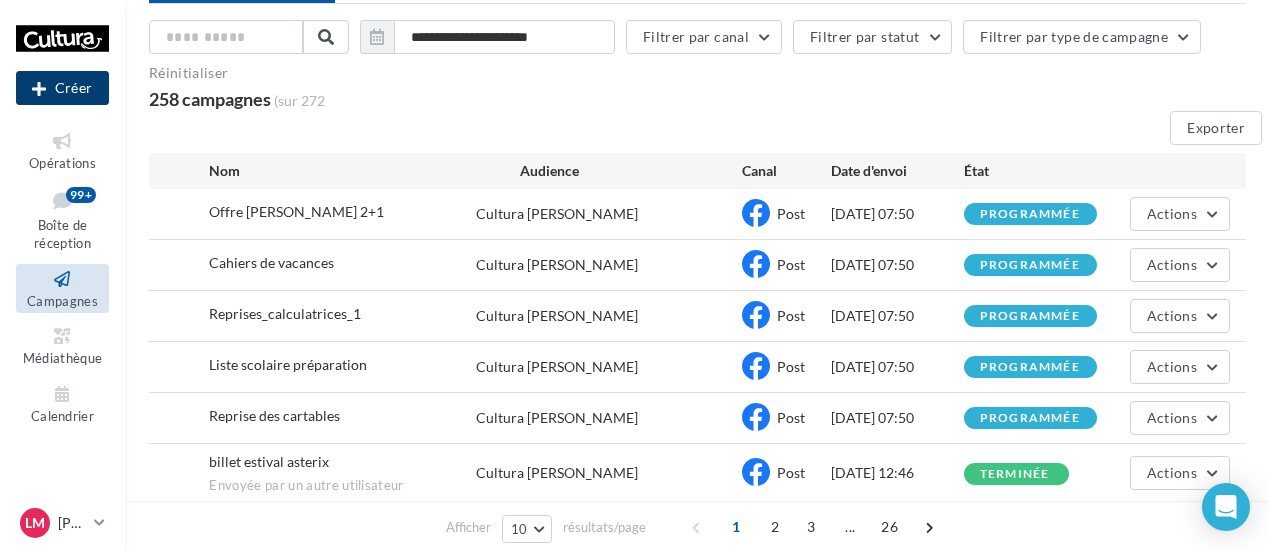 click on "Créer" at bounding box center (62, 88) 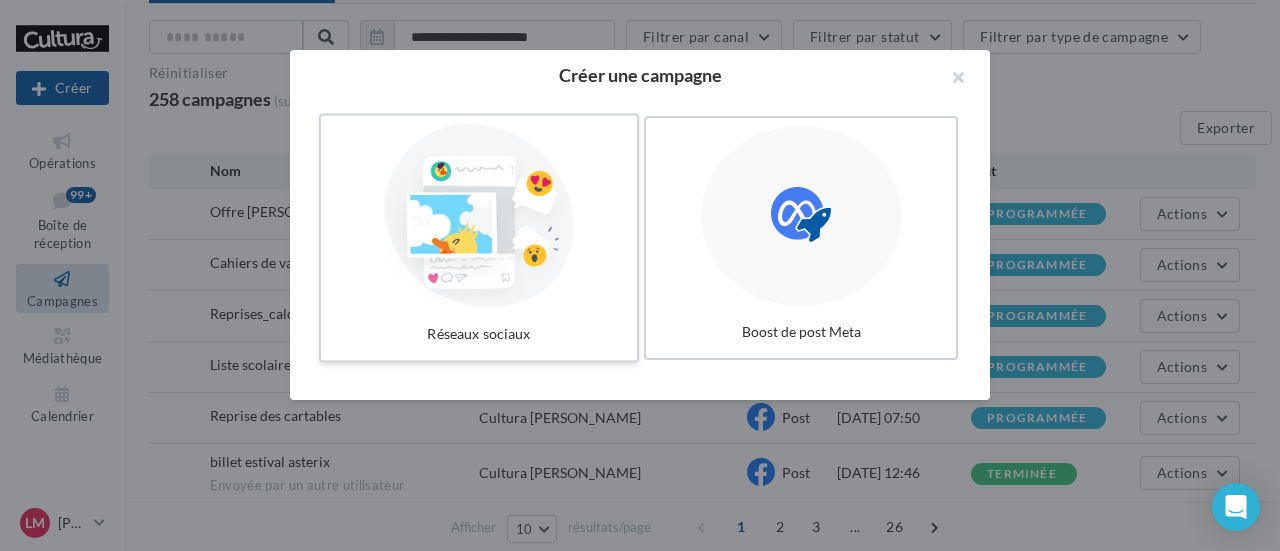 click at bounding box center (479, 216) 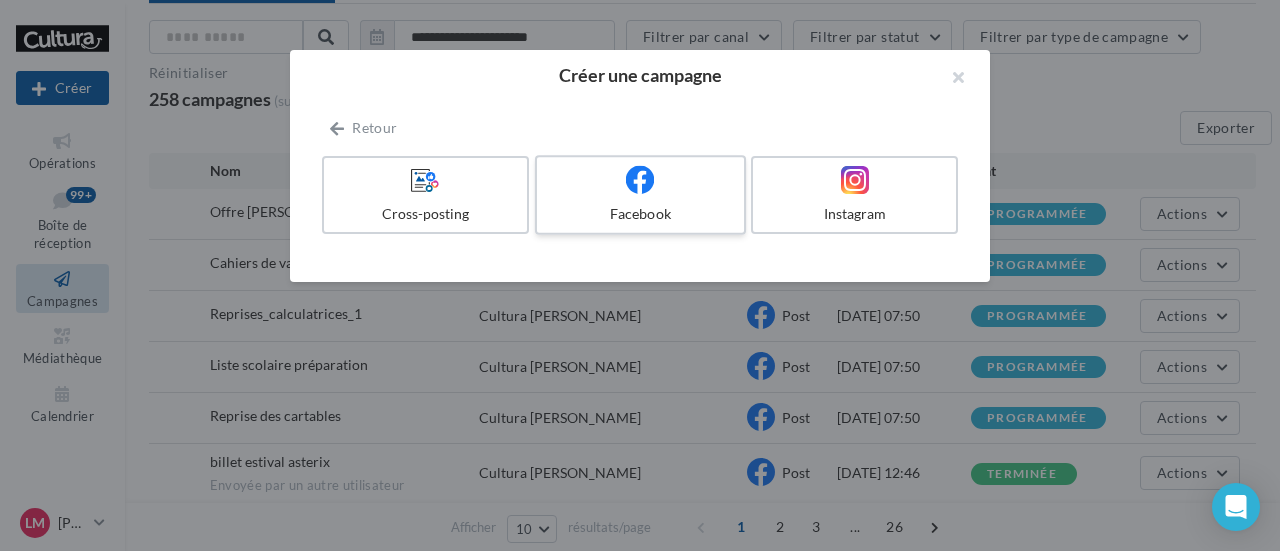 click on "Facebook" at bounding box center [640, 195] 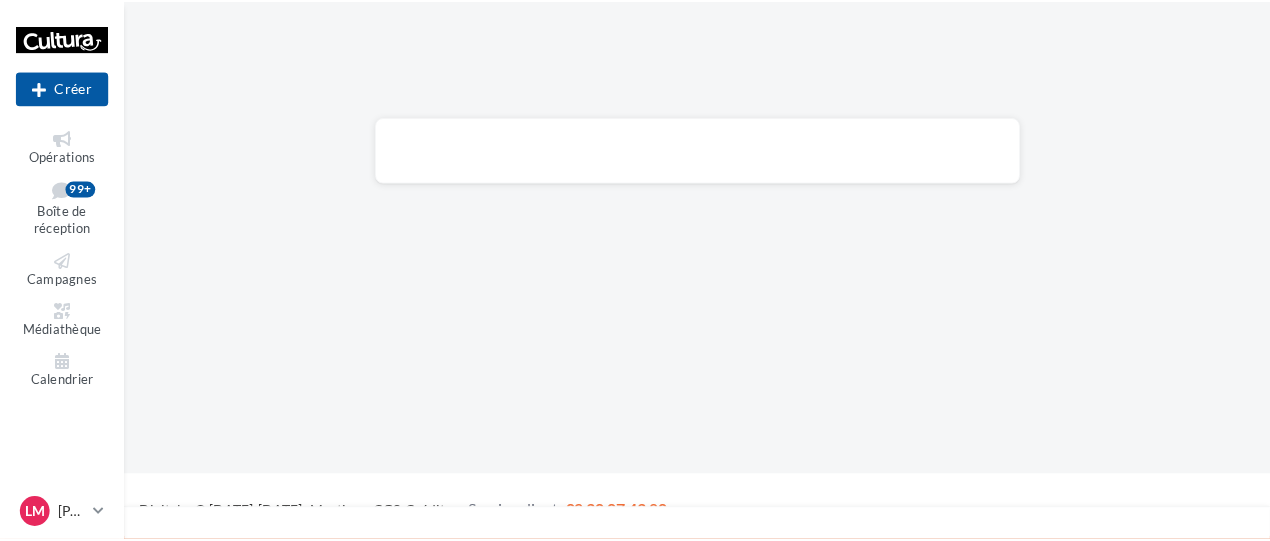 scroll, scrollTop: 0, scrollLeft: 0, axis: both 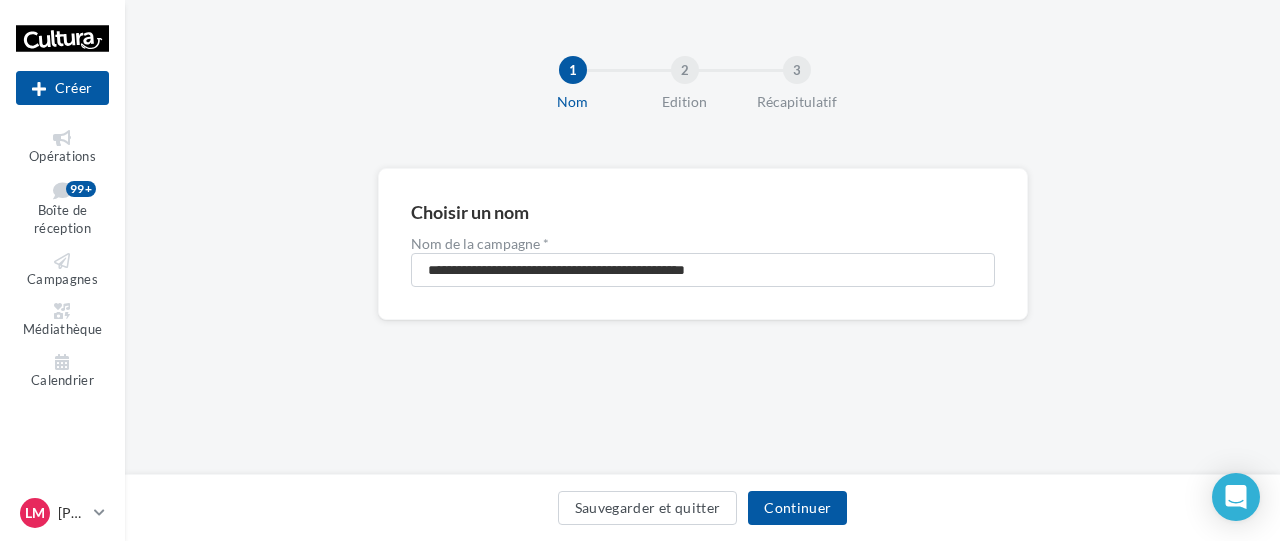 drag, startPoint x: 822, startPoint y: 247, endPoint x: 496, endPoint y: 284, distance: 328.093 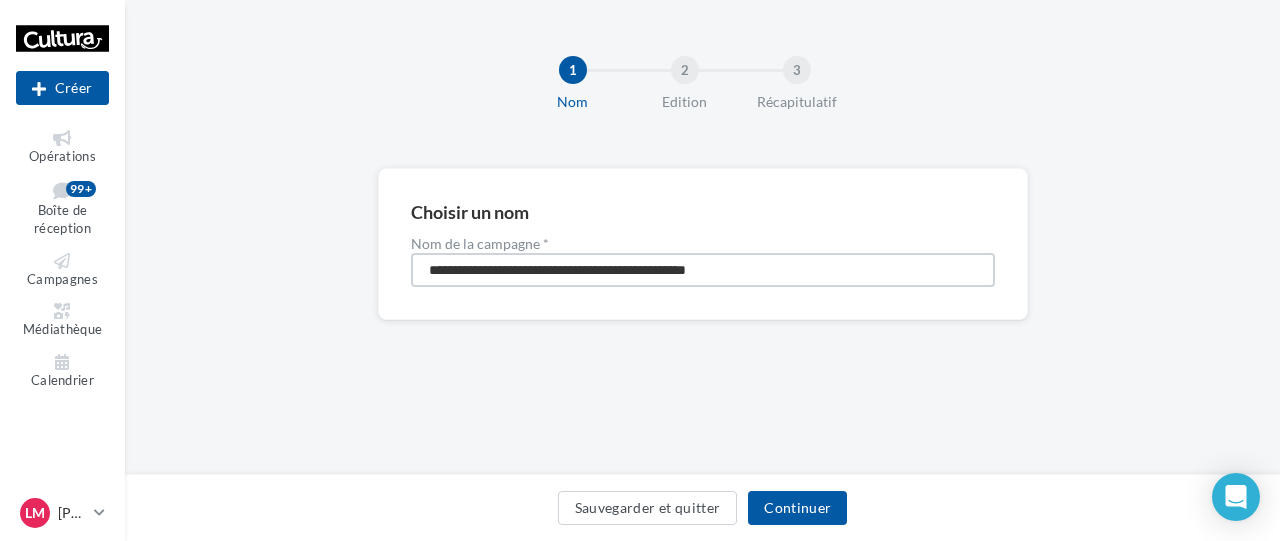 drag, startPoint x: 660, startPoint y: 279, endPoint x: 272, endPoint y: 307, distance: 389.009 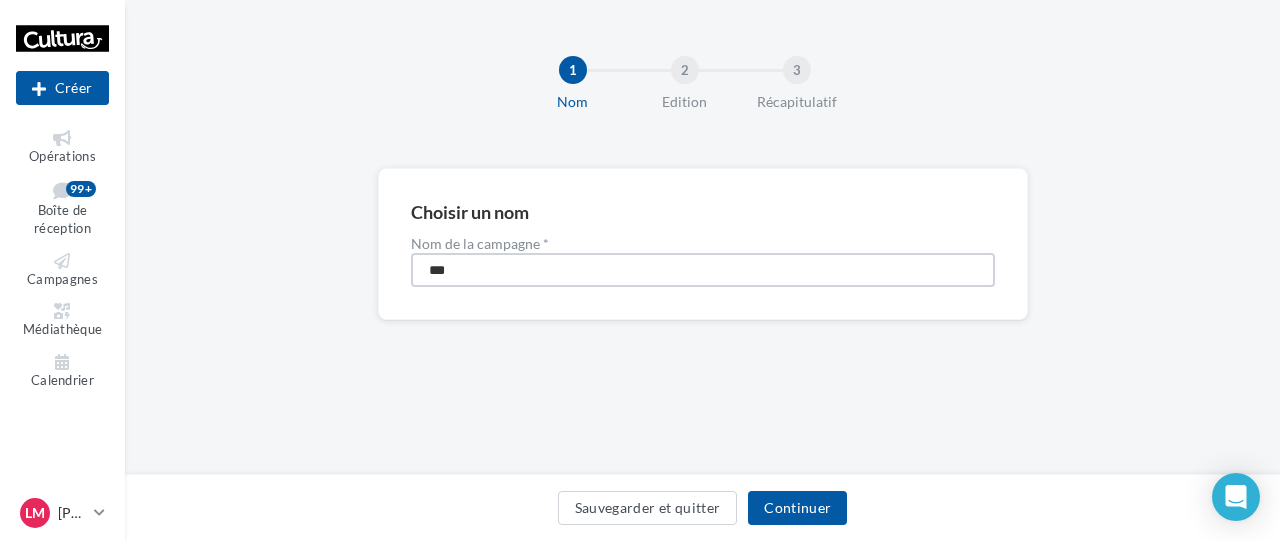 drag, startPoint x: 452, startPoint y: 279, endPoint x: 146, endPoint y: 315, distance: 308.11038 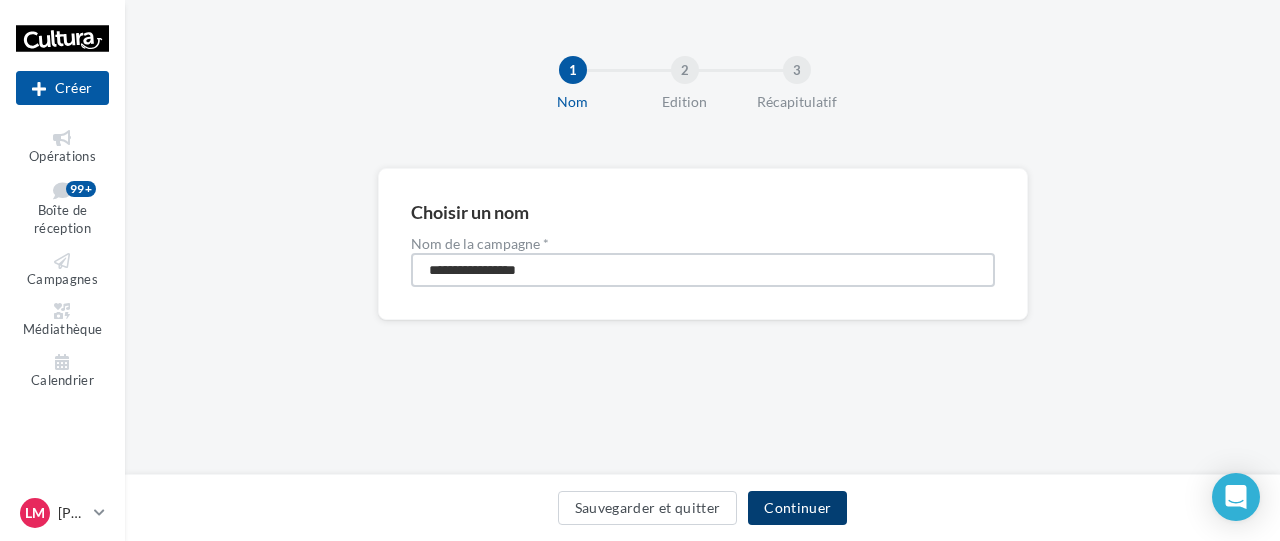 type on "**********" 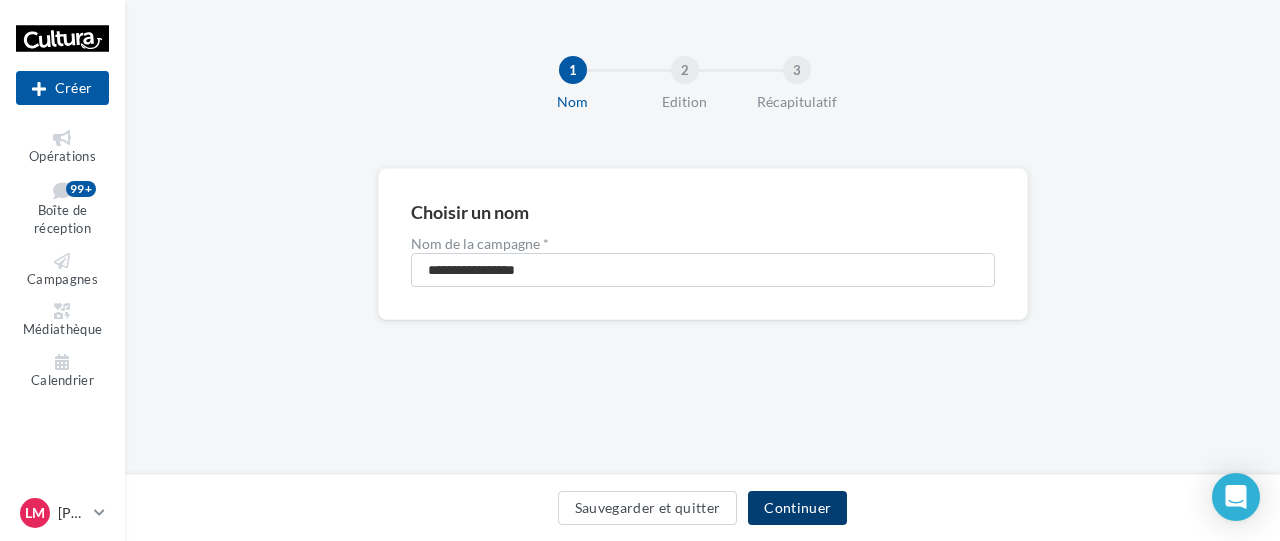 click on "Sauvegarder et quitter      Continuer" at bounding box center [702, 512] 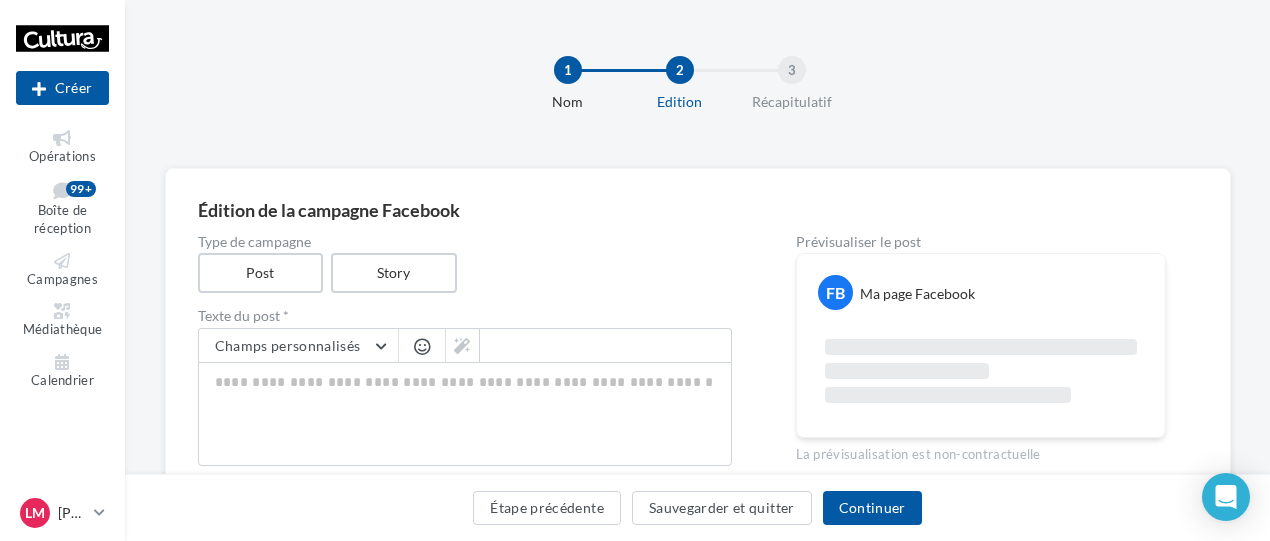scroll, scrollTop: 202, scrollLeft: 0, axis: vertical 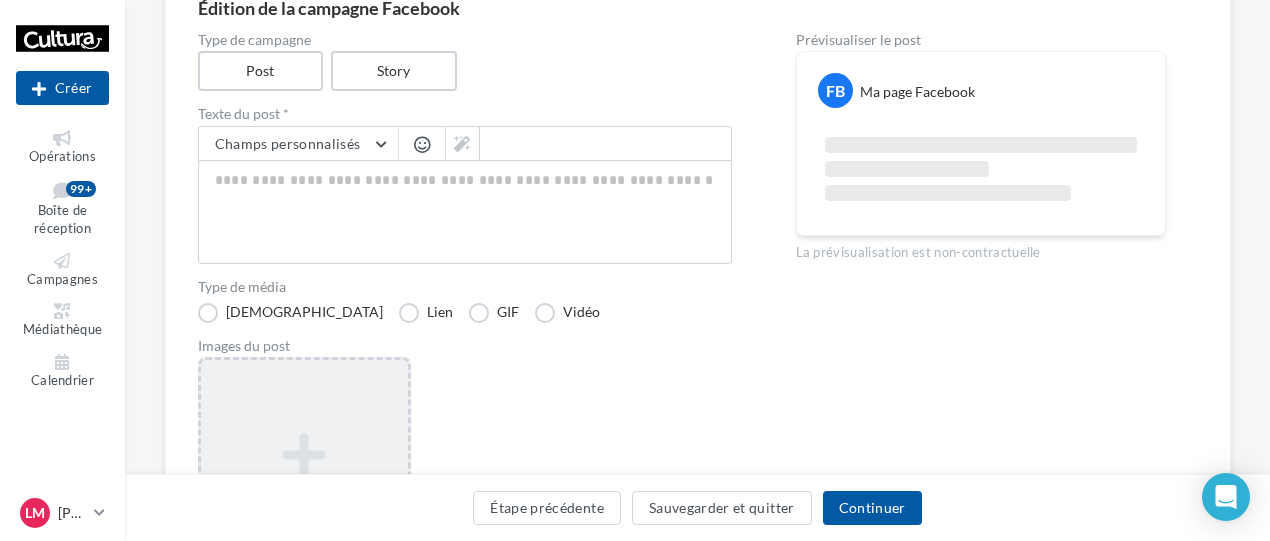 click on "Ajouter une image     Format: png, jpg" at bounding box center [304, 487] 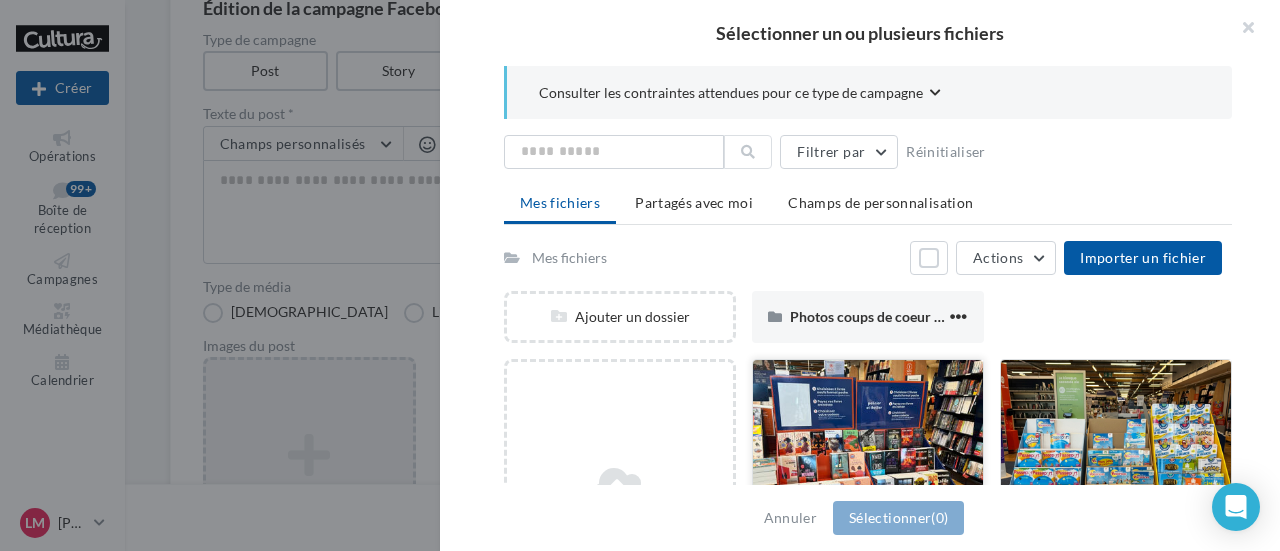click at bounding box center (868, 460) 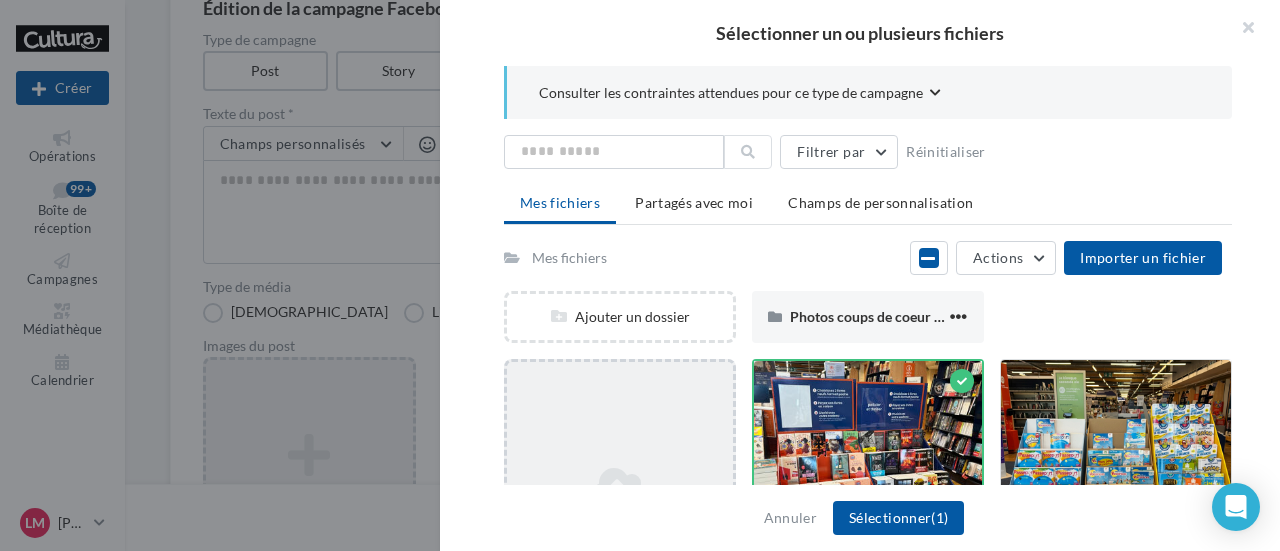 click on "Ajouter un fichier" at bounding box center [620, 507] 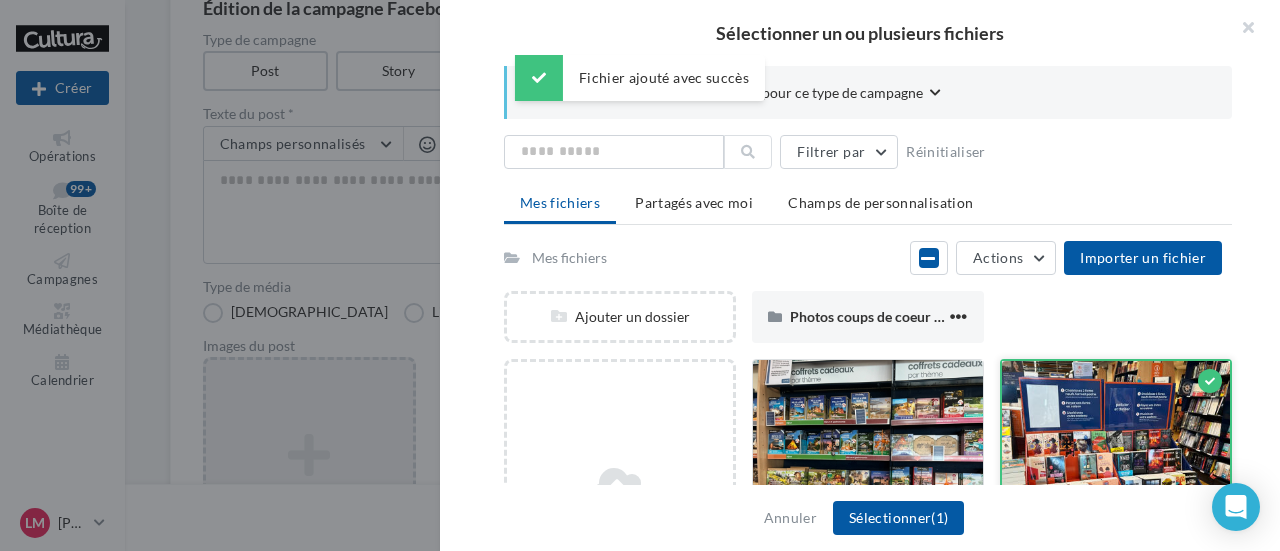 click at bounding box center (1210, 381) 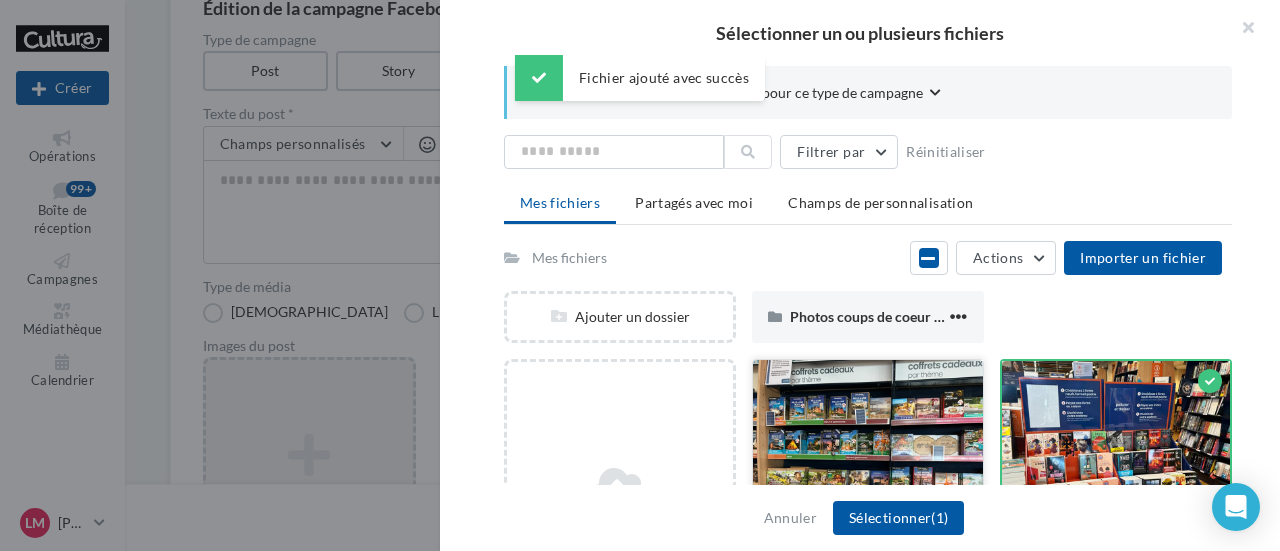 click at bounding box center [868, 460] 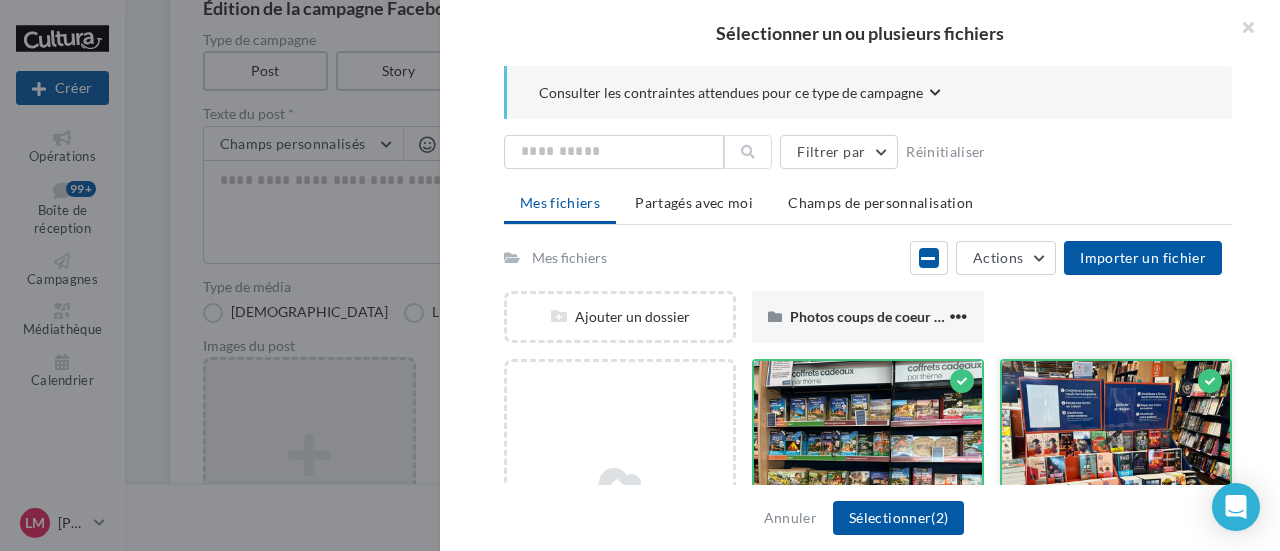 click at bounding box center [1116, 461] 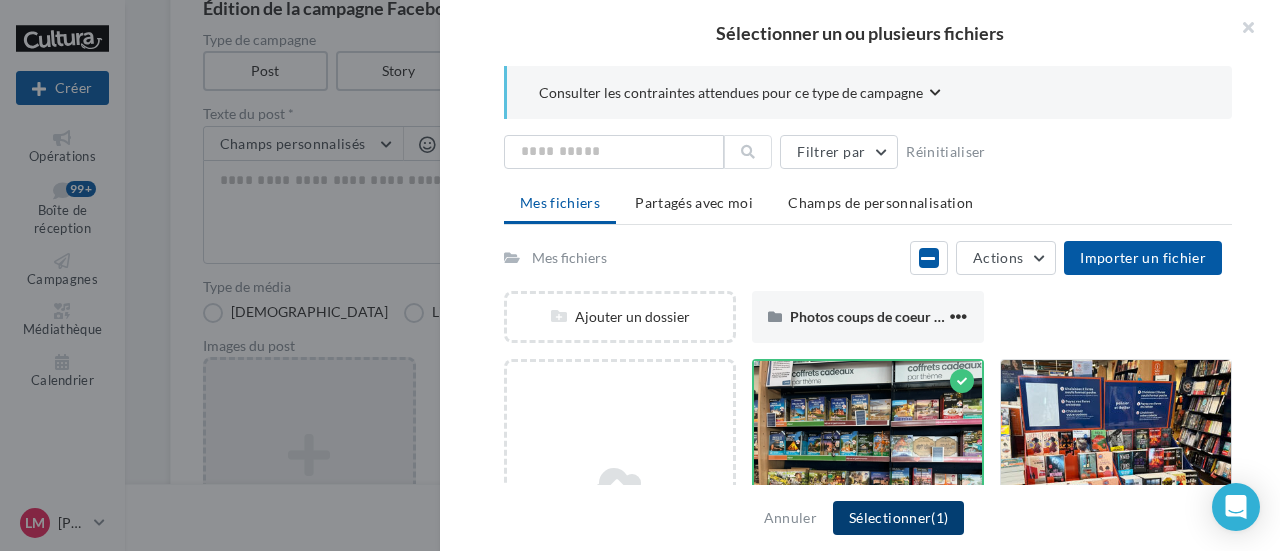 click on "(1)" at bounding box center [939, 517] 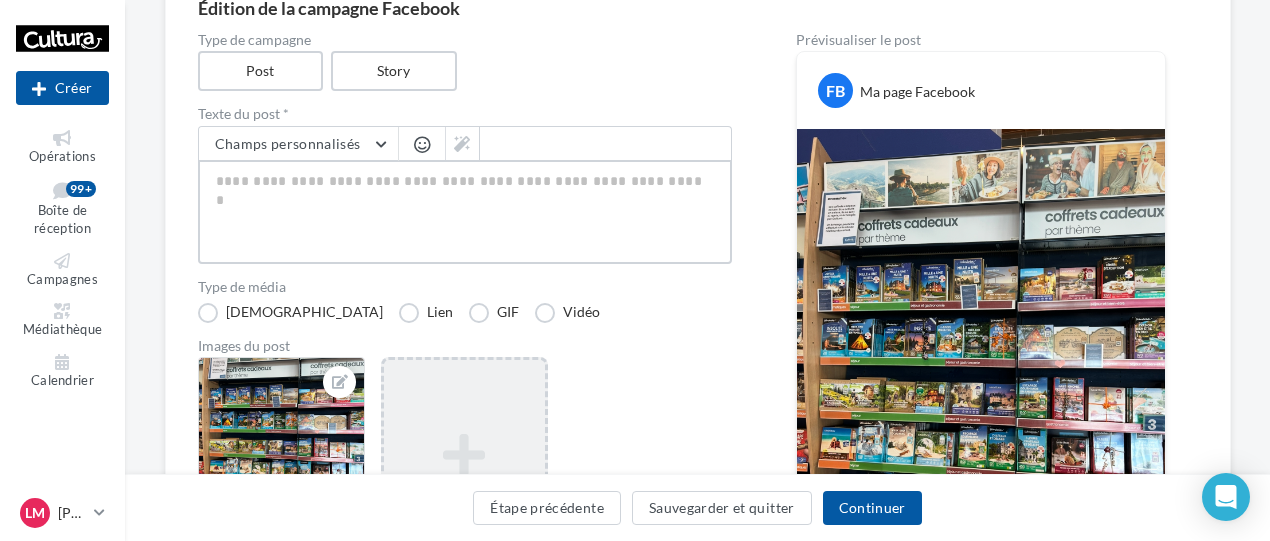 click at bounding box center (465, 212) 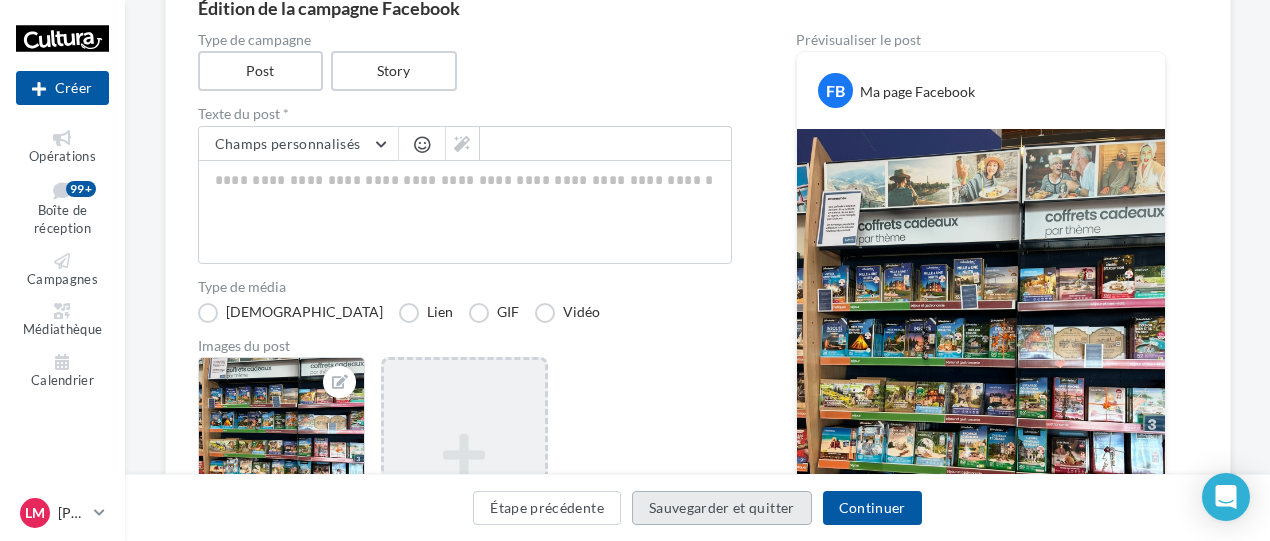 click on "Sauvegarder et quitter" at bounding box center (722, 508) 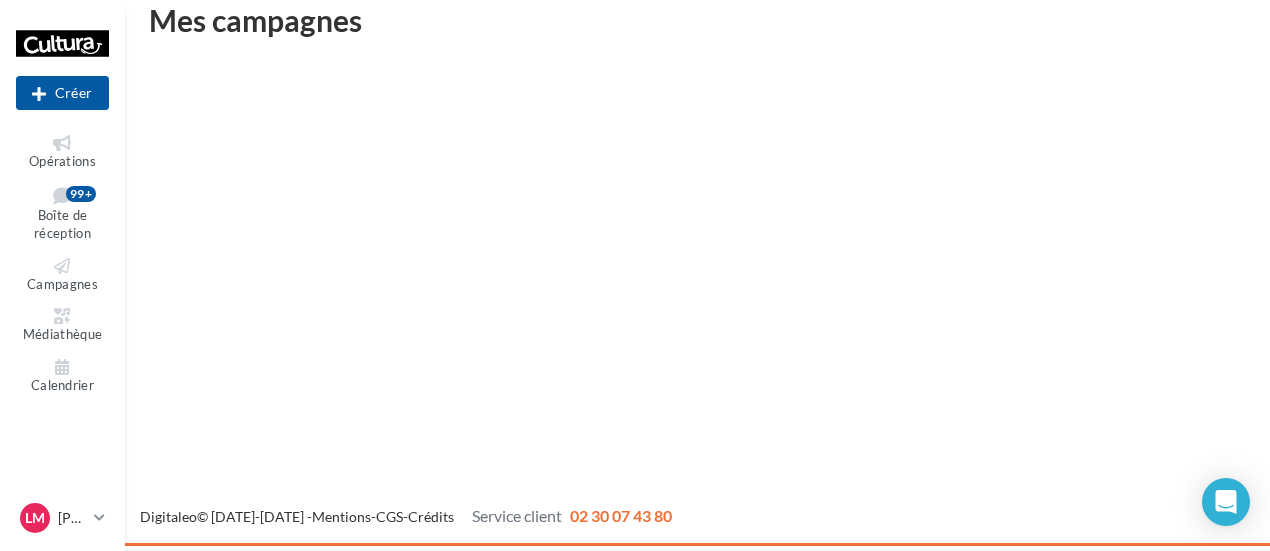 scroll, scrollTop: 32, scrollLeft: 0, axis: vertical 